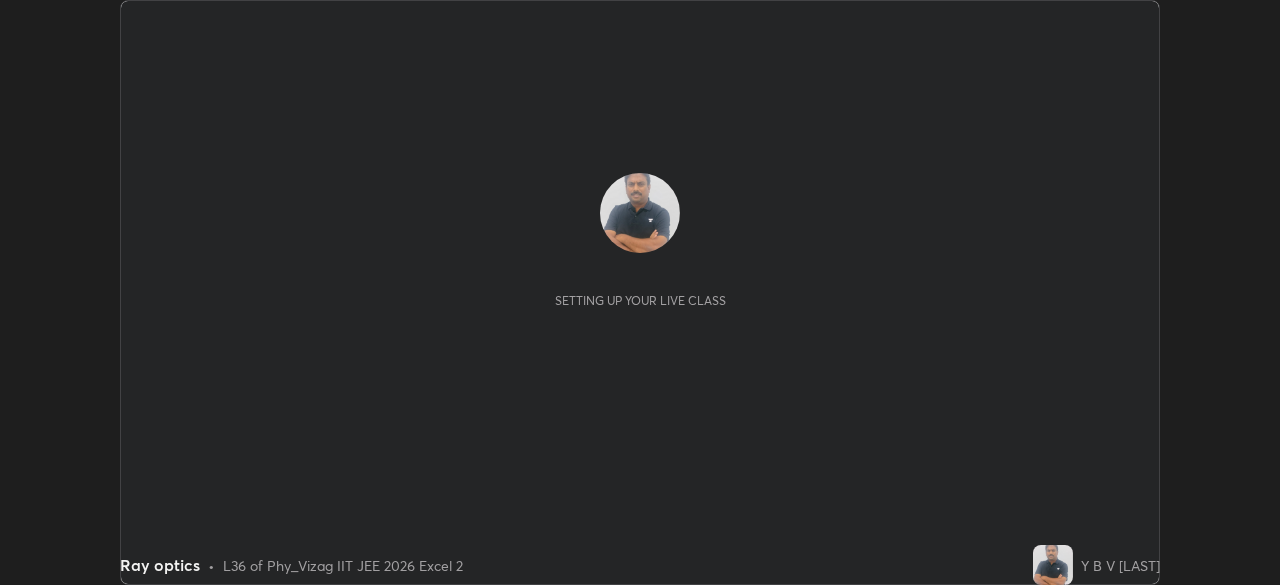 scroll, scrollTop: 0, scrollLeft: 0, axis: both 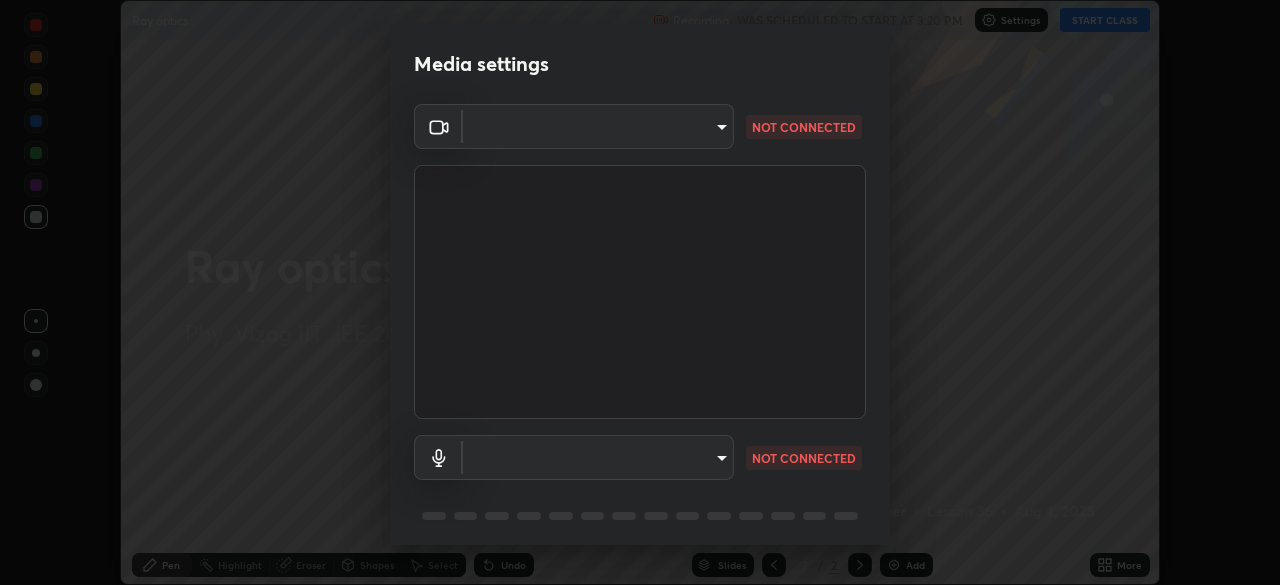 type on "fab681ba750bf75f06921e7f17ca069de0a3581fc79c581edb37af7783f8bcbb" 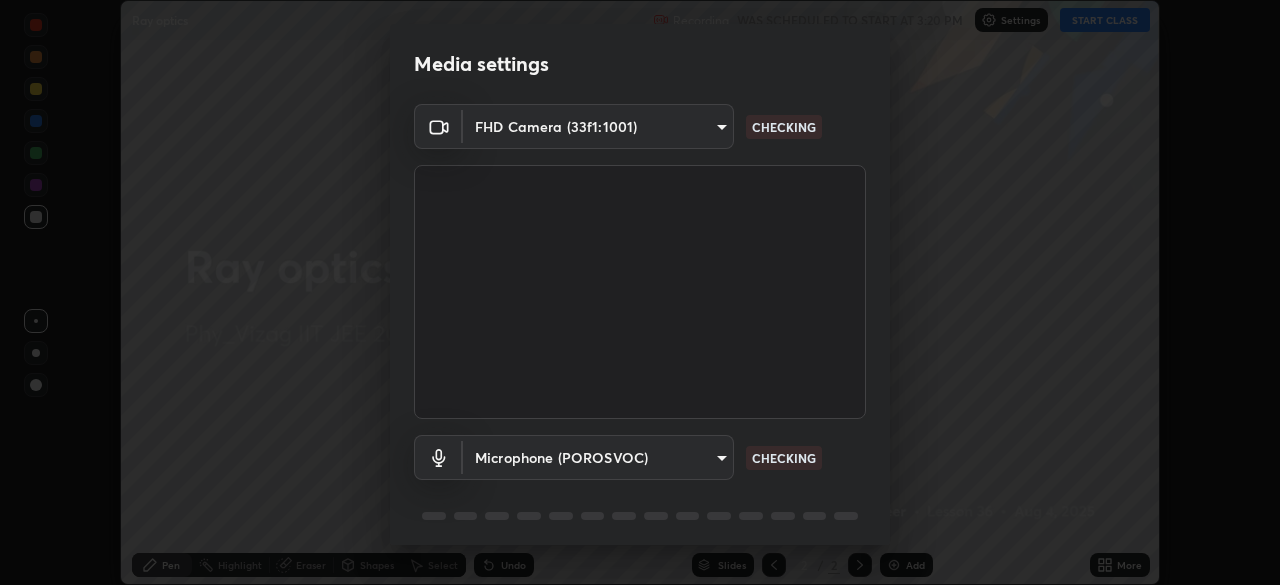 scroll, scrollTop: 71, scrollLeft: 0, axis: vertical 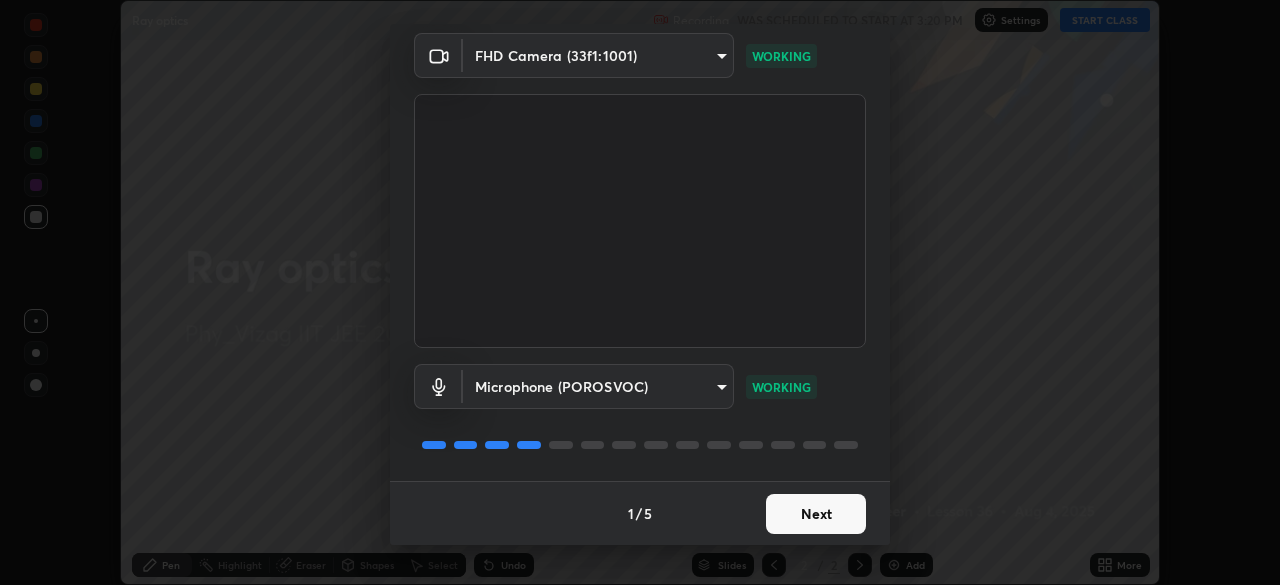 click on "Next" at bounding box center [816, 514] 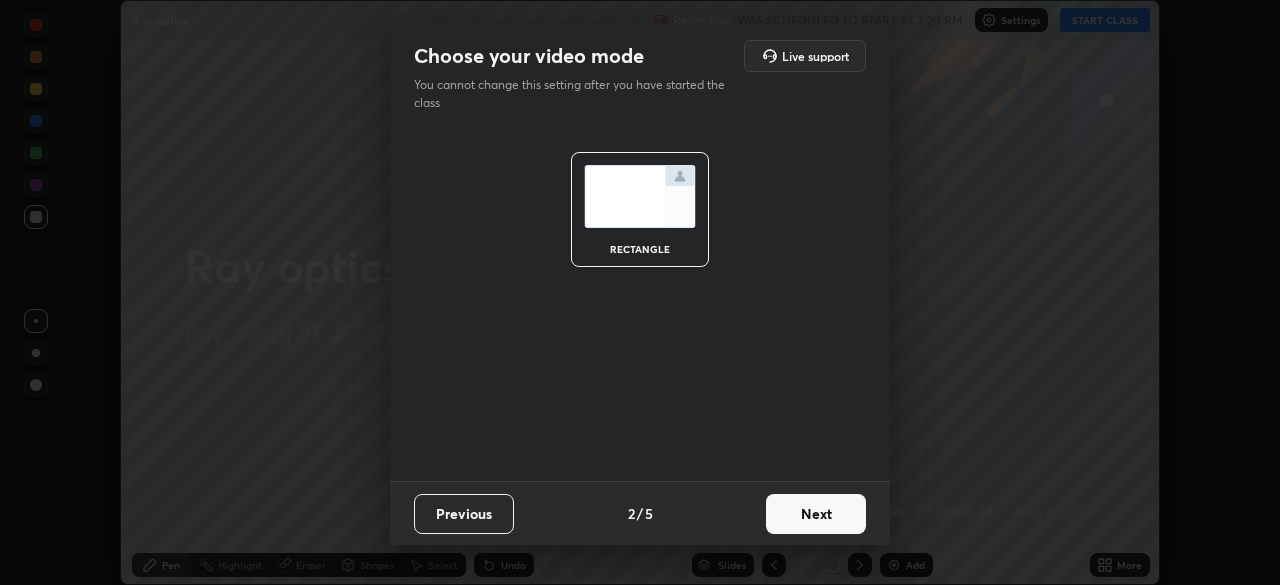 click on "Next" at bounding box center [816, 514] 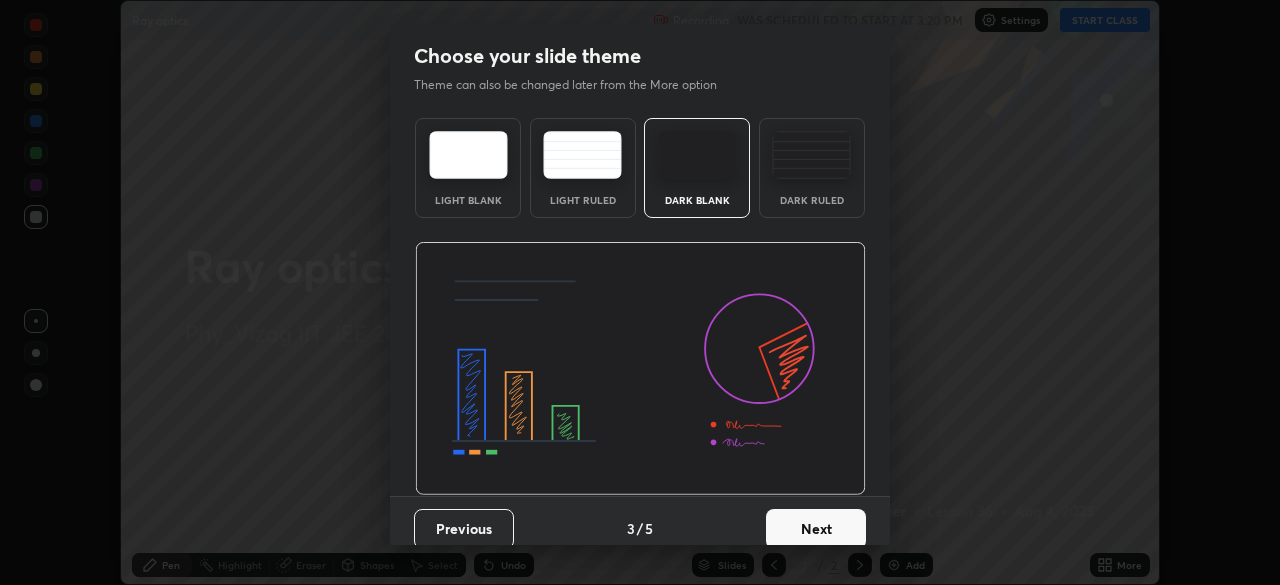 click on "Next" at bounding box center [816, 529] 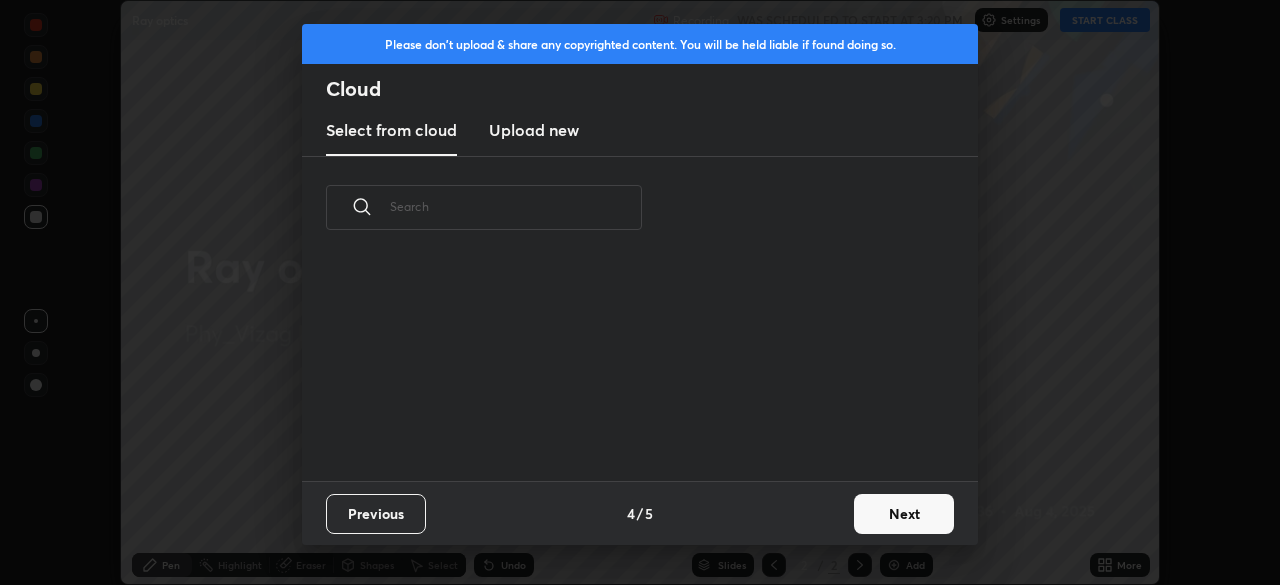scroll, scrollTop: 7, scrollLeft: 11, axis: both 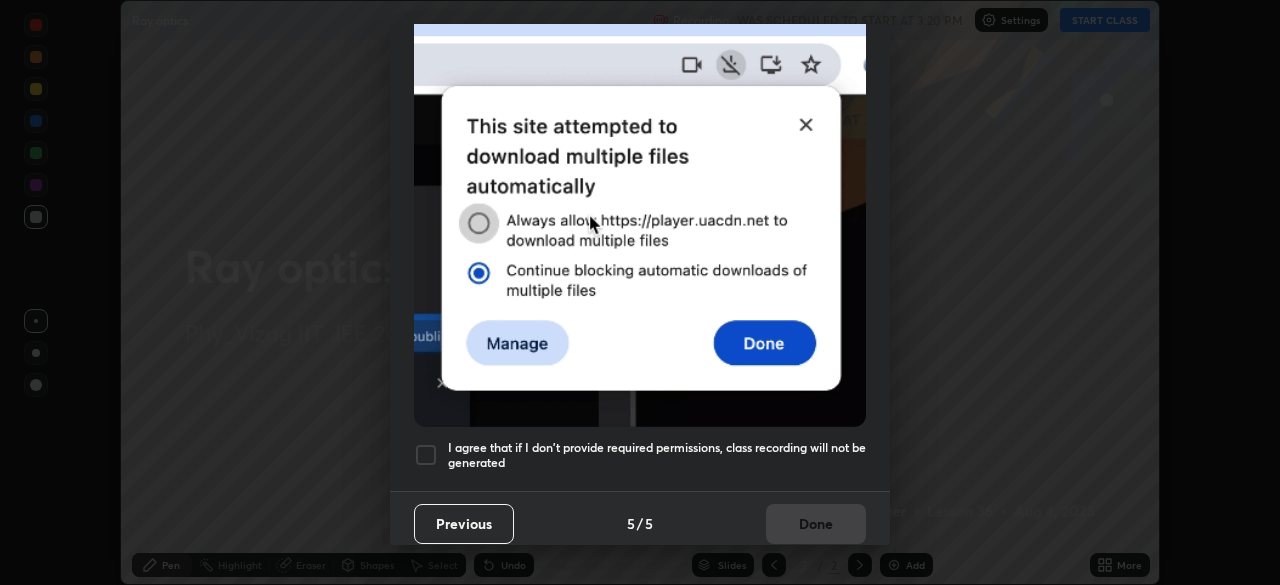 click at bounding box center [426, 455] 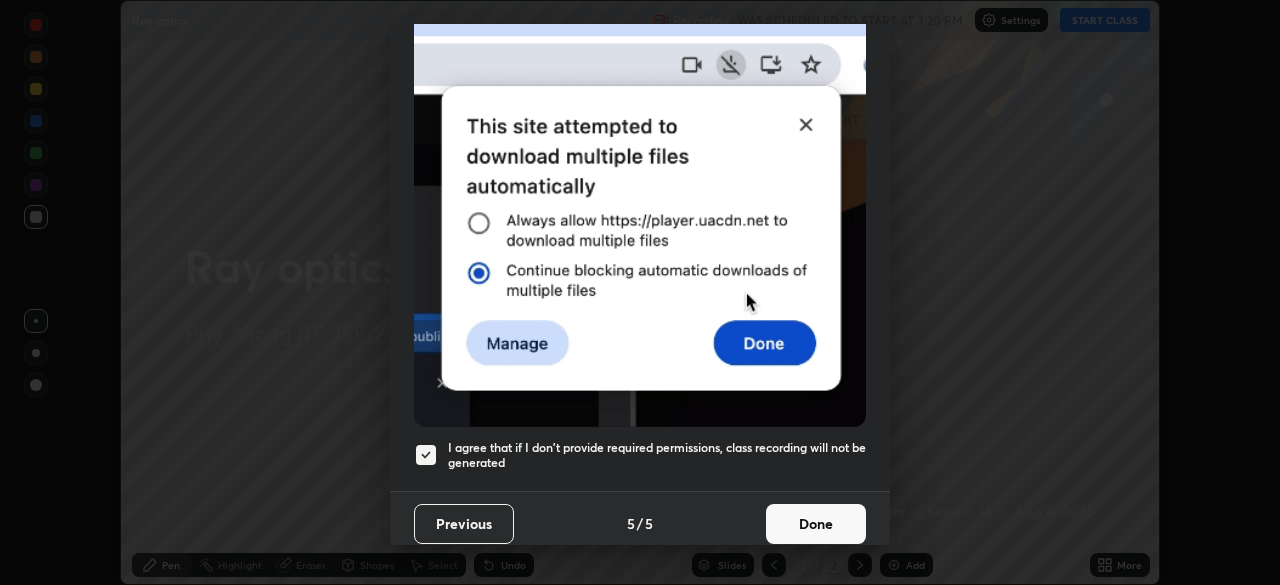 click on "Done" at bounding box center (816, 524) 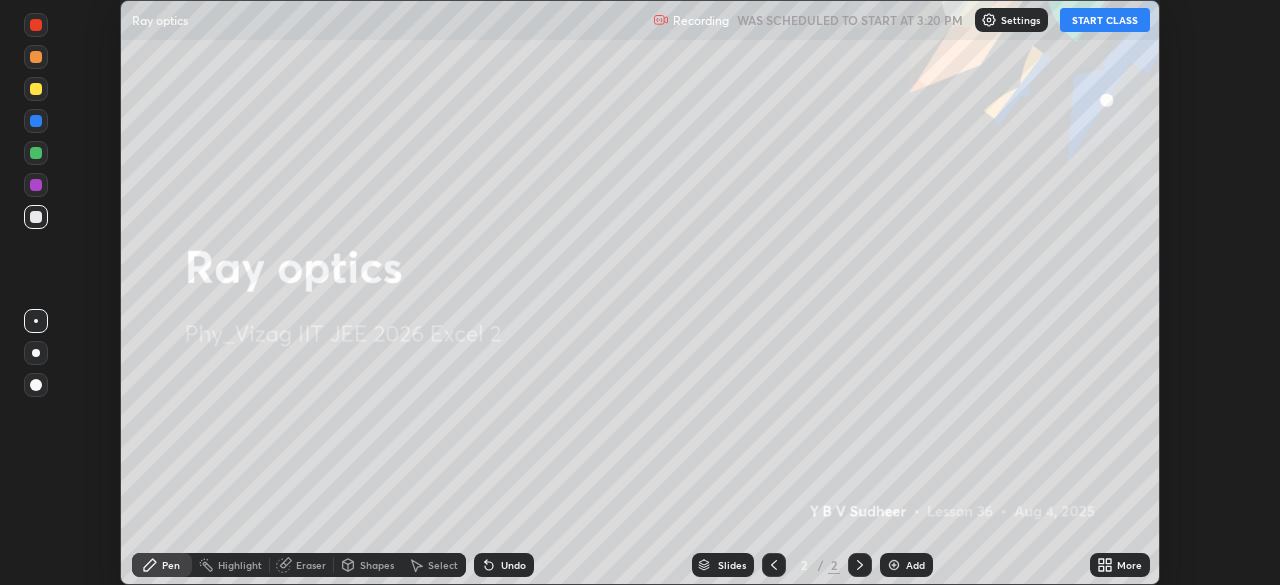 click on "Add" at bounding box center [906, 565] 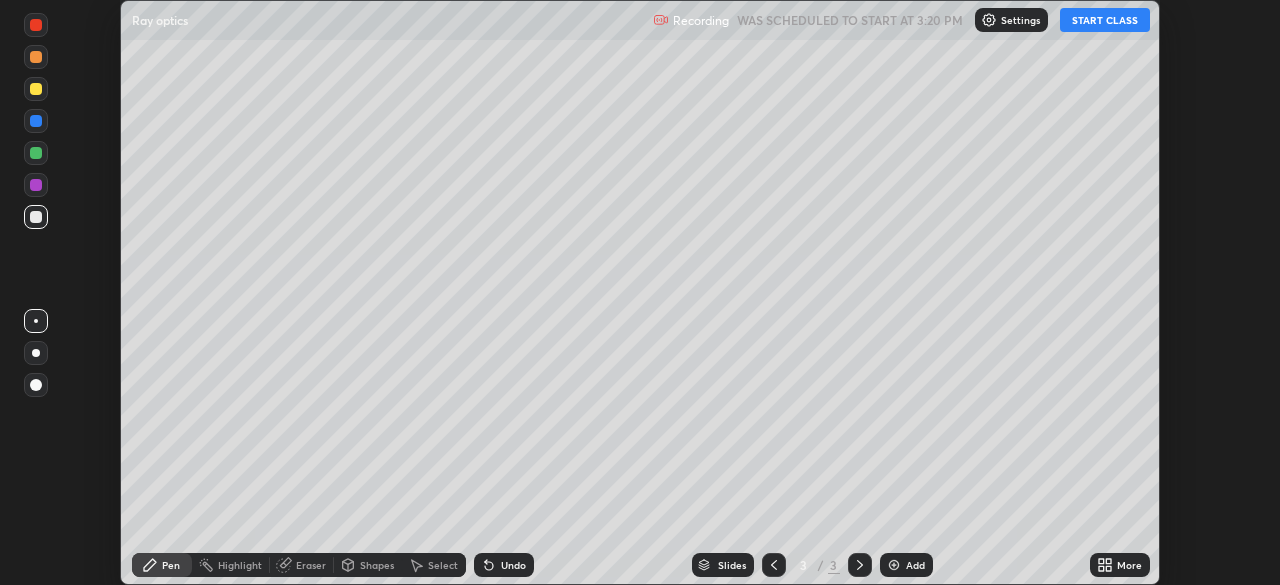 click 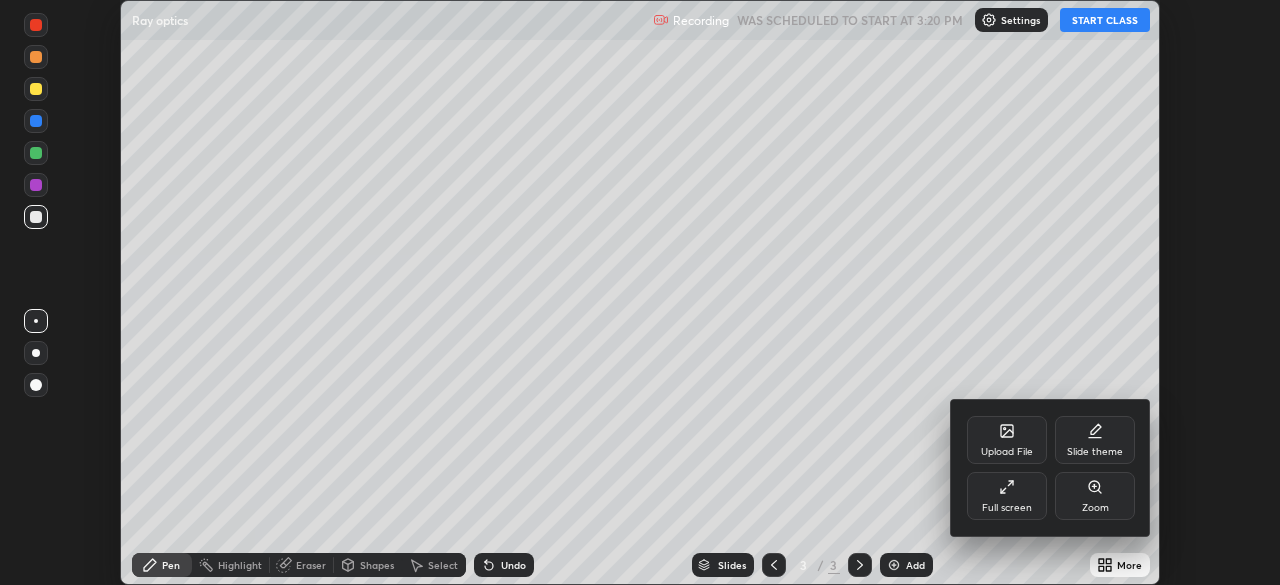 click 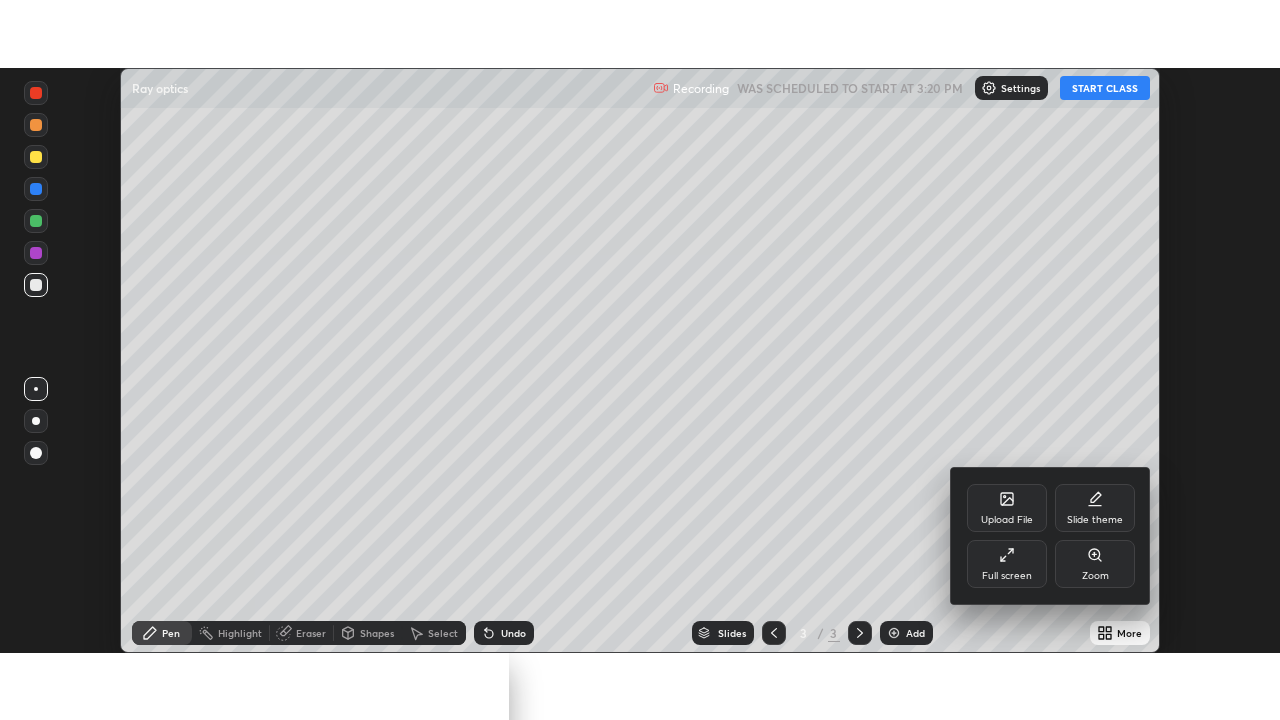 scroll, scrollTop: 99280, scrollLeft: 98720, axis: both 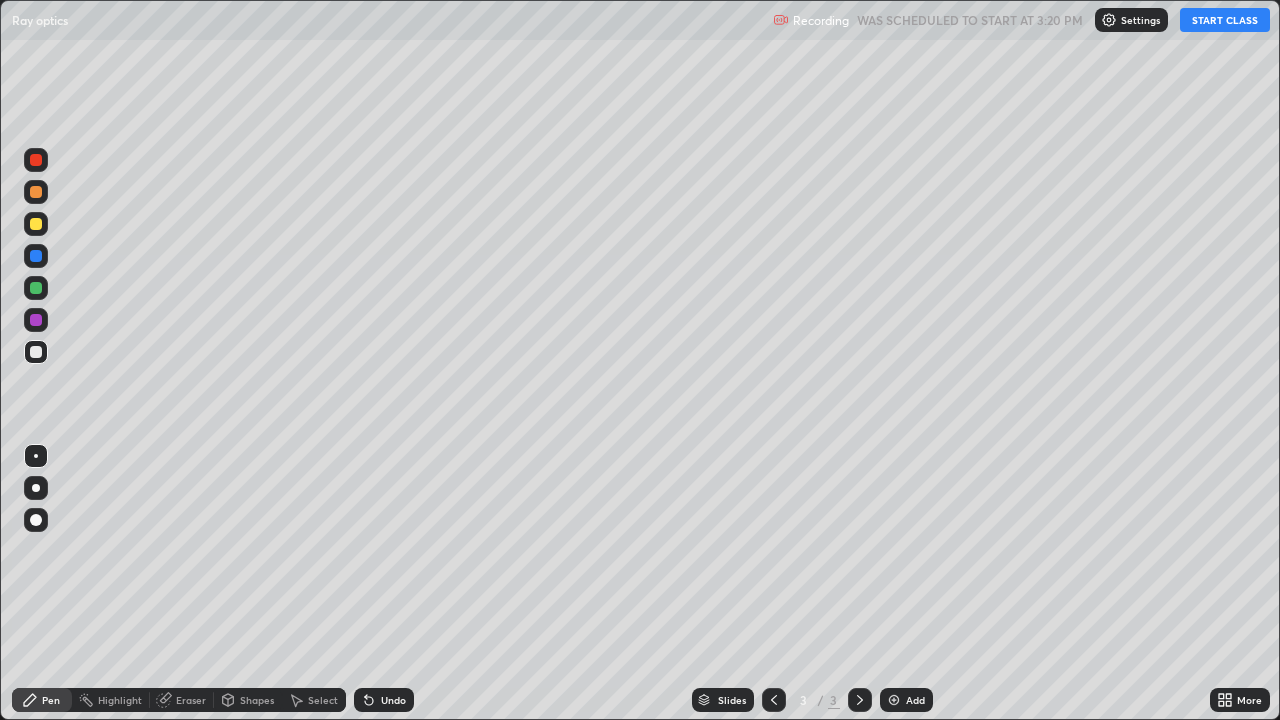 click 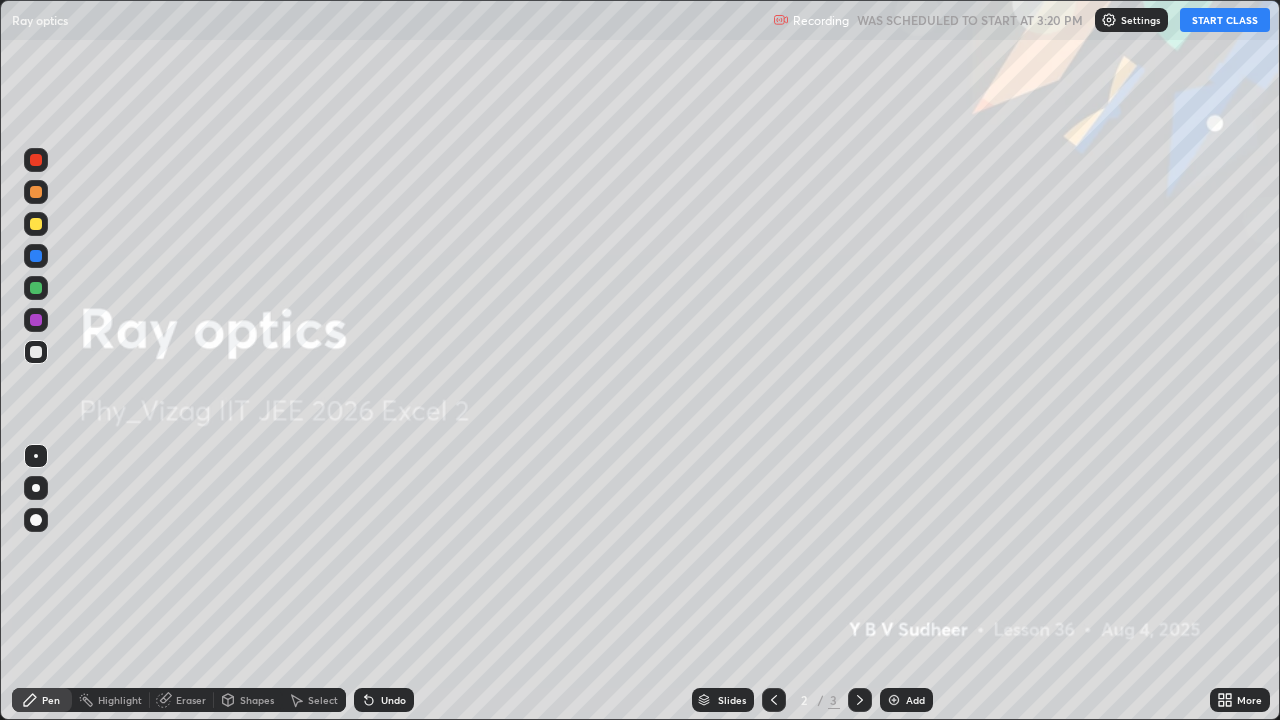 click 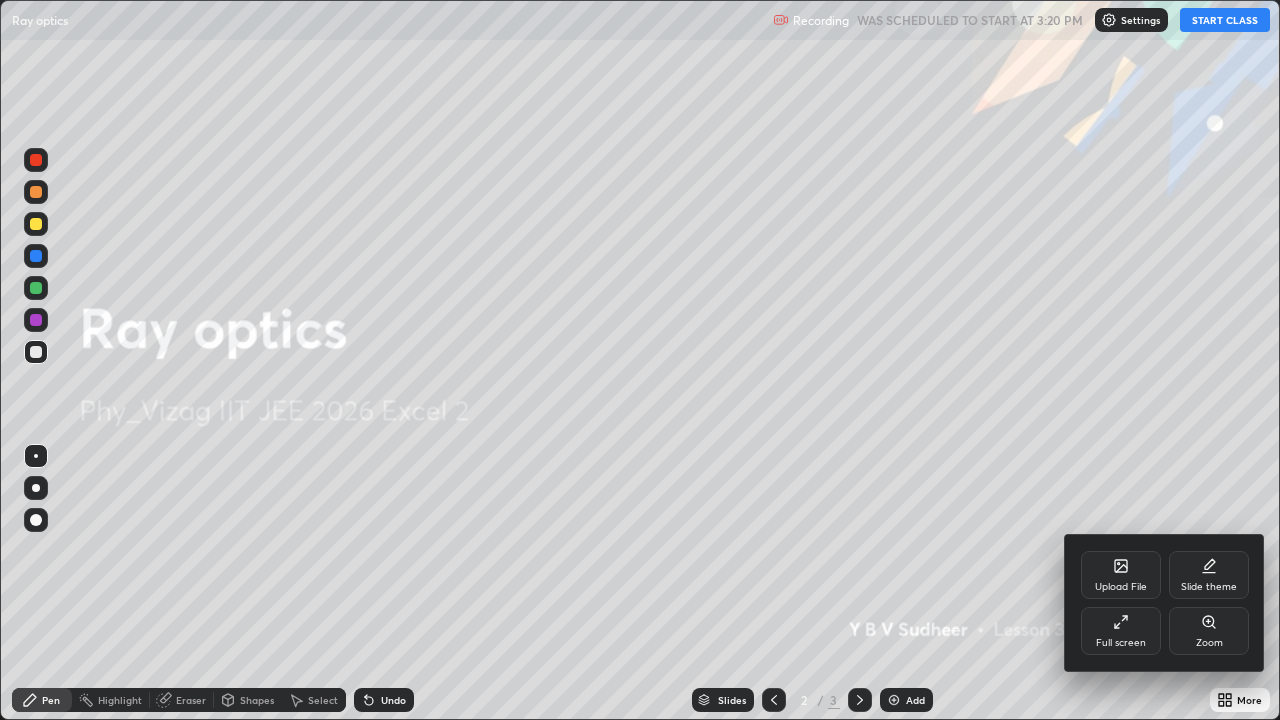 click on "Slide theme" at bounding box center (1209, 575) 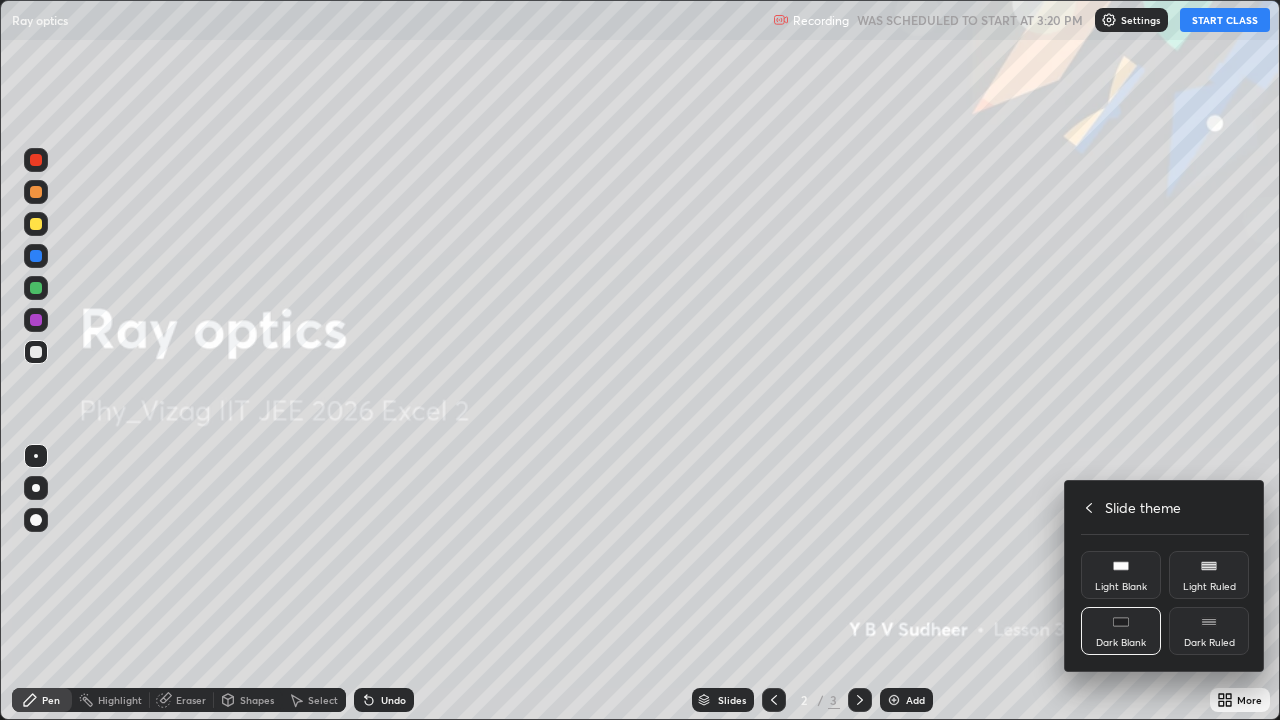 click on "Dark Ruled" at bounding box center (1209, 631) 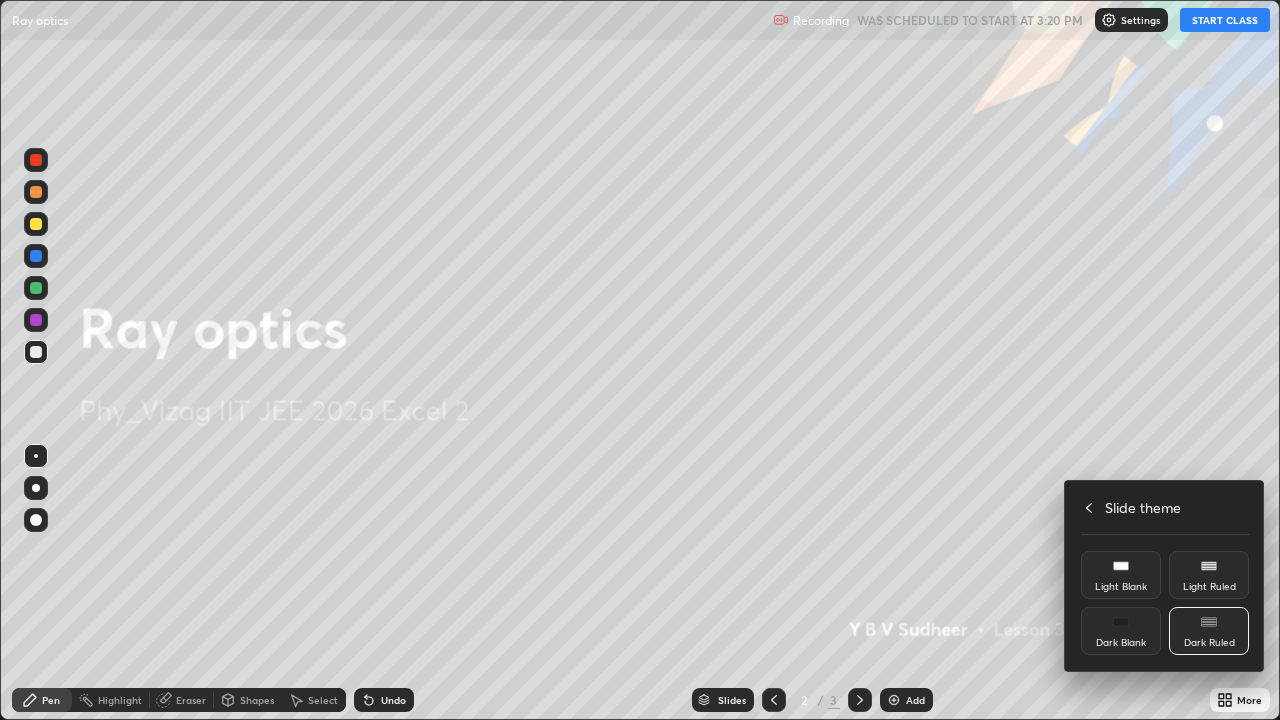 click at bounding box center (640, 360) 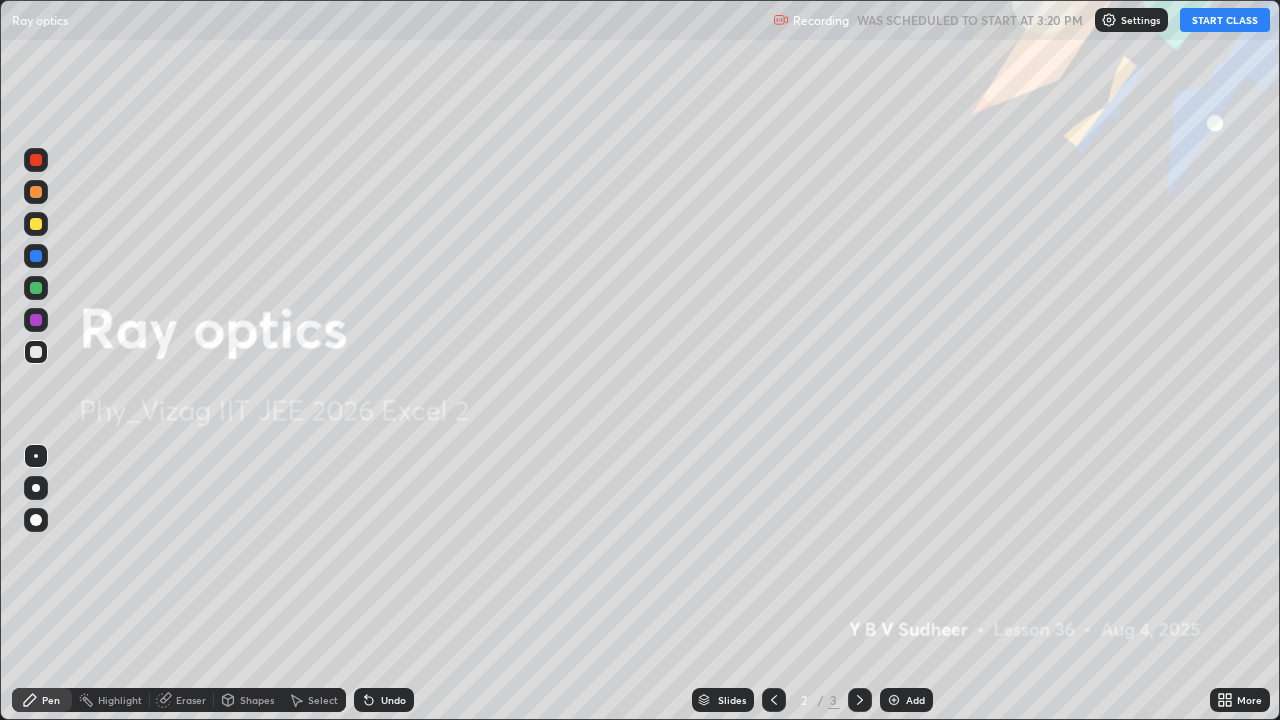 click on "Add" at bounding box center (906, 700) 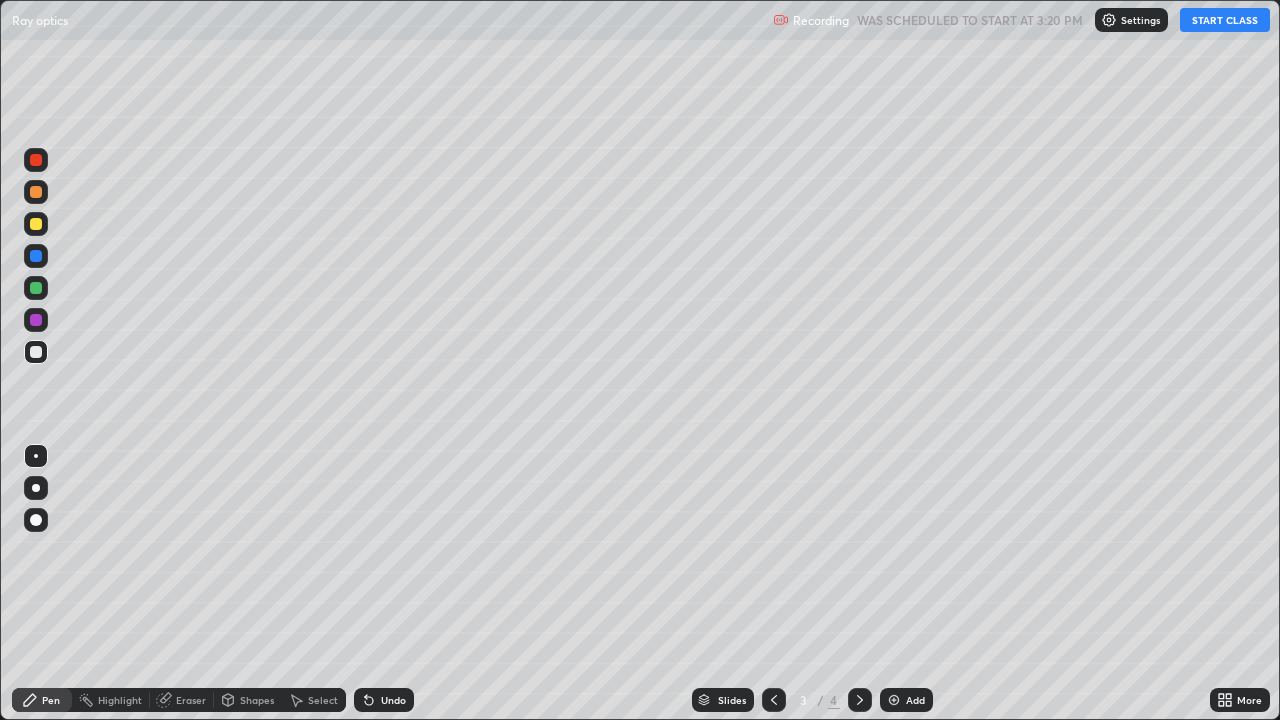 click on "START CLASS" at bounding box center (1225, 20) 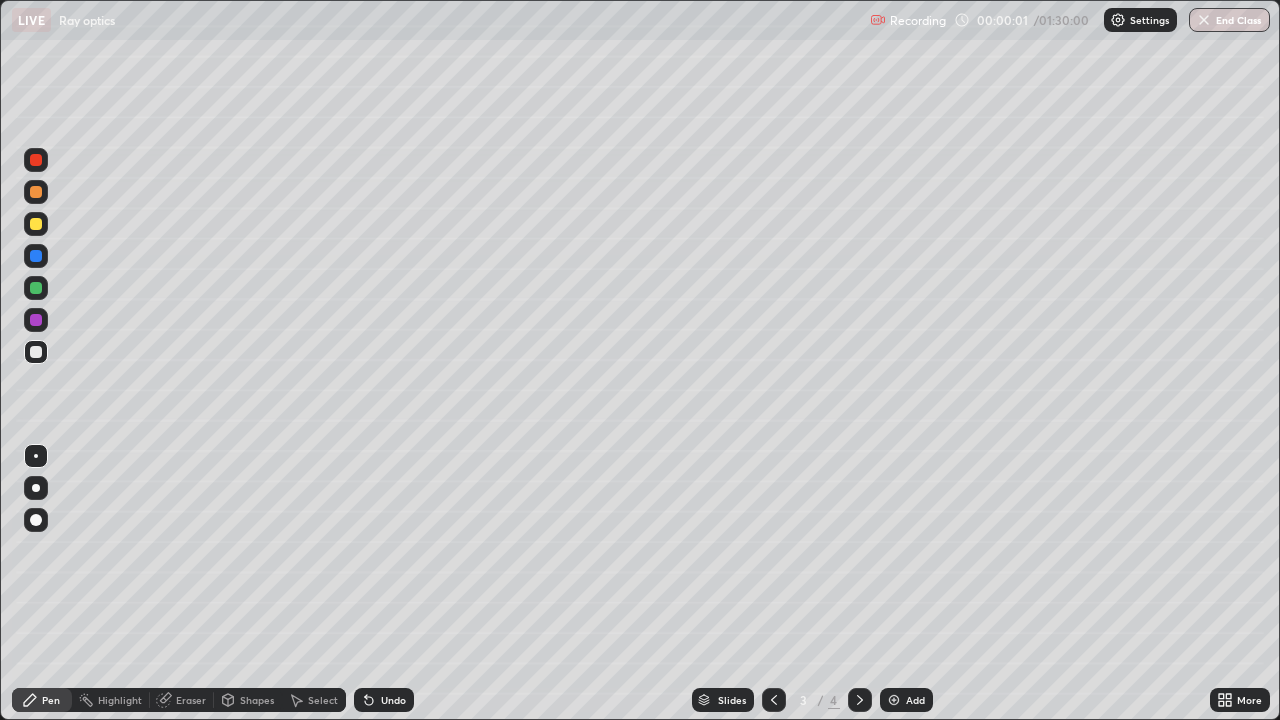 click at bounding box center [36, 488] 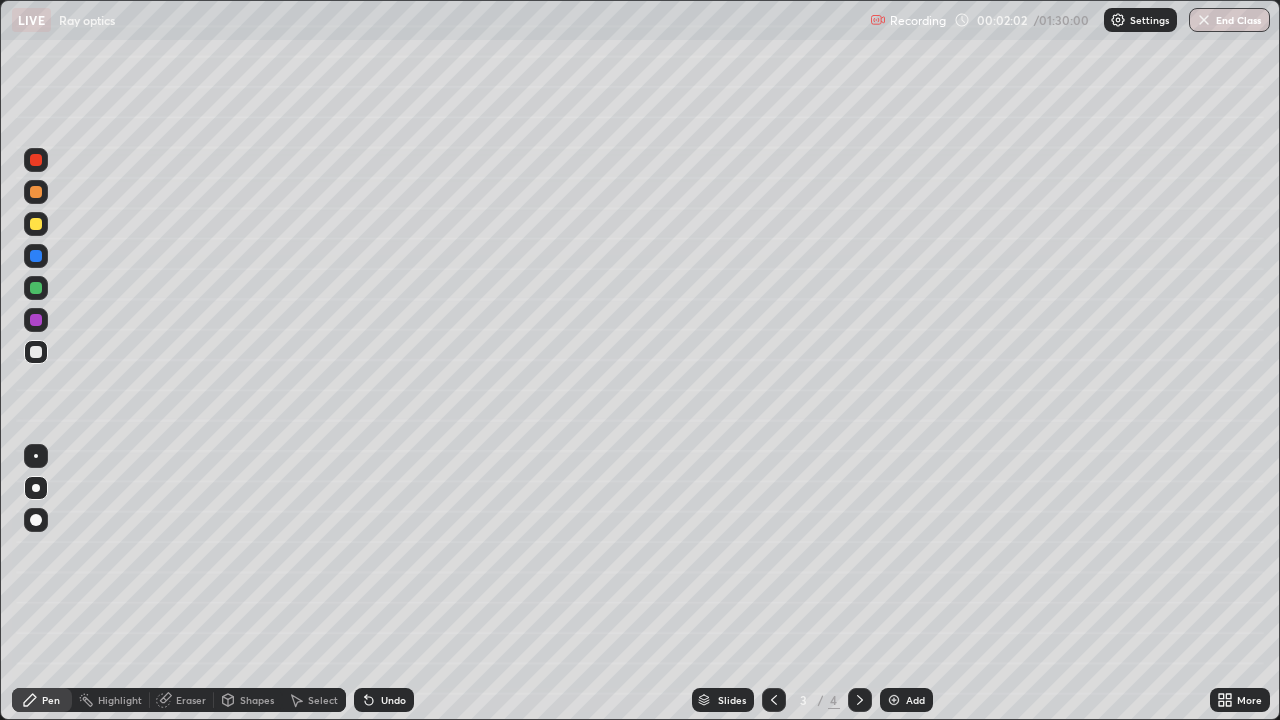 click at bounding box center (36, 224) 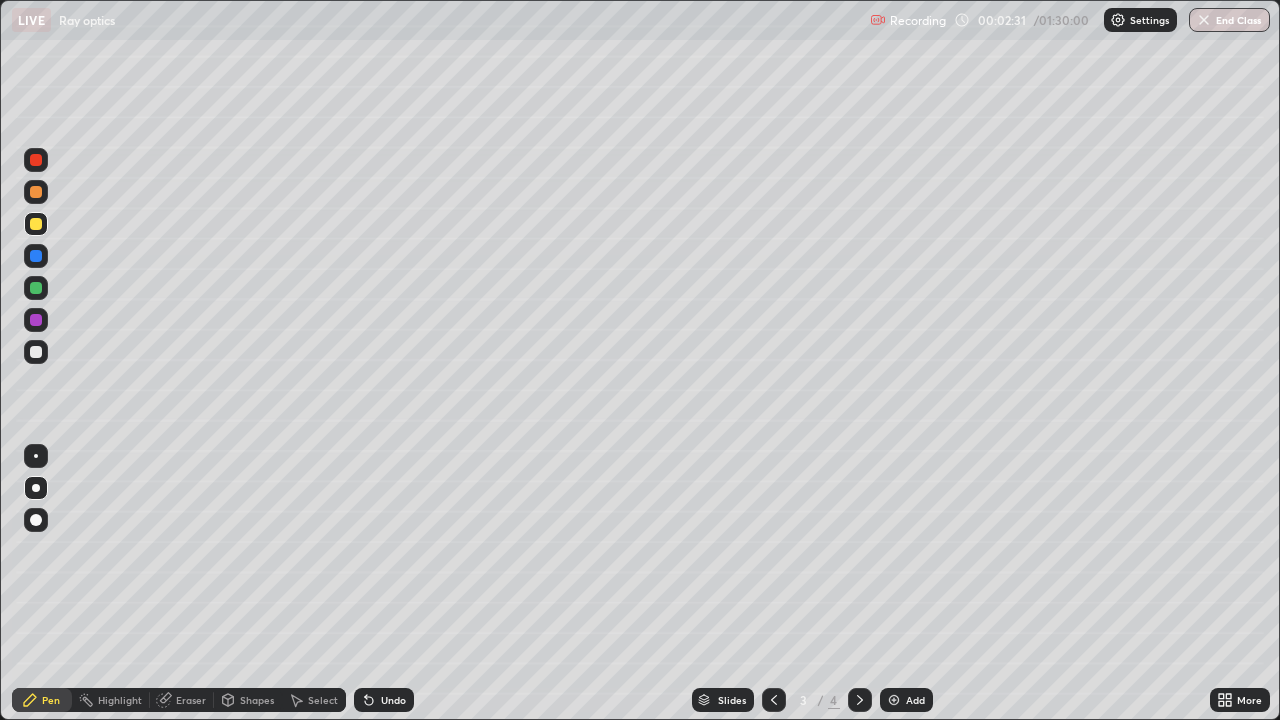 click on "Shapes" at bounding box center (257, 700) 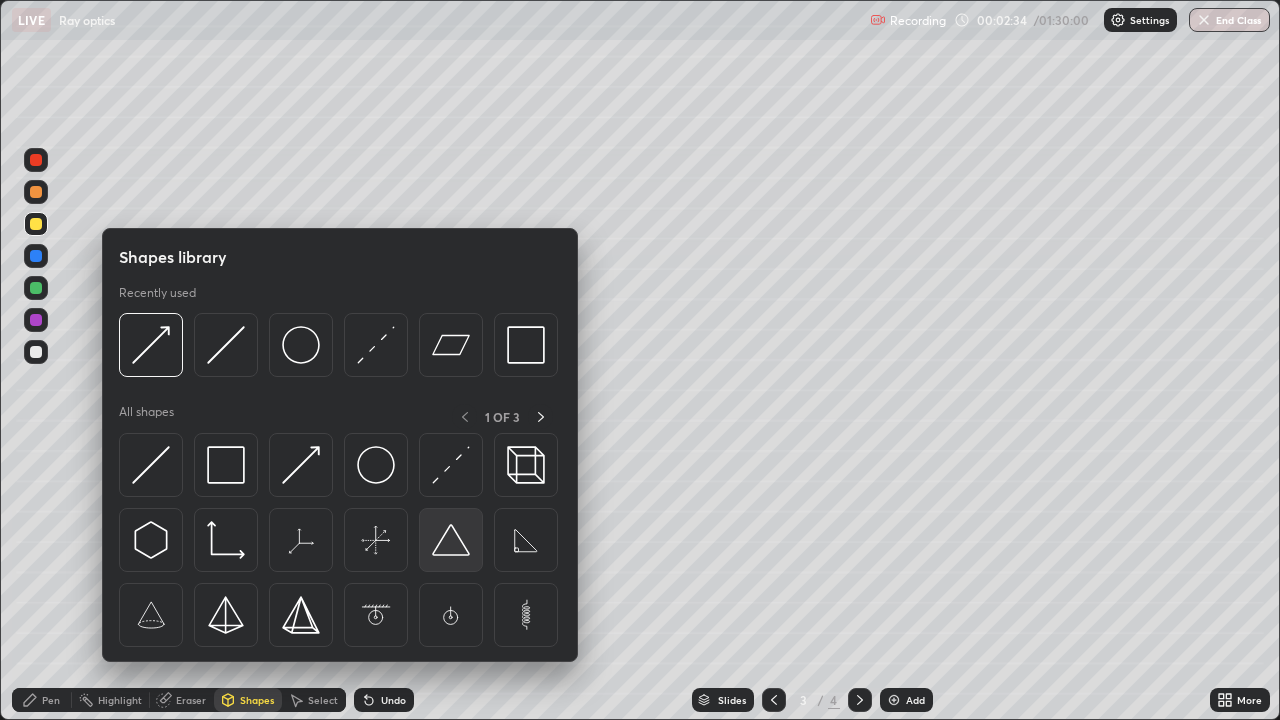click at bounding box center (451, 540) 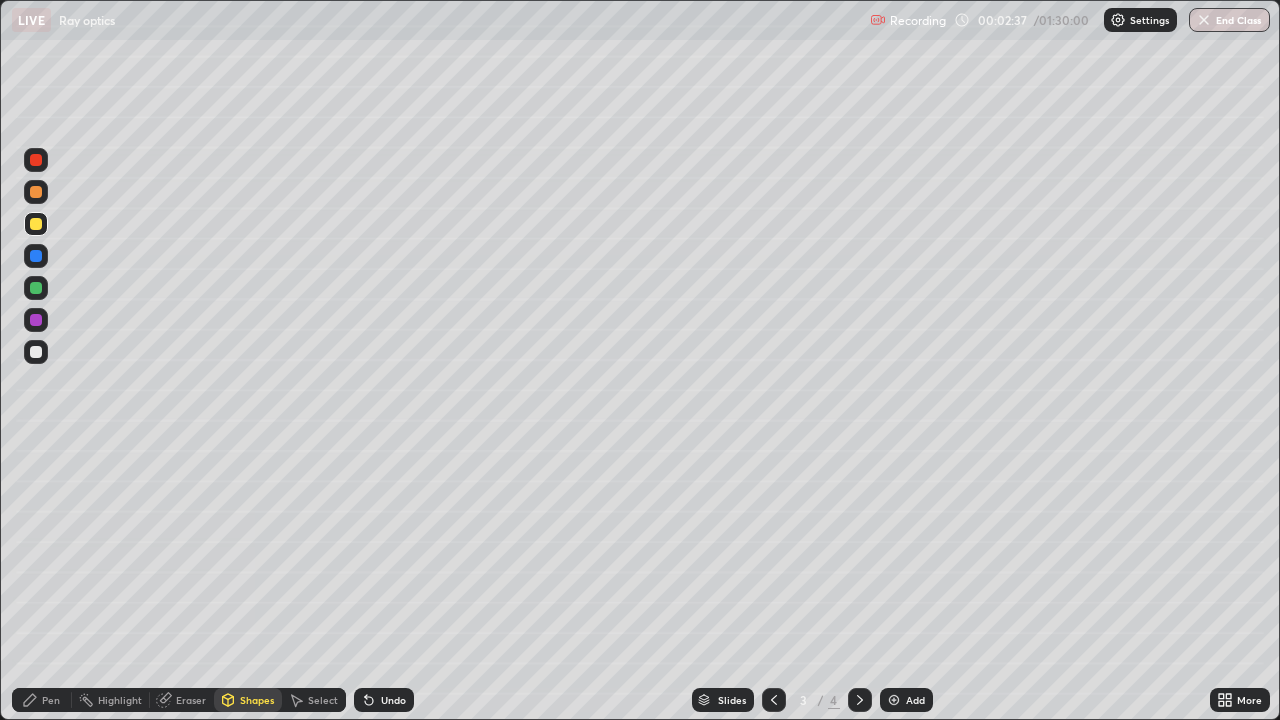 click on "Shapes" at bounding box center (248, 700) 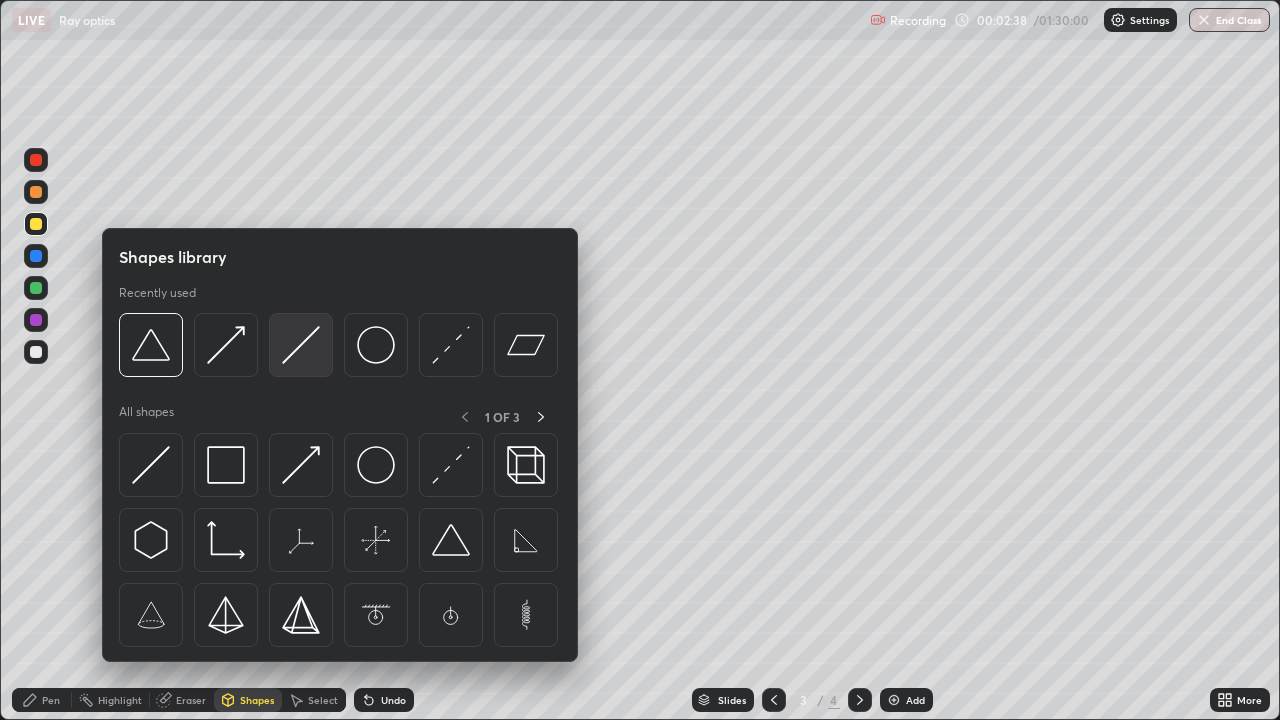 click at bounding box center [301, 345] 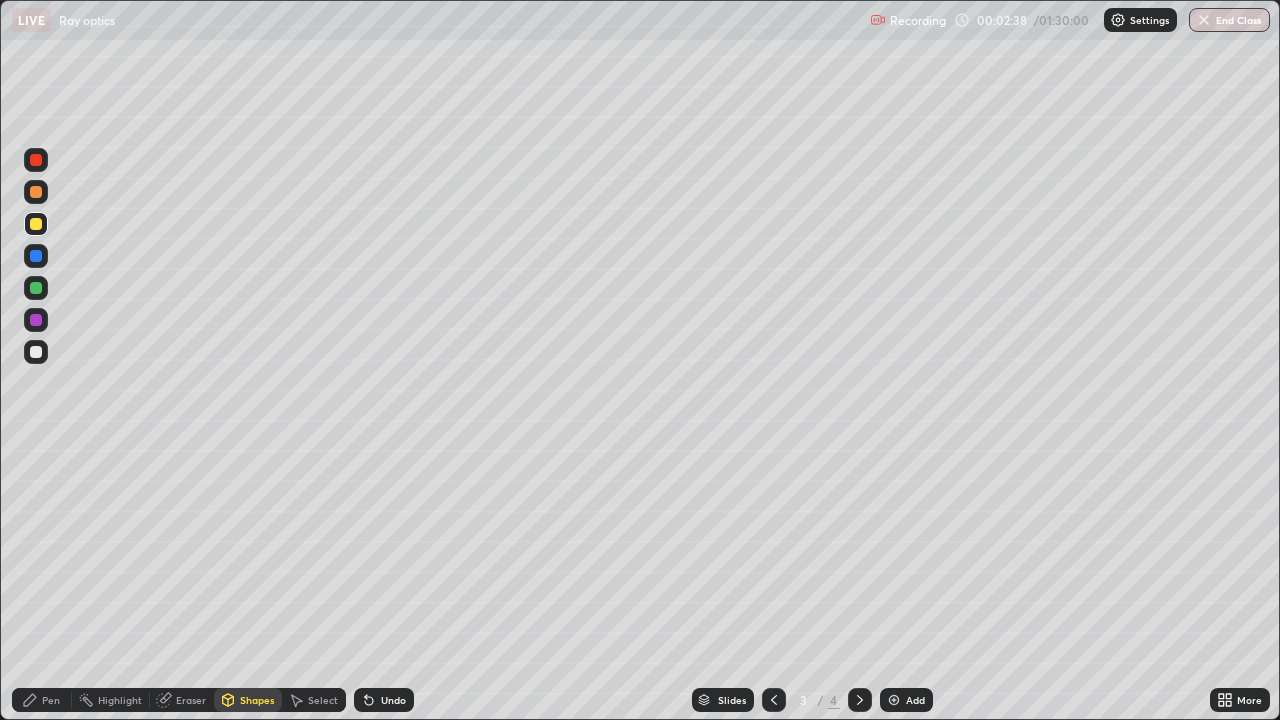 click at bounding box center [36, 352] 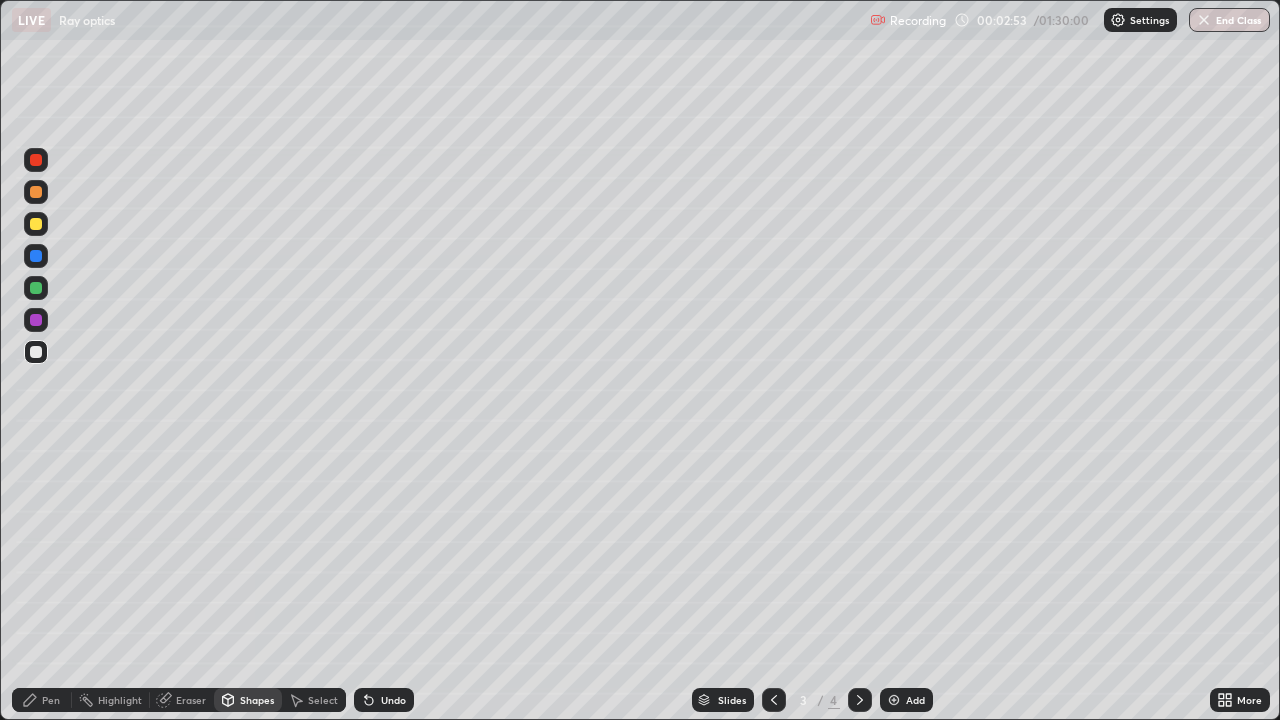 click 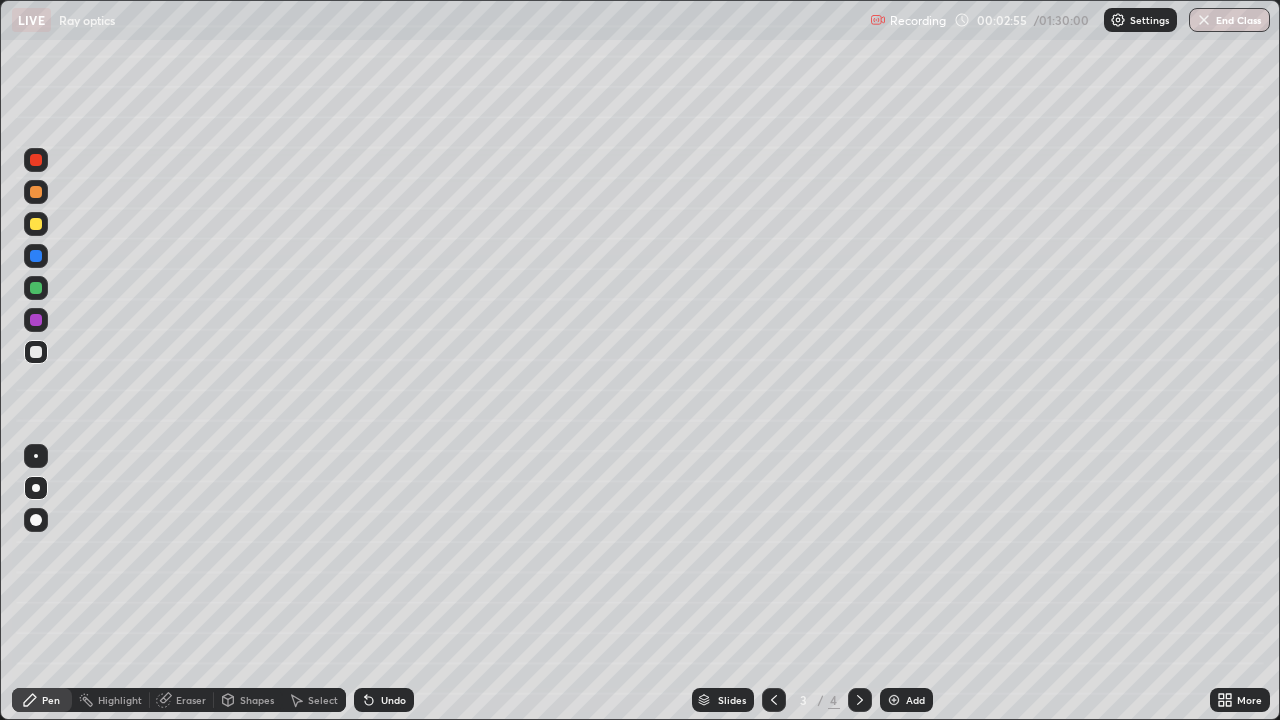 click on "Shapes" at bounding box center [257, 700] 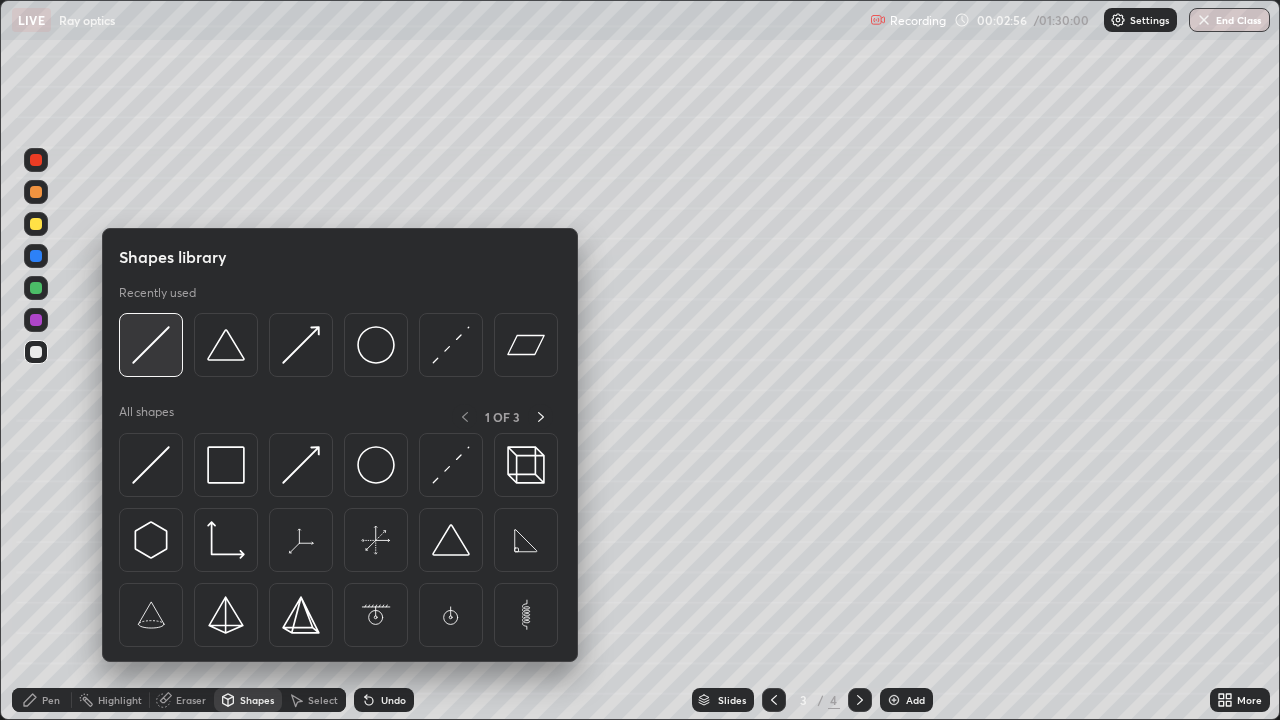 click at bounding box center (151, 345) 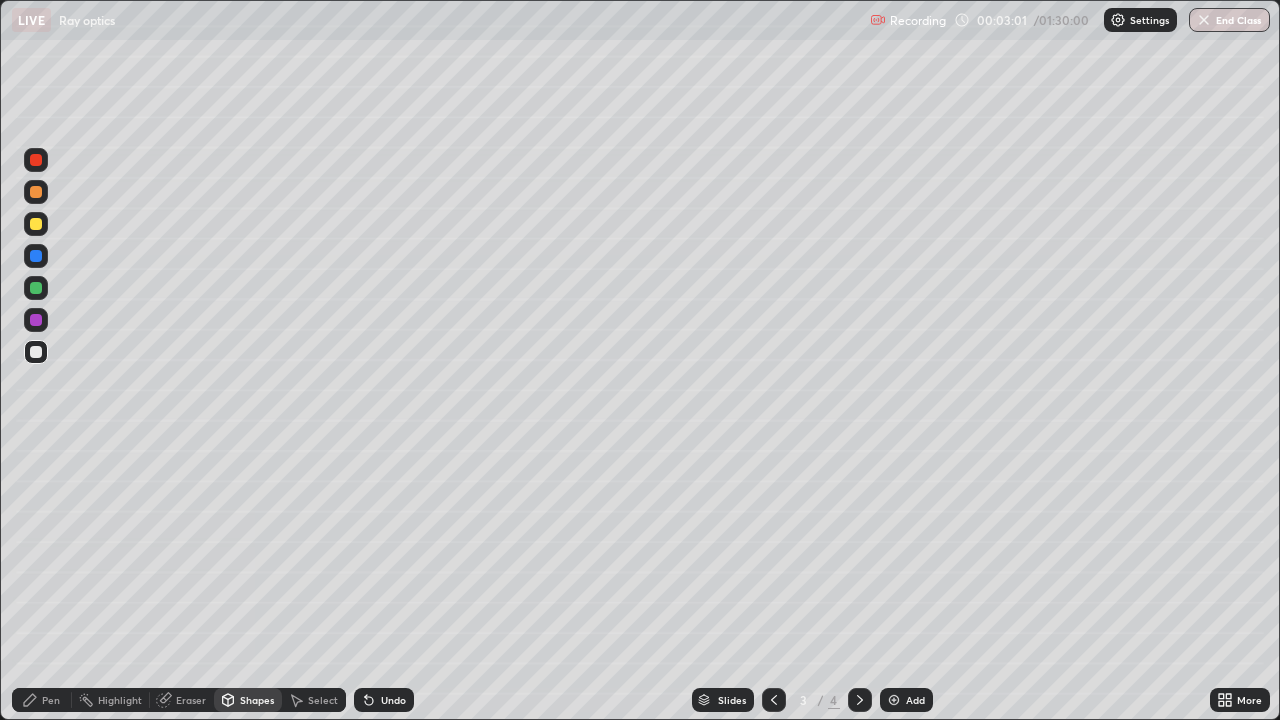 click on "Pen" at bounding box center (51, 700) 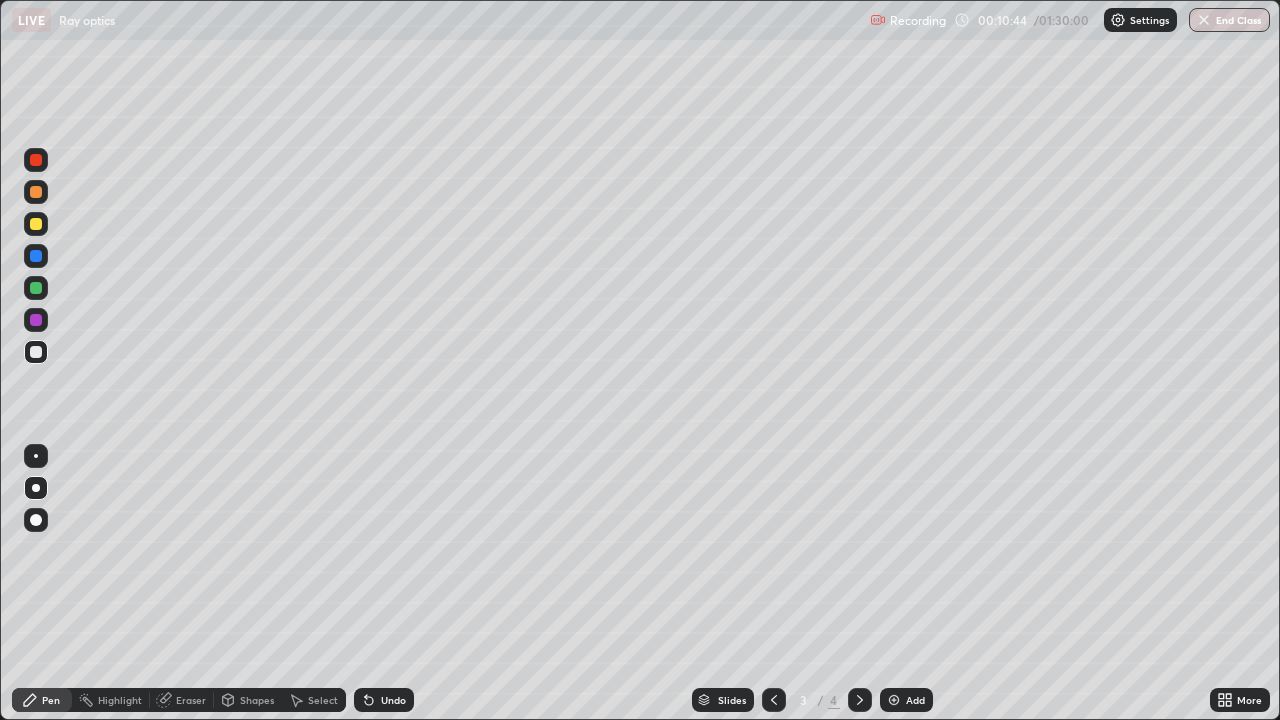 click at bounding box center [894, 700] 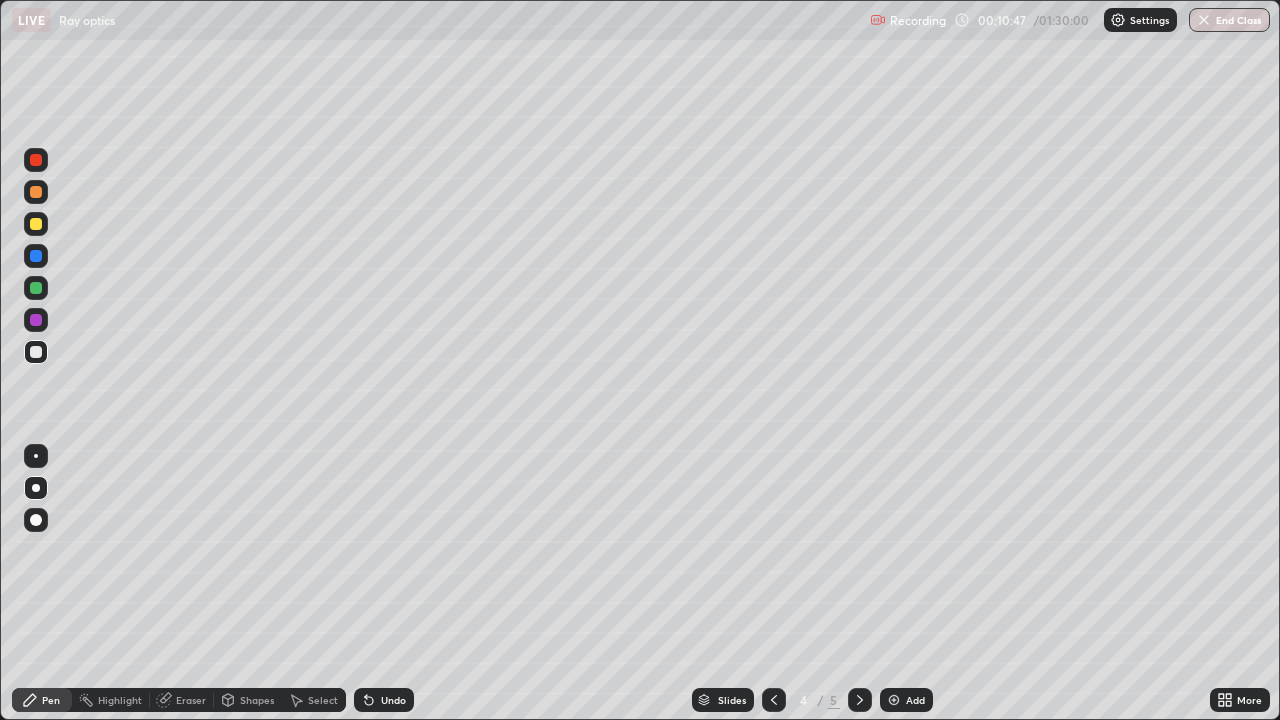 click 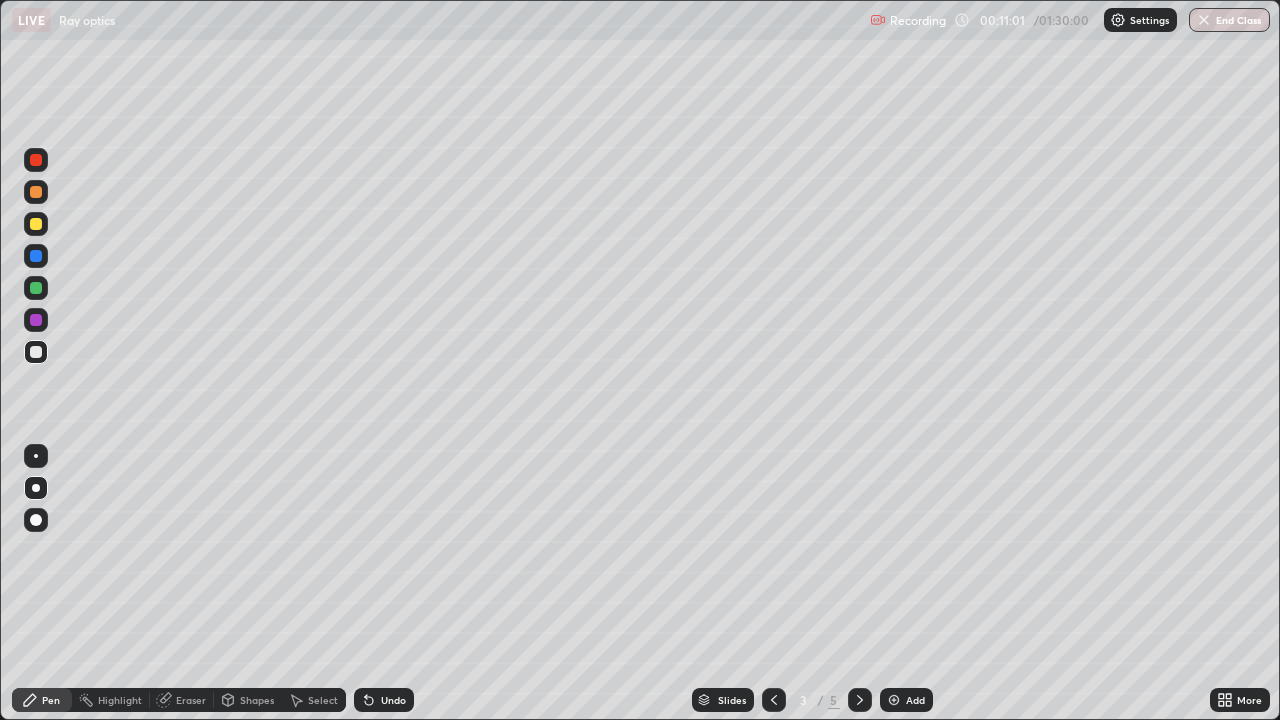 click at bounding box center [860, 700] 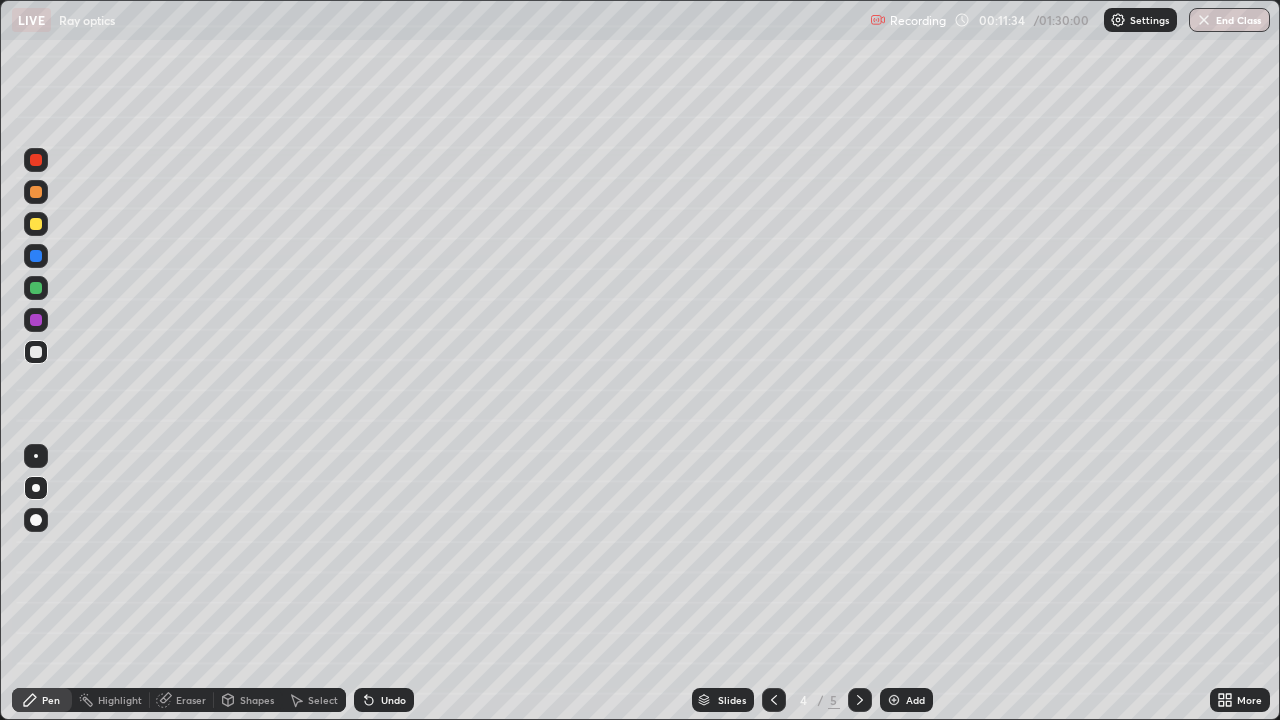 click on "Shapes" at bounding box center [248, 700] 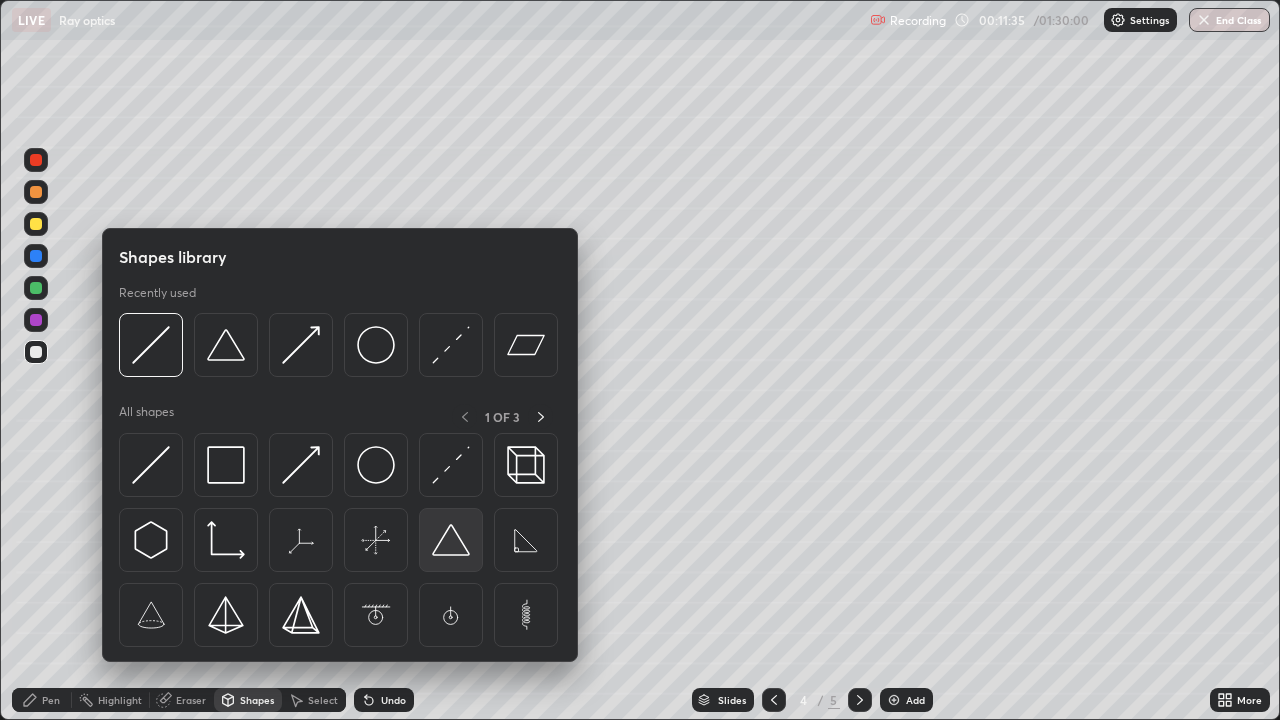 click at bounding box center [451, 540] 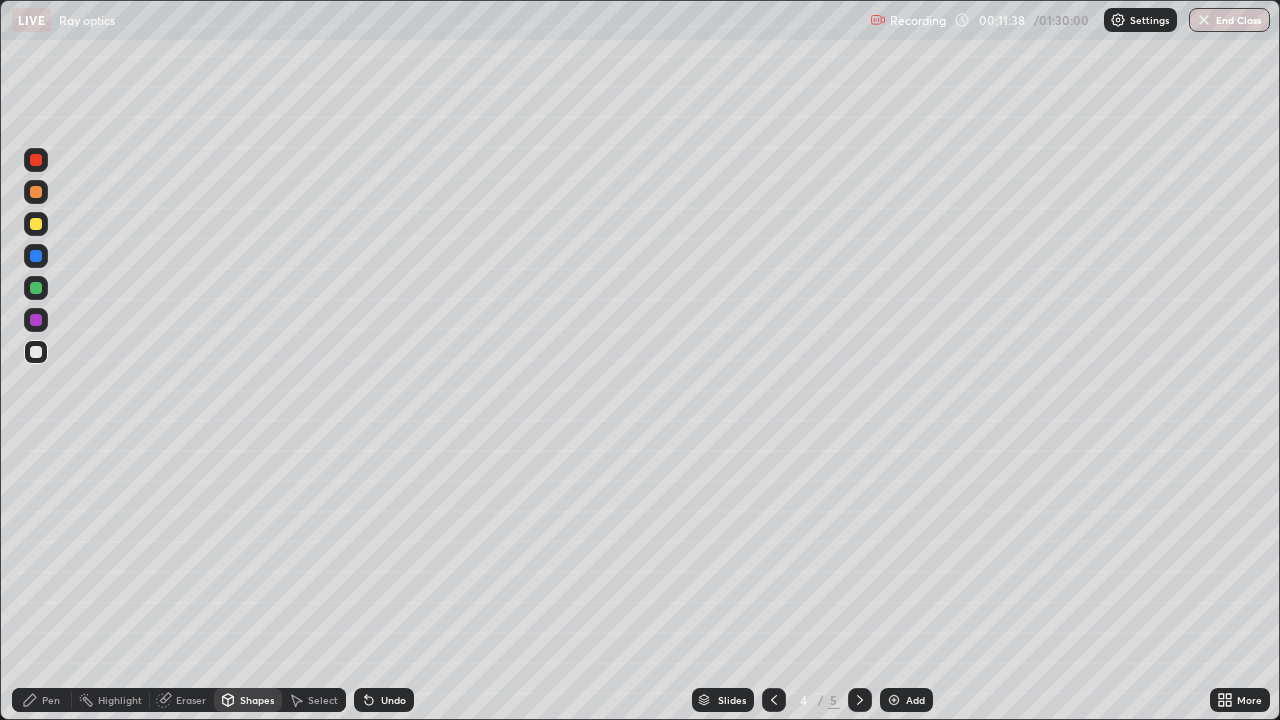 click on "Shapes" at bounding box center (257, 700) 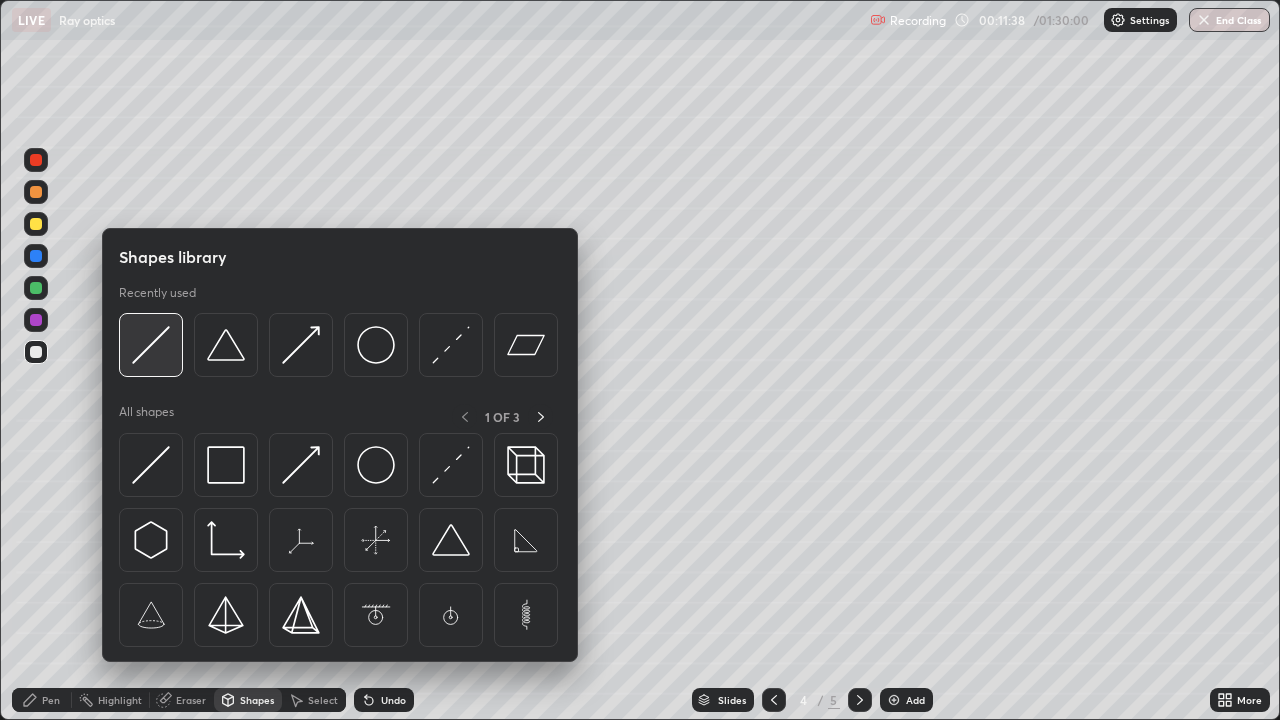 click at bounding box center (151, 345) 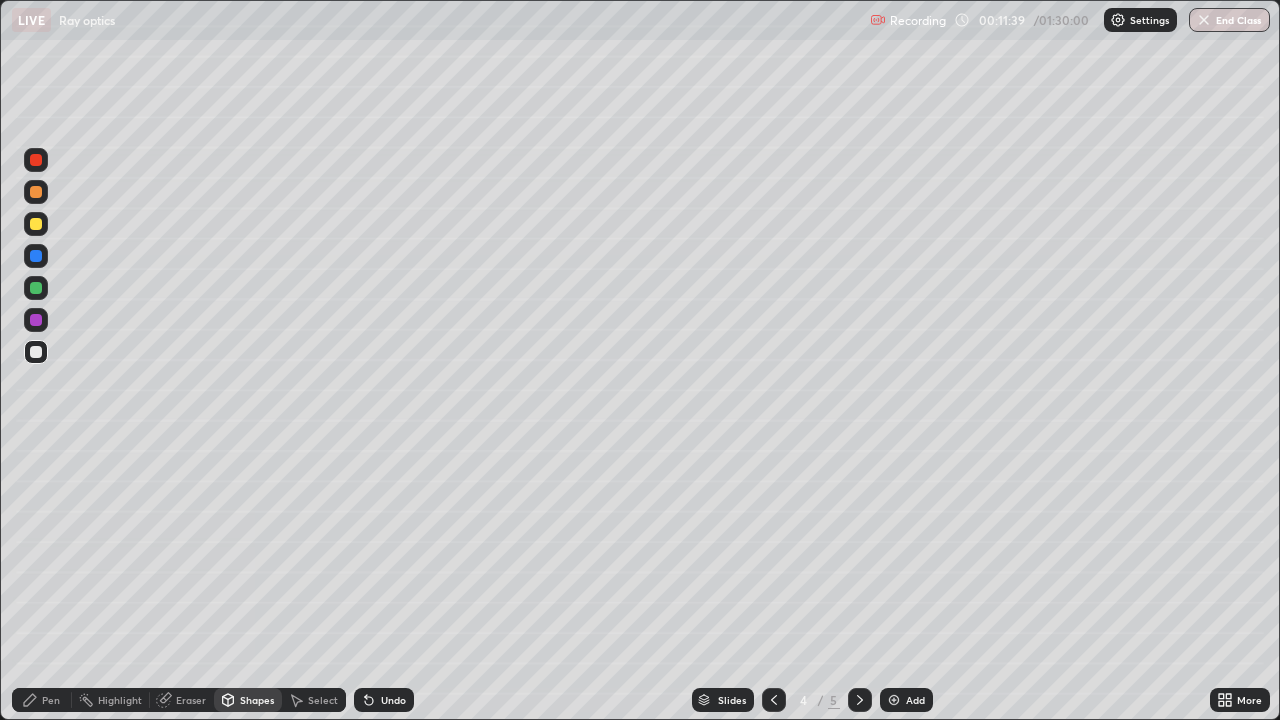 click at bounding box center [36, 224] 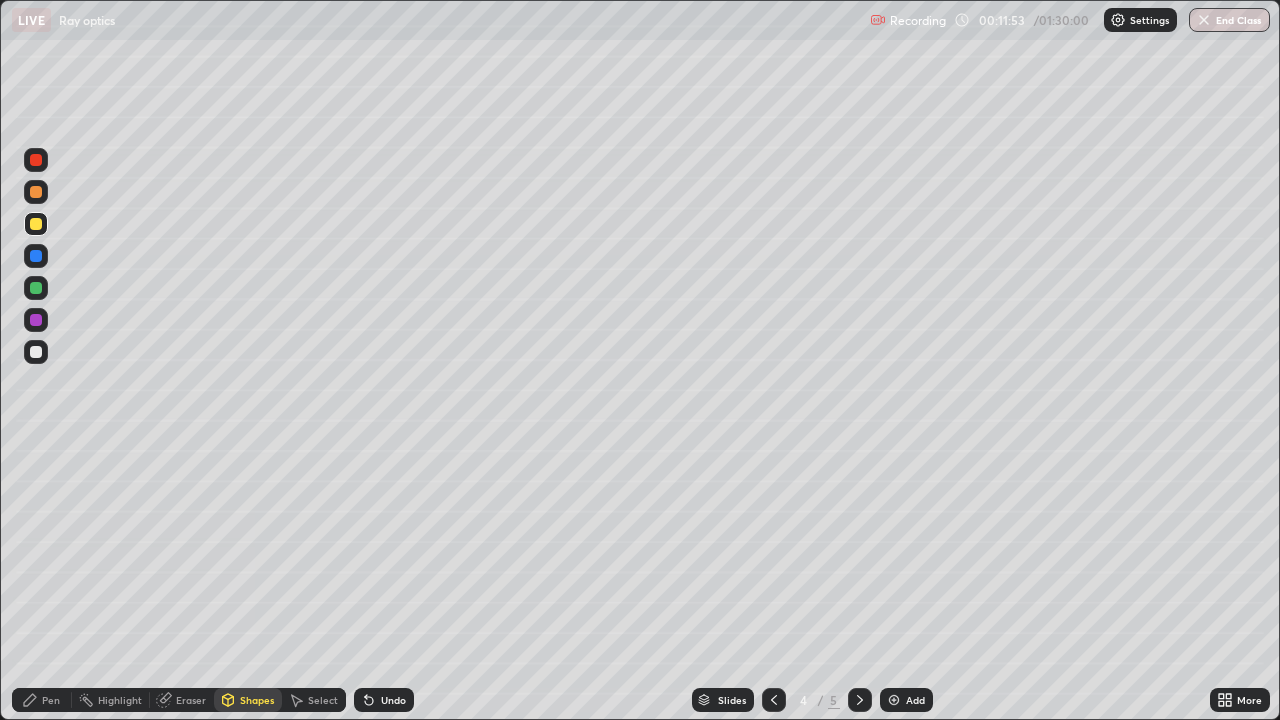 click on "Pen" at bounding box center [51, 700] 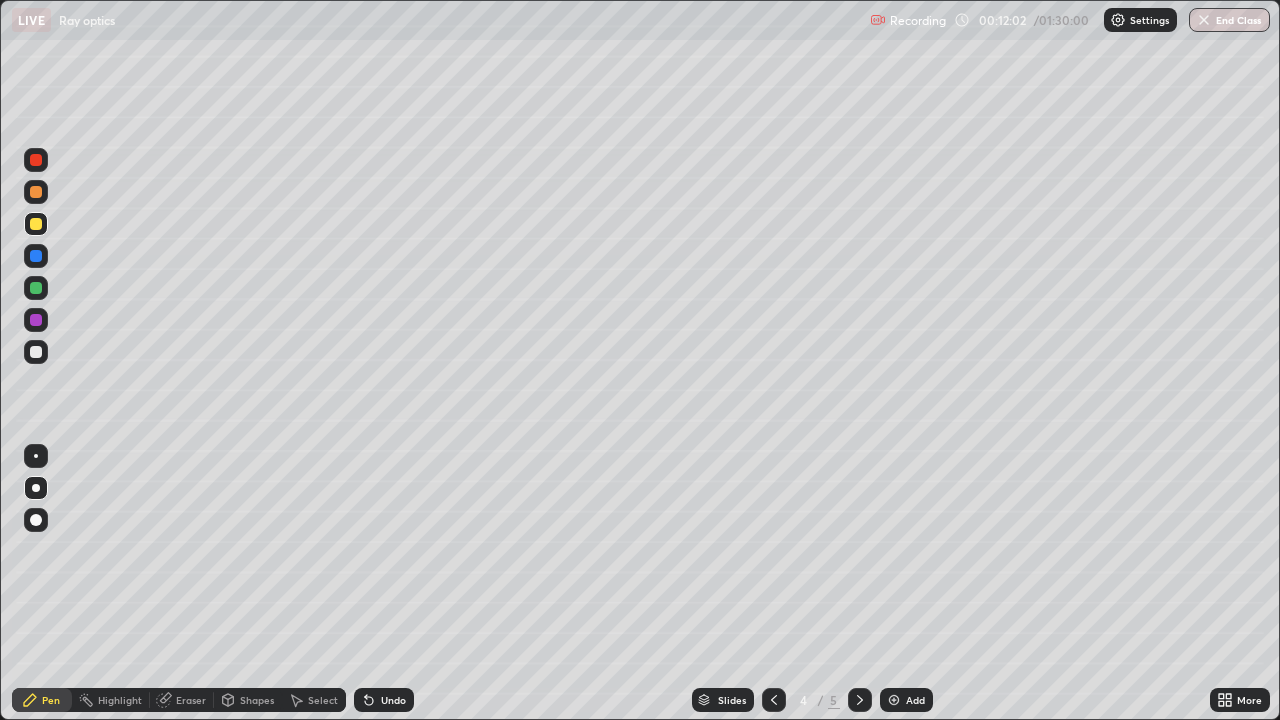 click on "Undo" at bounding box center [393, 700] 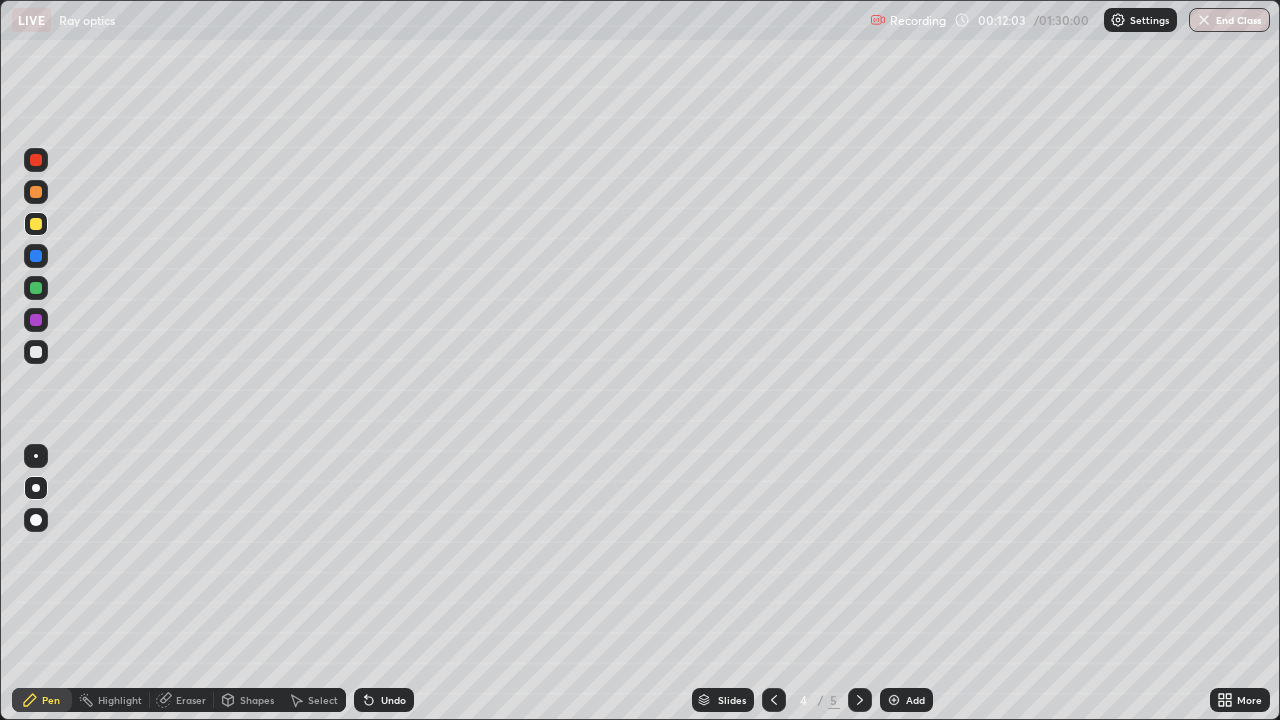 click on "Undo" at bounding box center (393, 700) 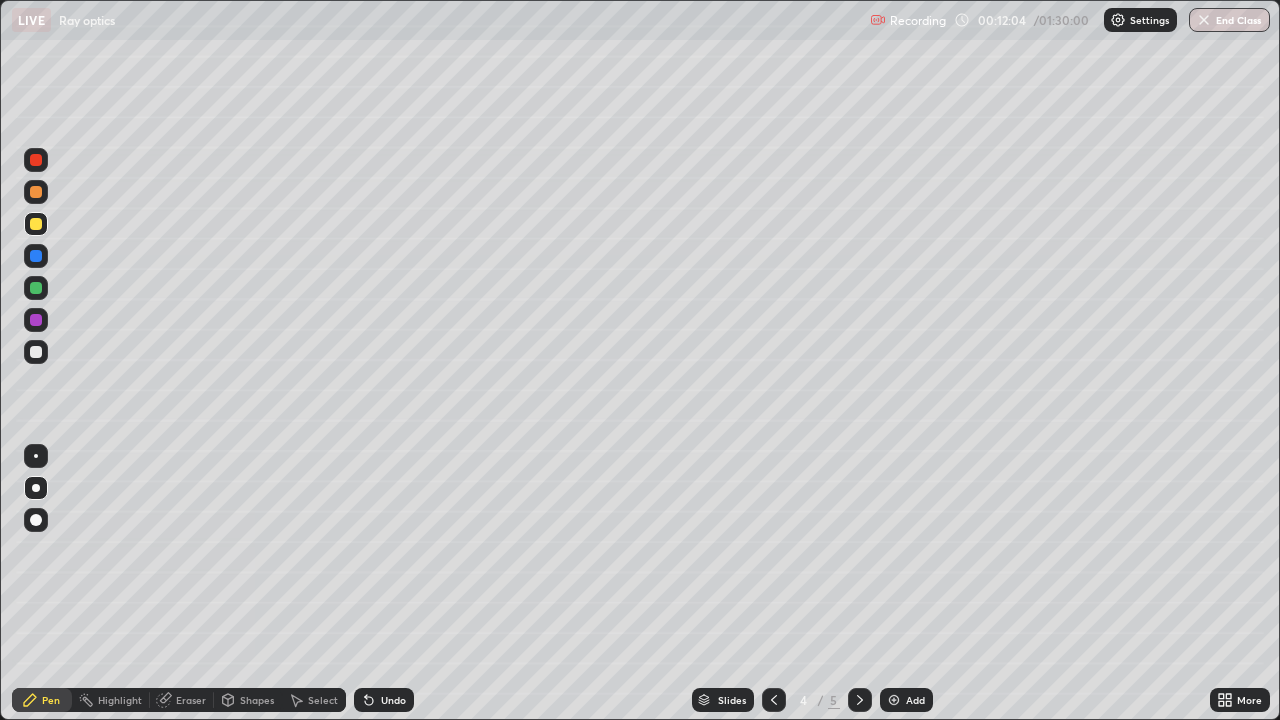 click on "Undo" at bounding box center (393, 700) 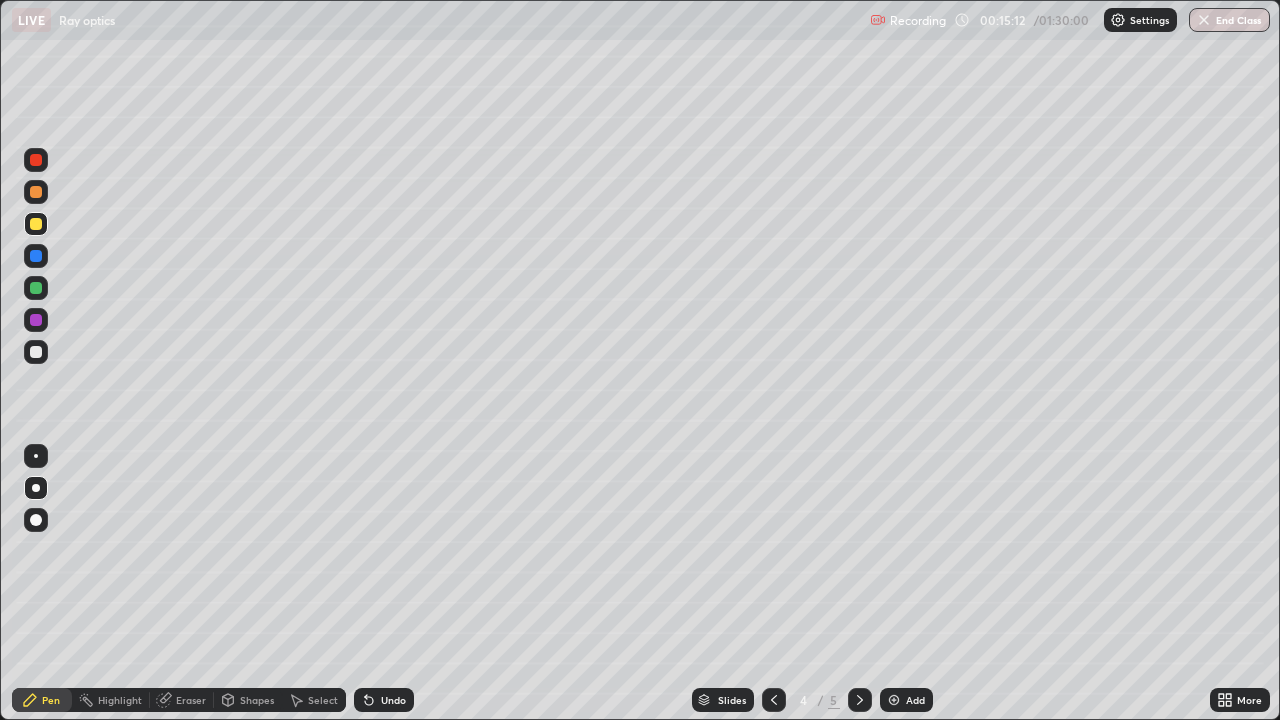 click on "Undo" at bounding box center (384, 700) 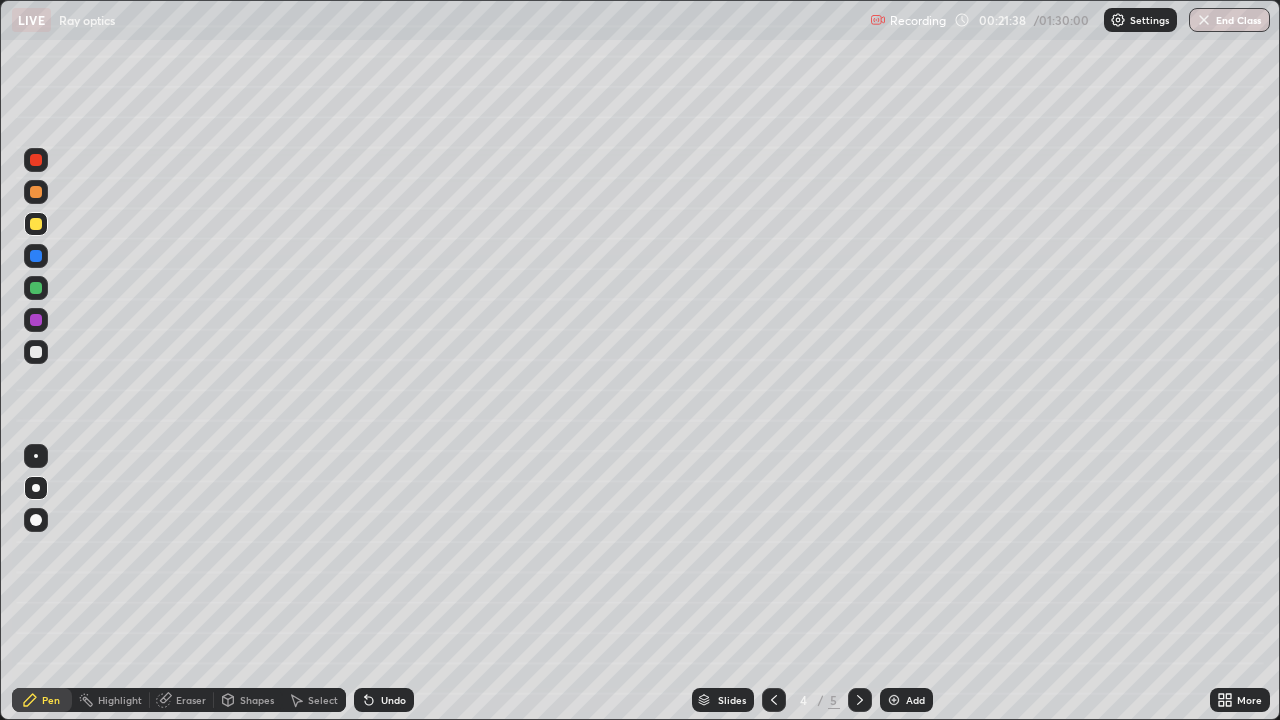 click on "Eraser" at bounding box center [191, 700] 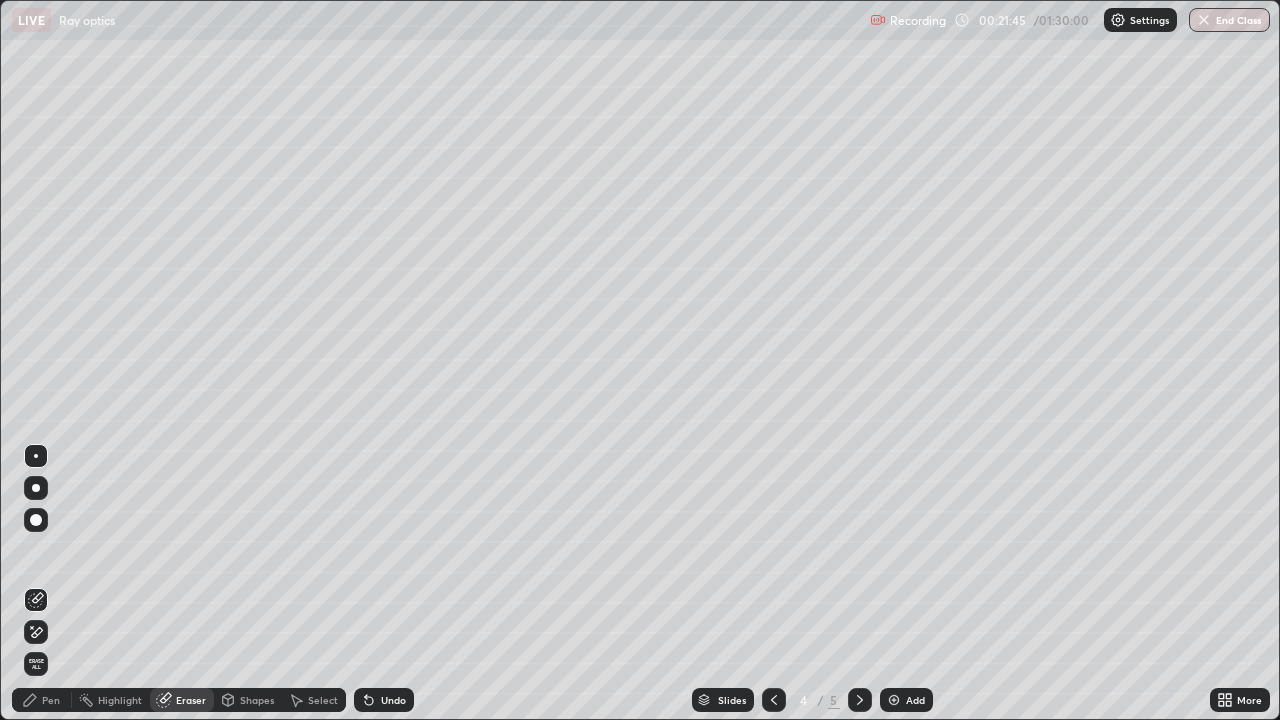 click on "Slides 4 / 5 Add" at bounding box center [812, 700] 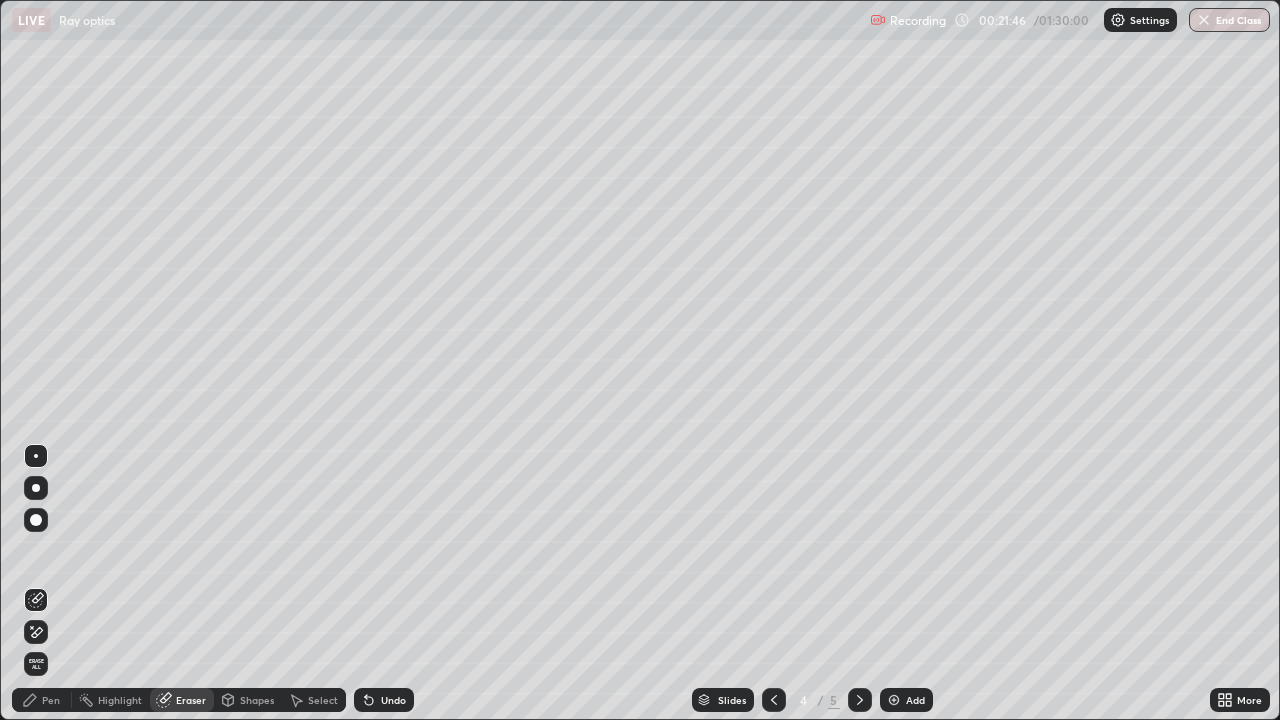 click on "Pen" at bounding box center [51, 700] 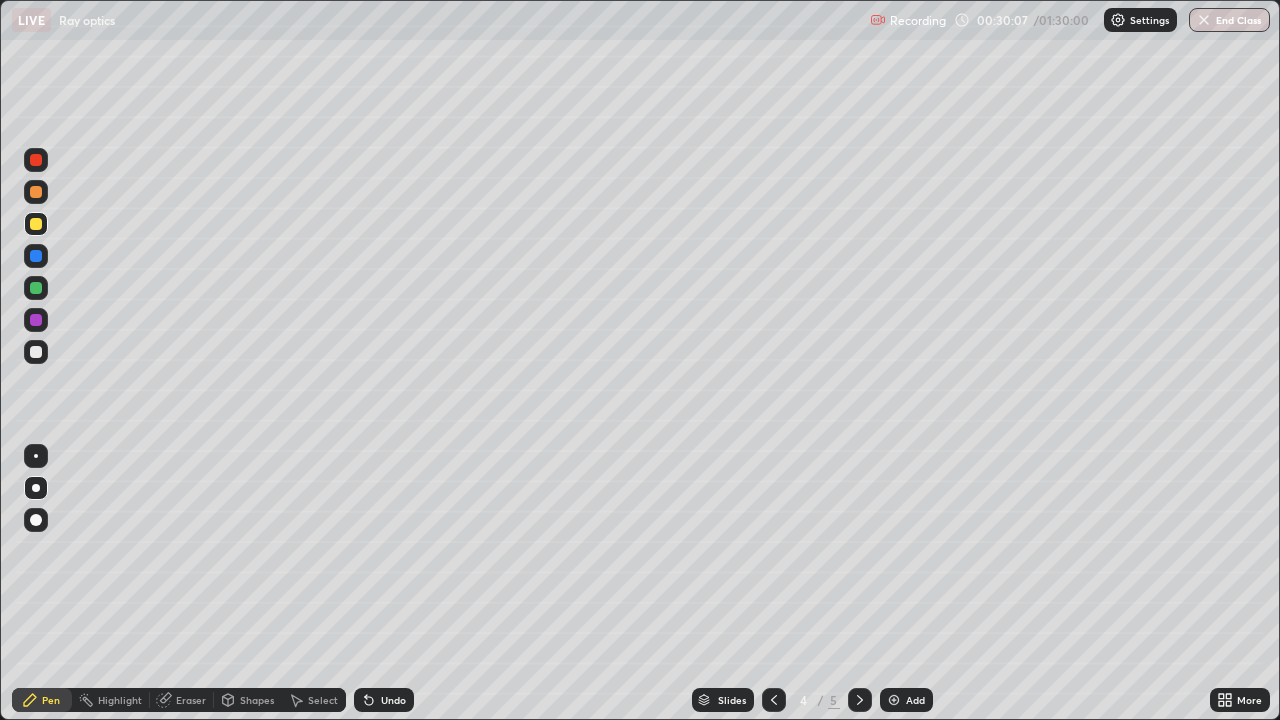 click 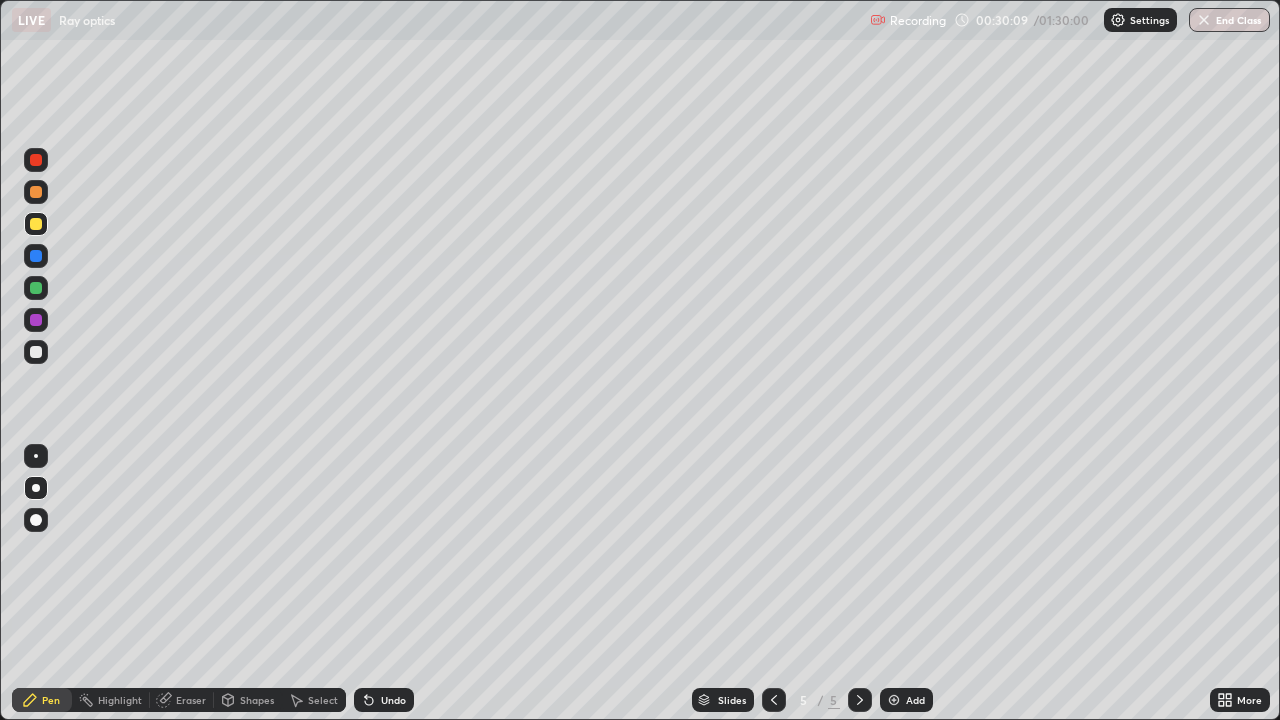 click at bounding box center (36, 352) 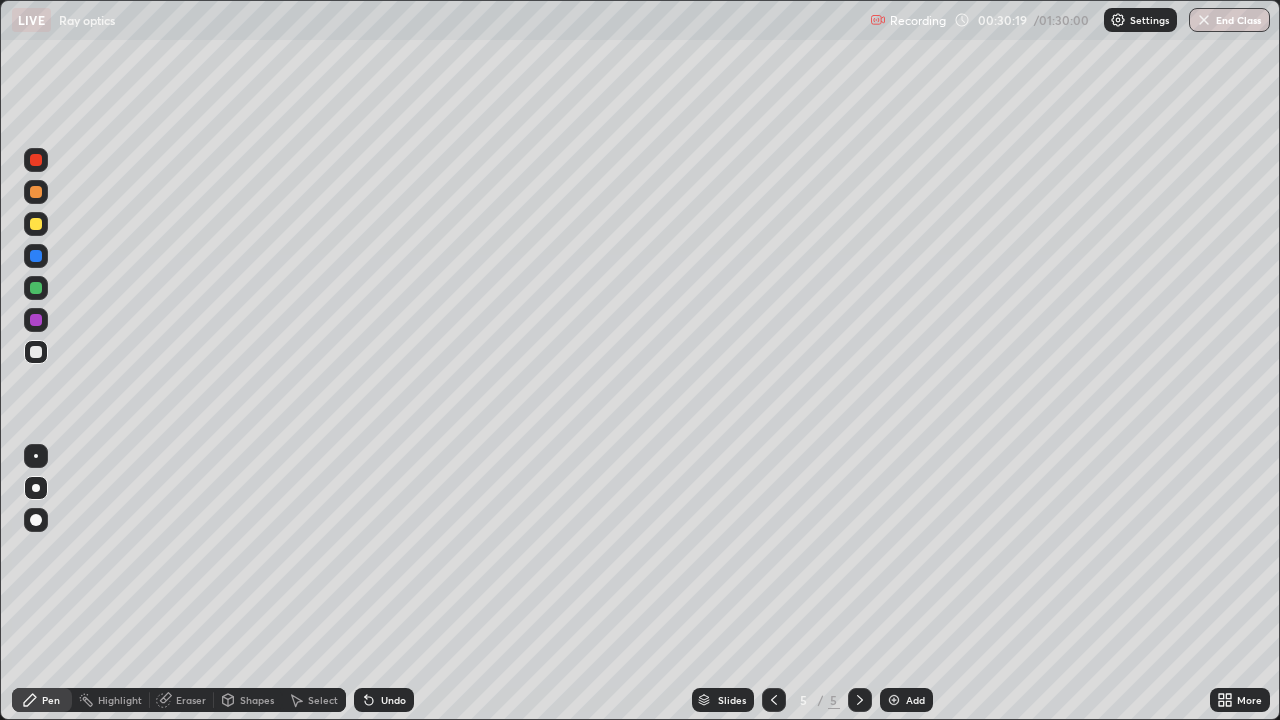 click 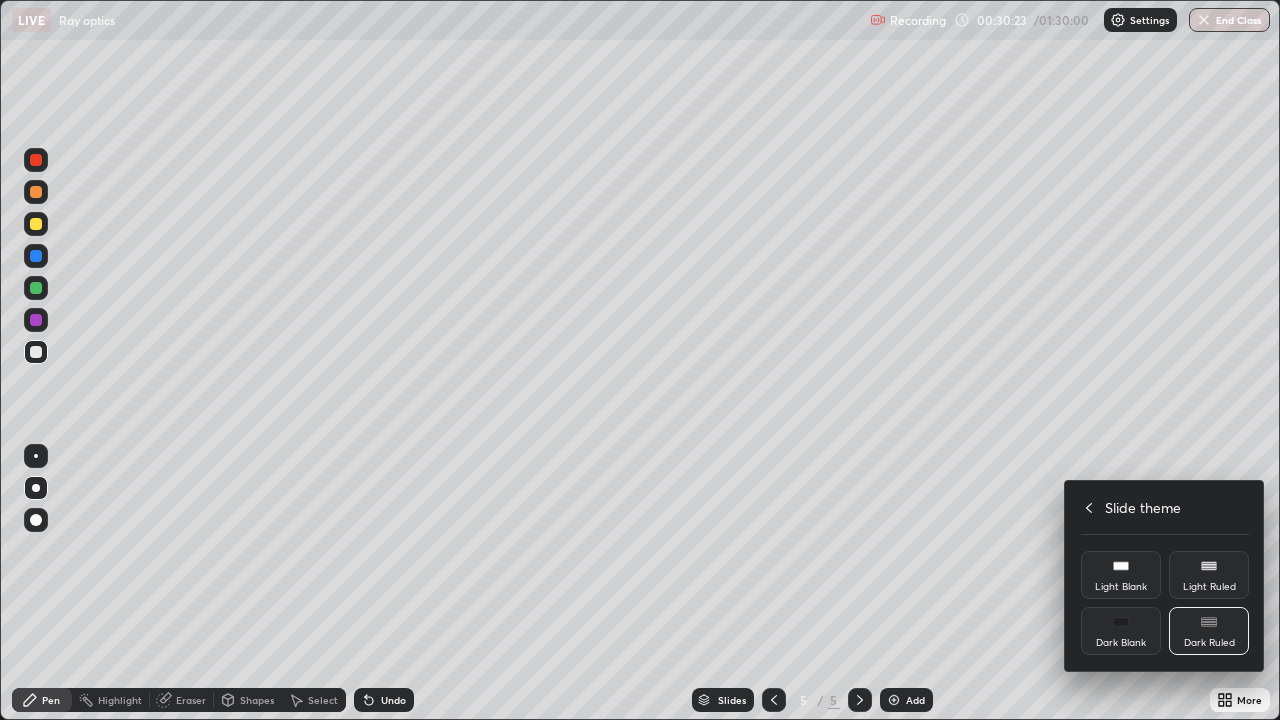 click at bounding box center (640, 360) 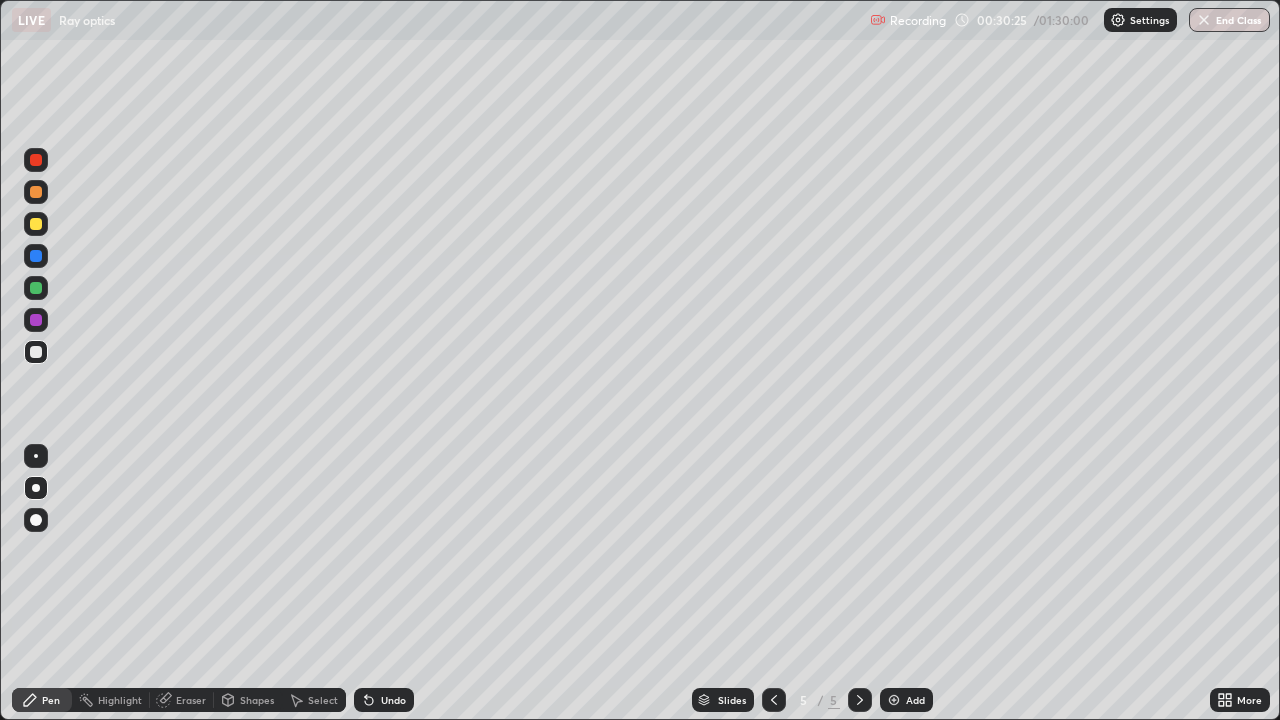 click on "Undo" at bounding box center (393, 700) 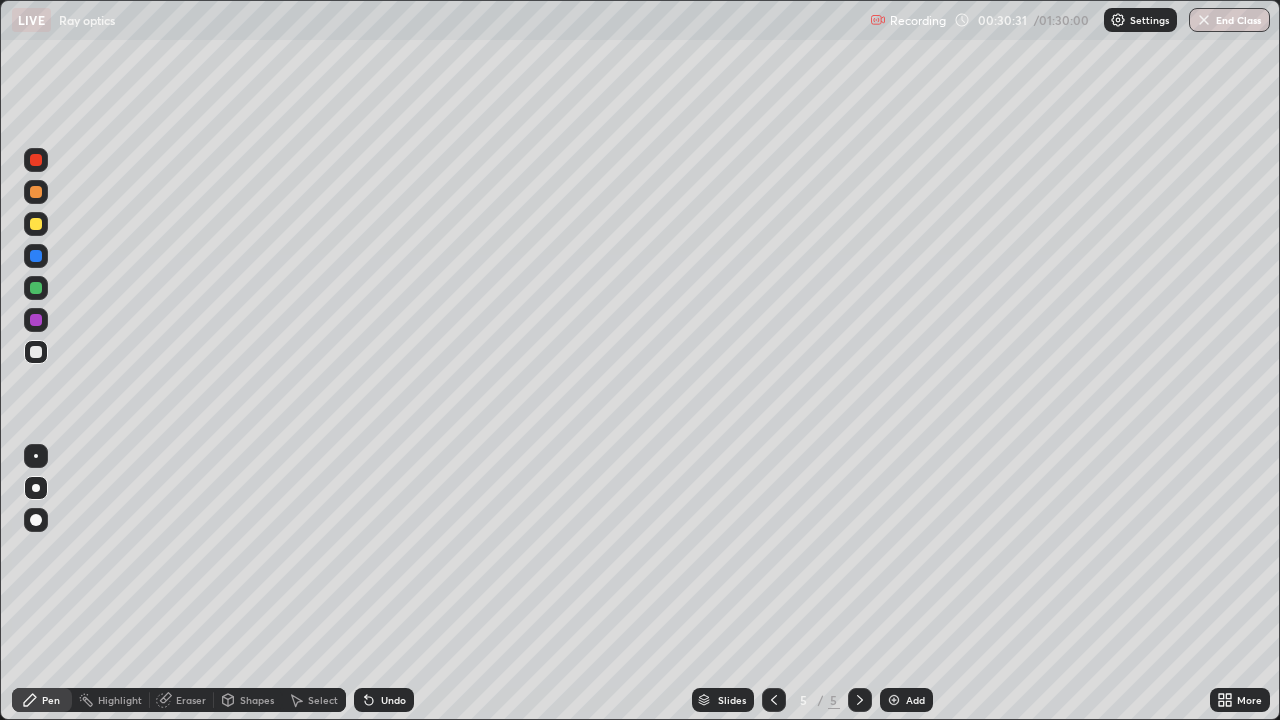 click on "Undo" at bounding box center (393, 700) 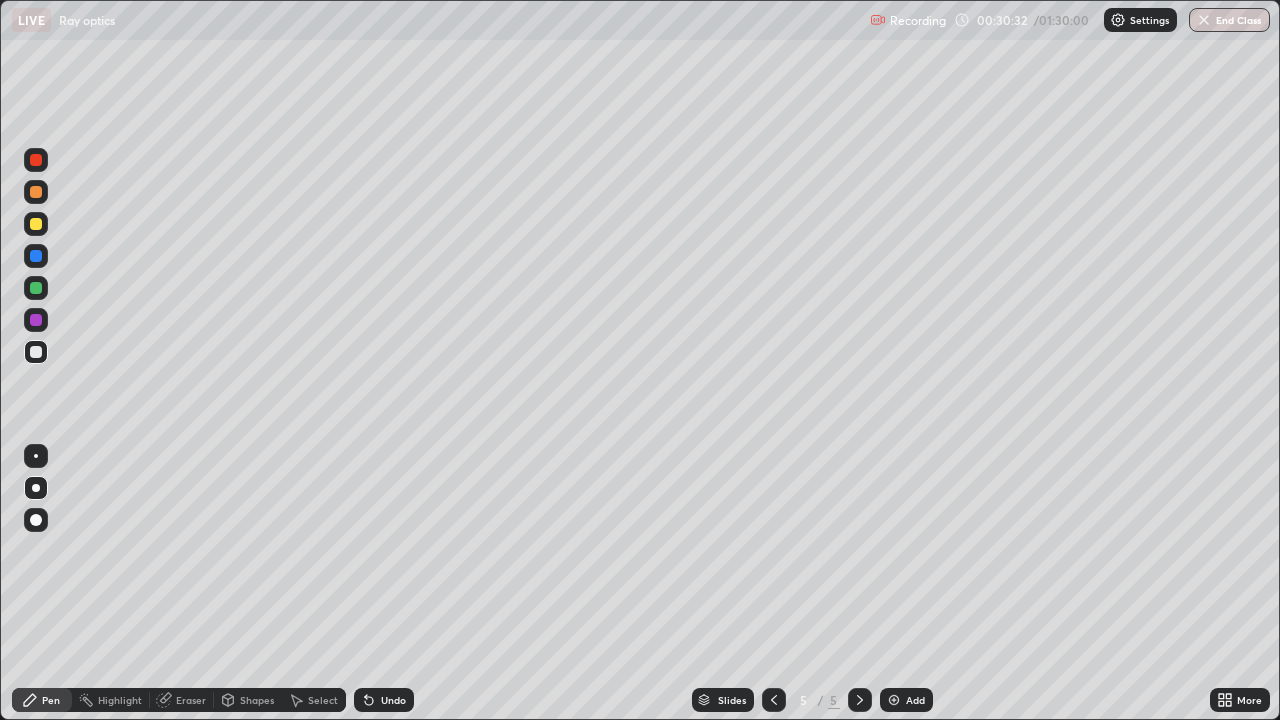click on "Undo" at bounding box center [393, 700] 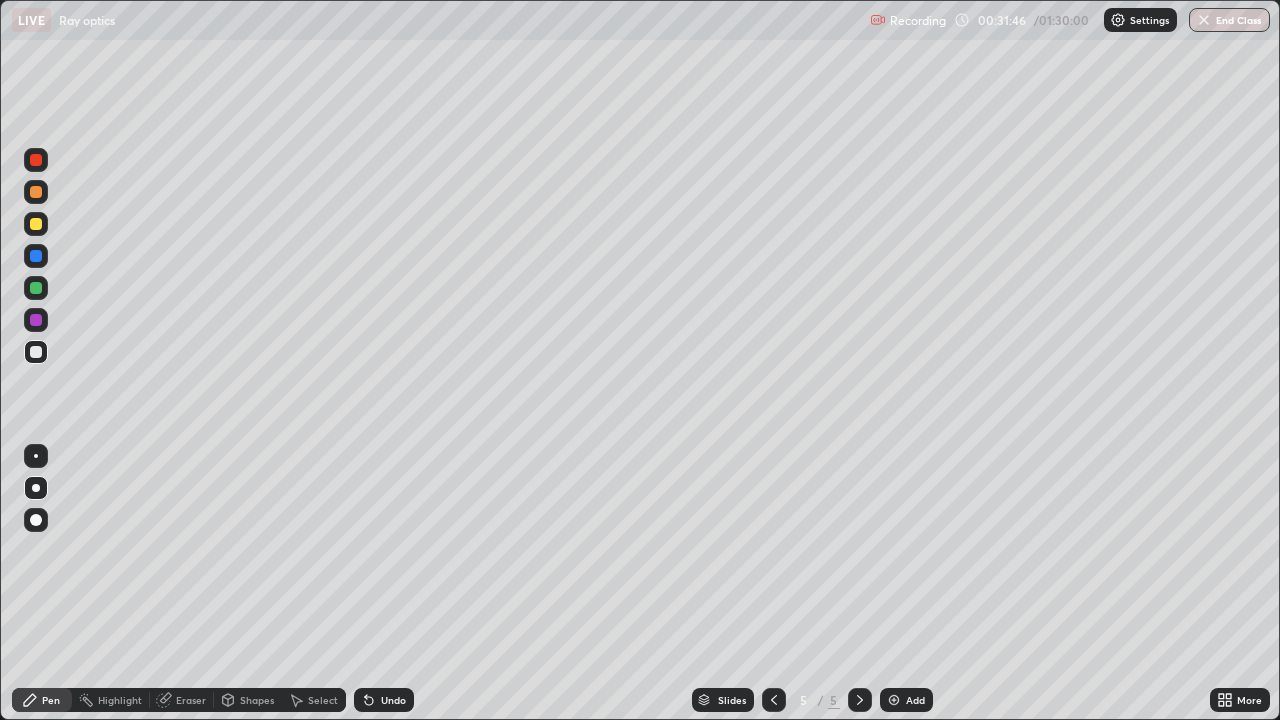 click on "Undo" at bounding box center [384, 700] 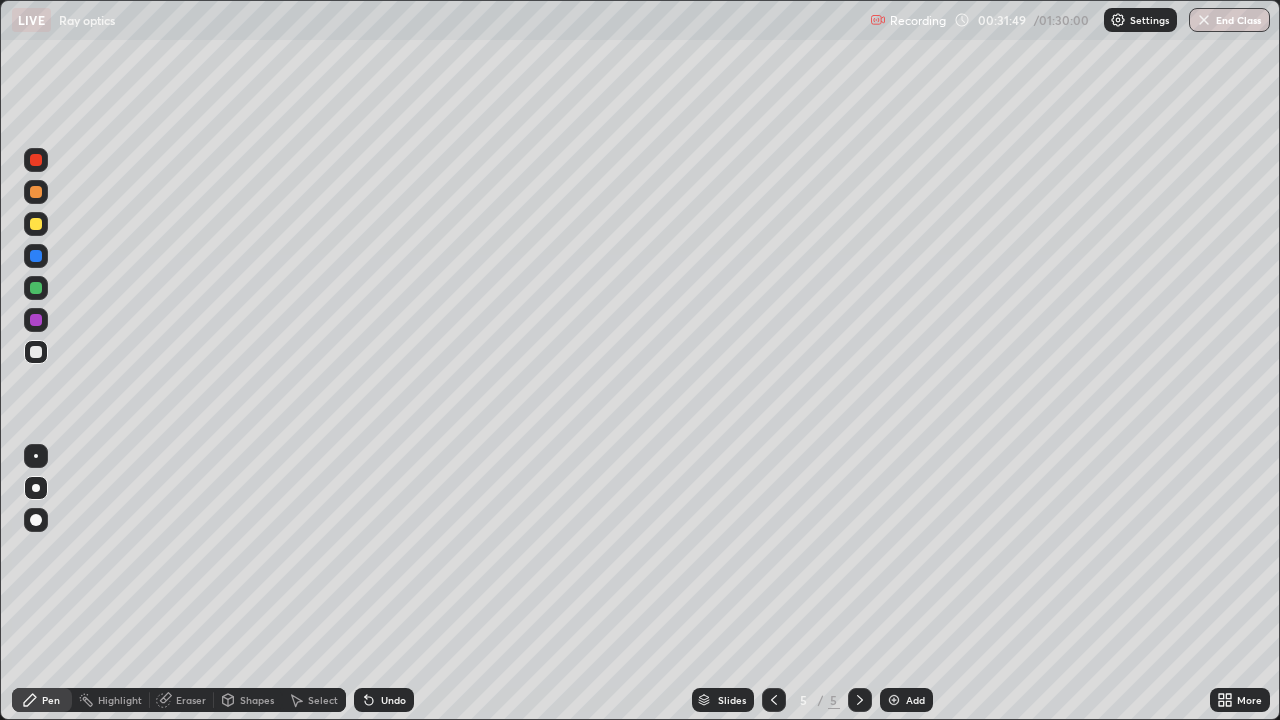 click on "Undo" at bounding box center [393, 700] 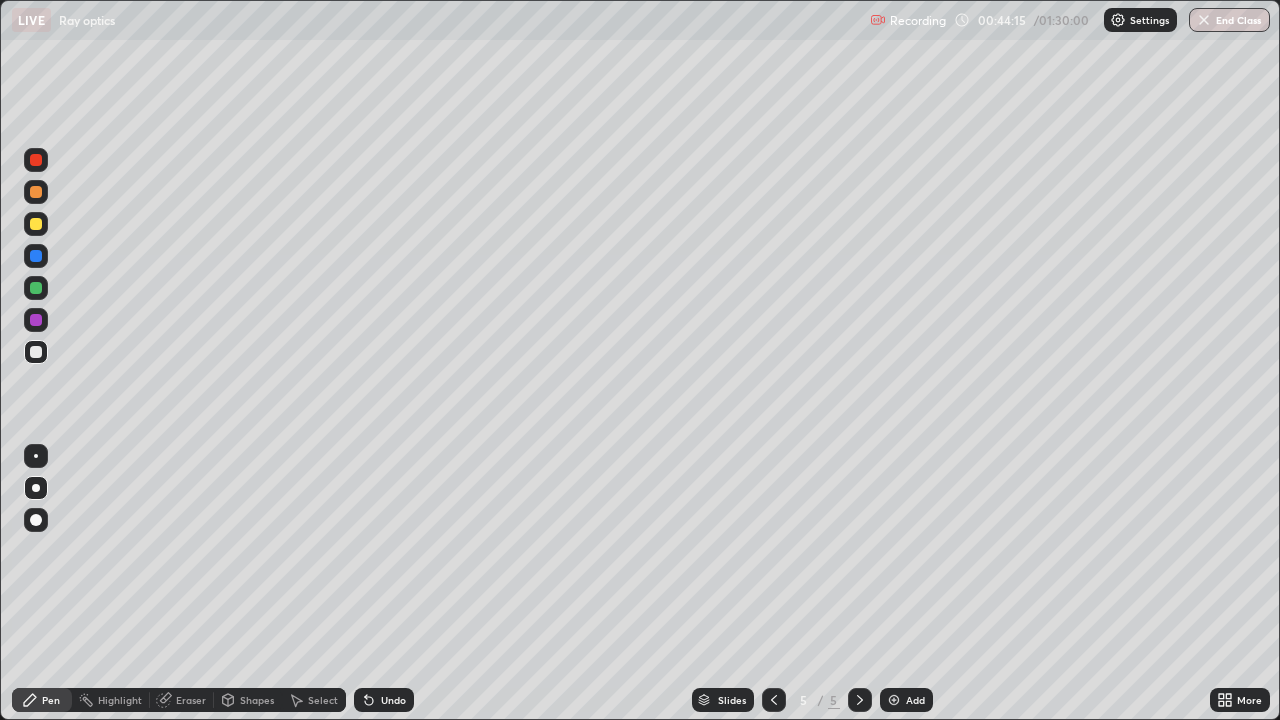 click at bounding box center [894, 700] 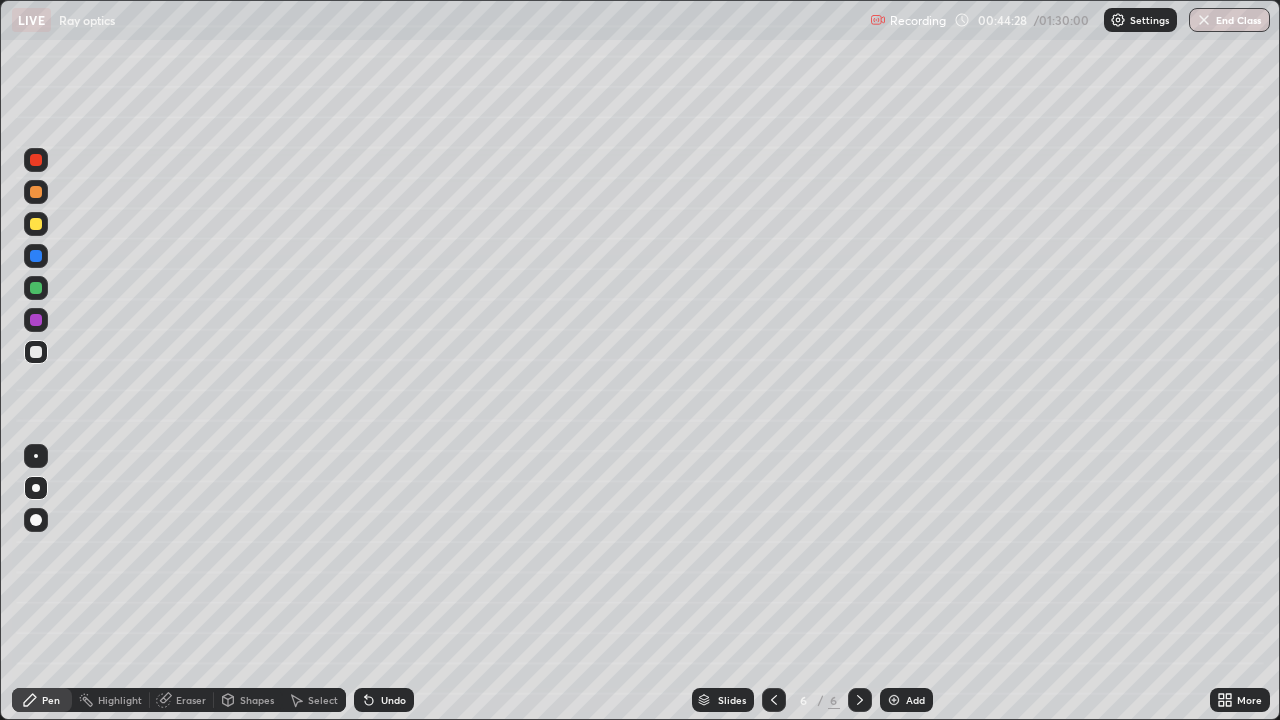 click at bounding box center [36, 224] 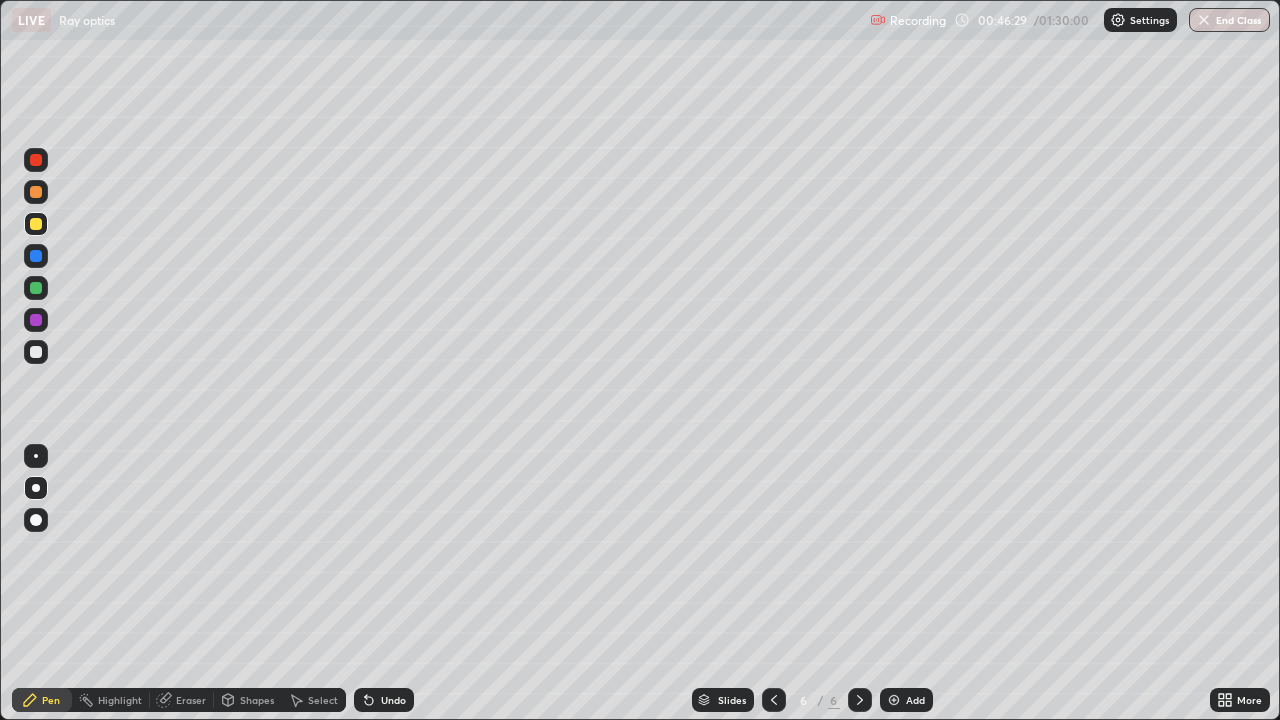 click 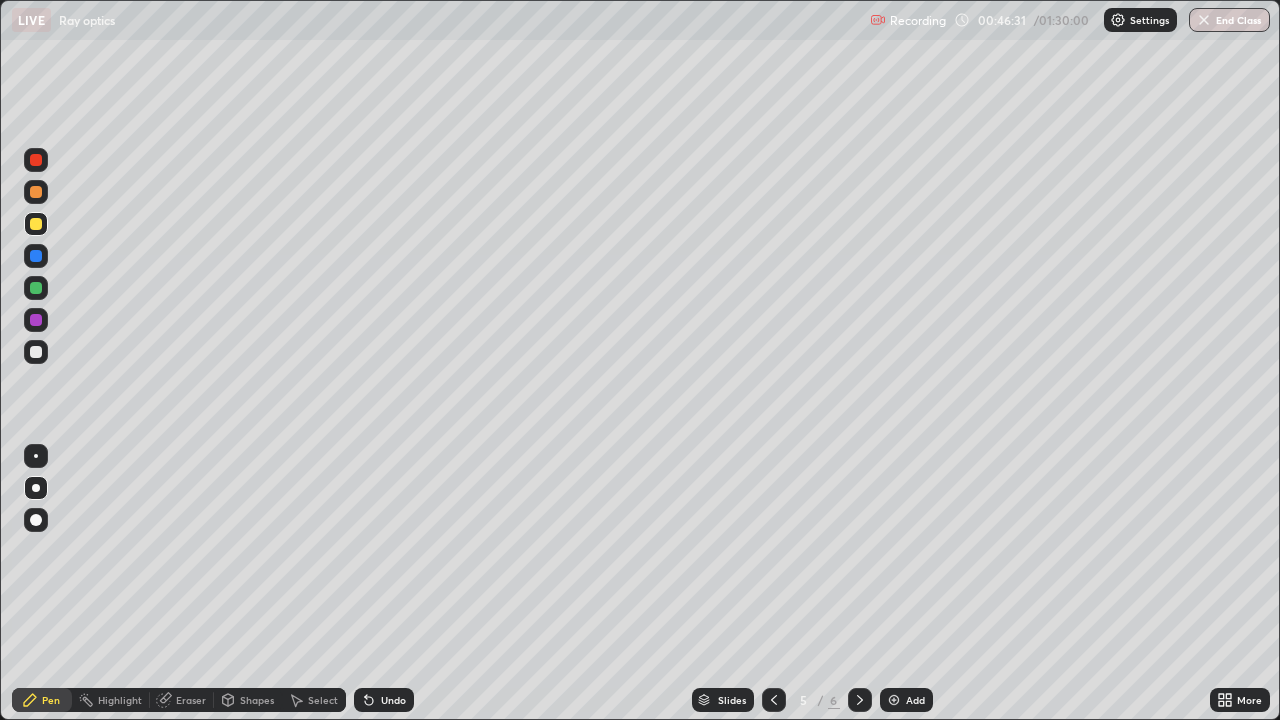 click 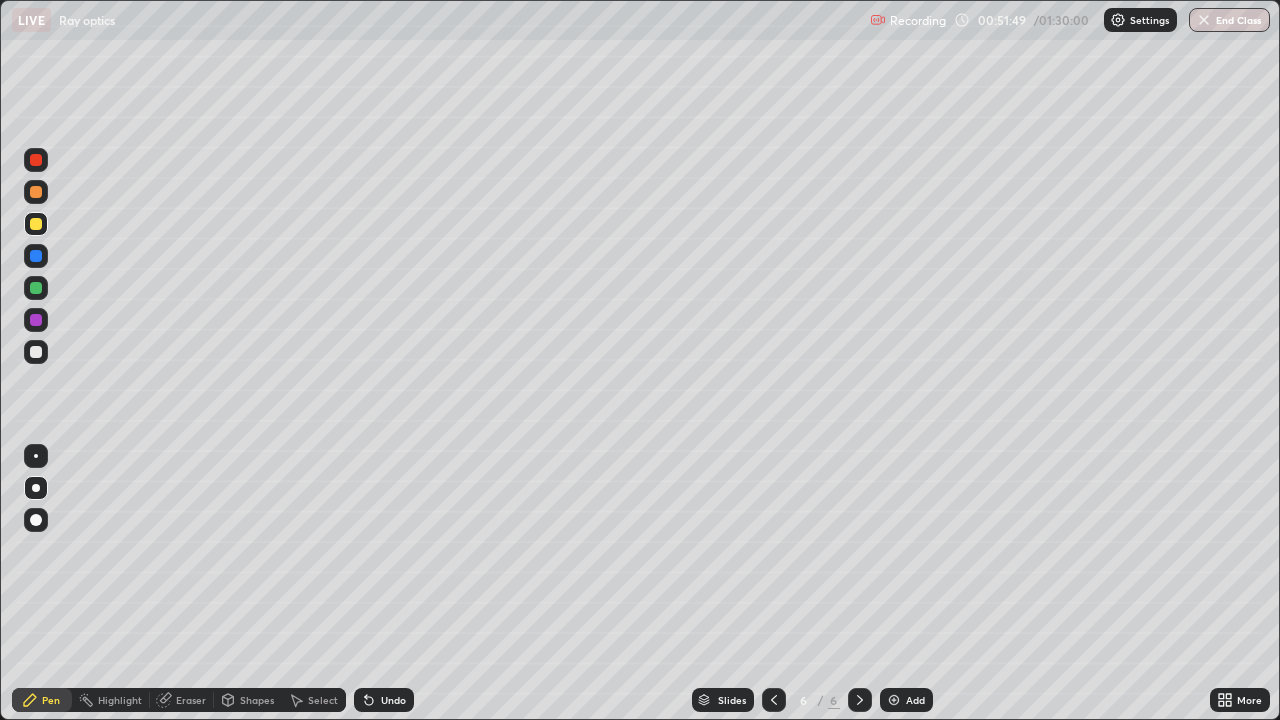 click on "Add" at bounding box center (906, 700) 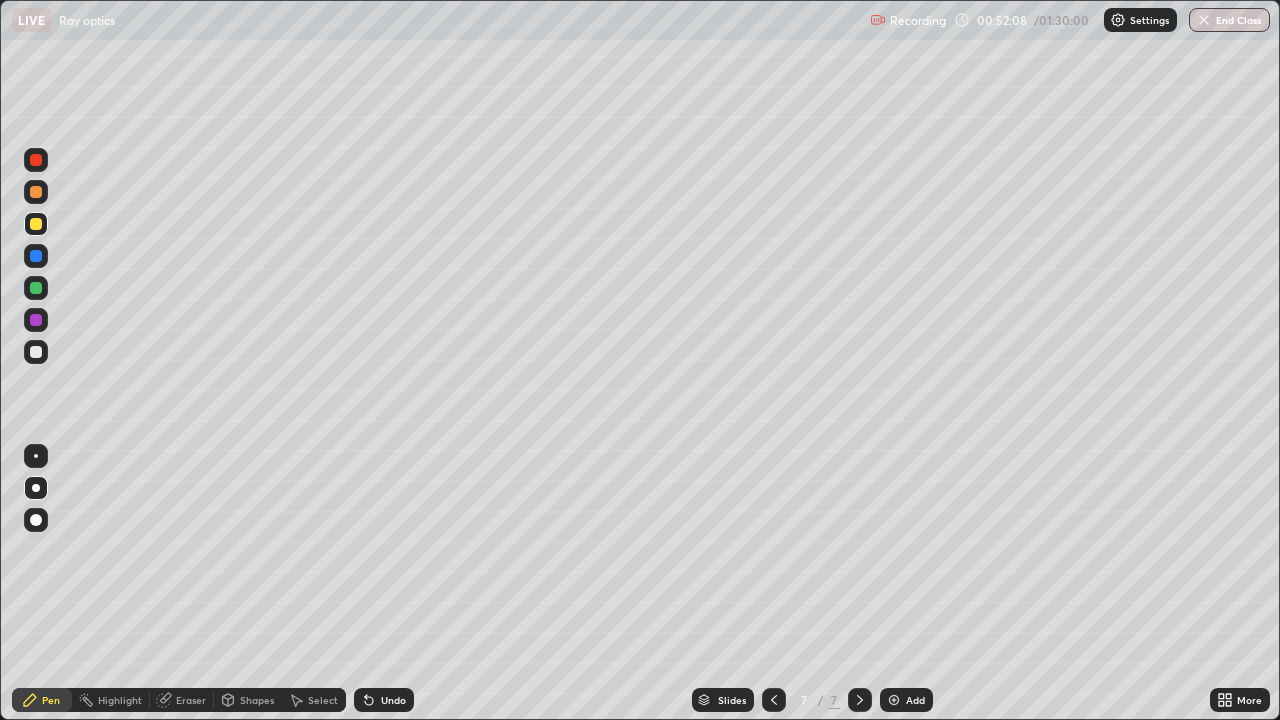 click 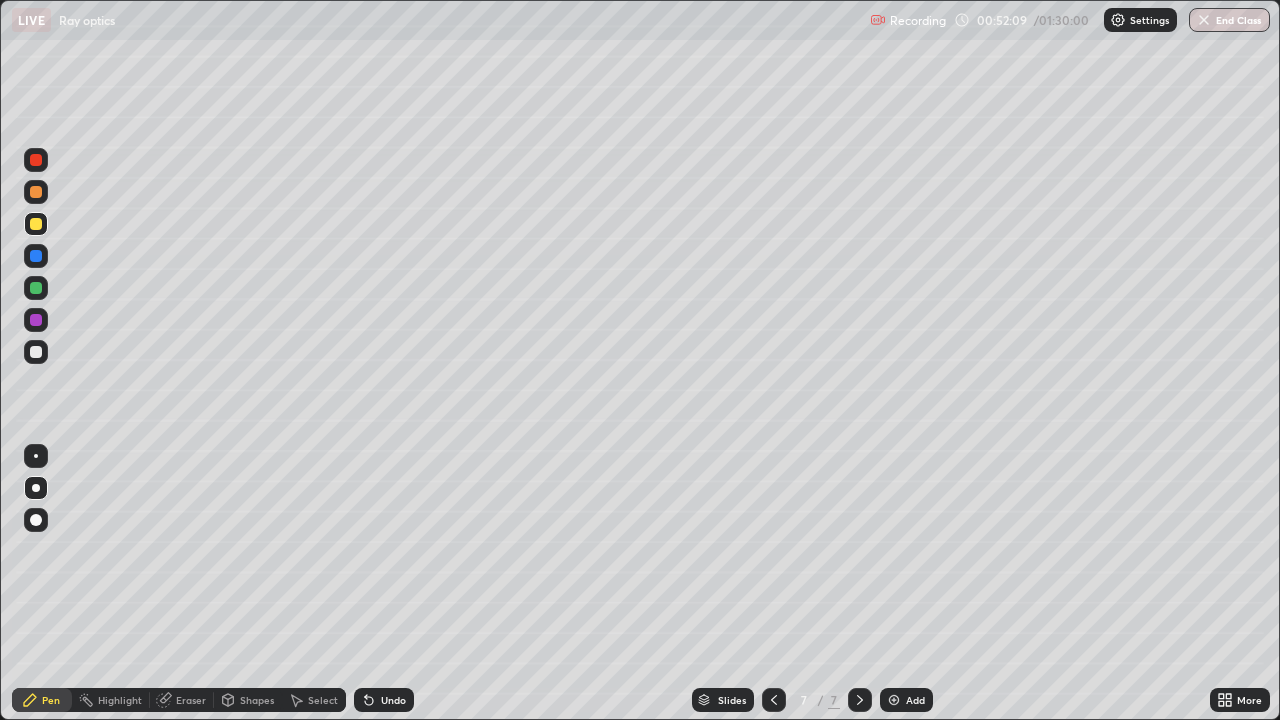 click on "Undo" at bounding box center (384, 700) 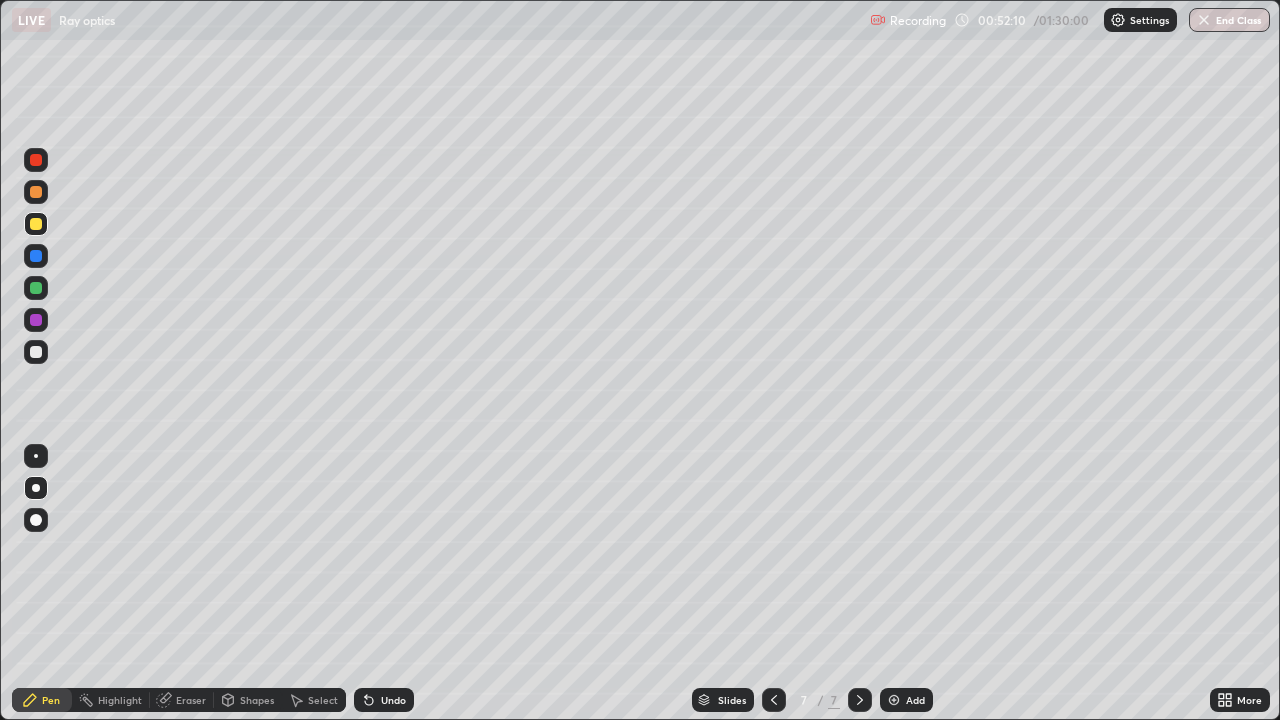 click on "Undo" at bounding box center [384, 700] 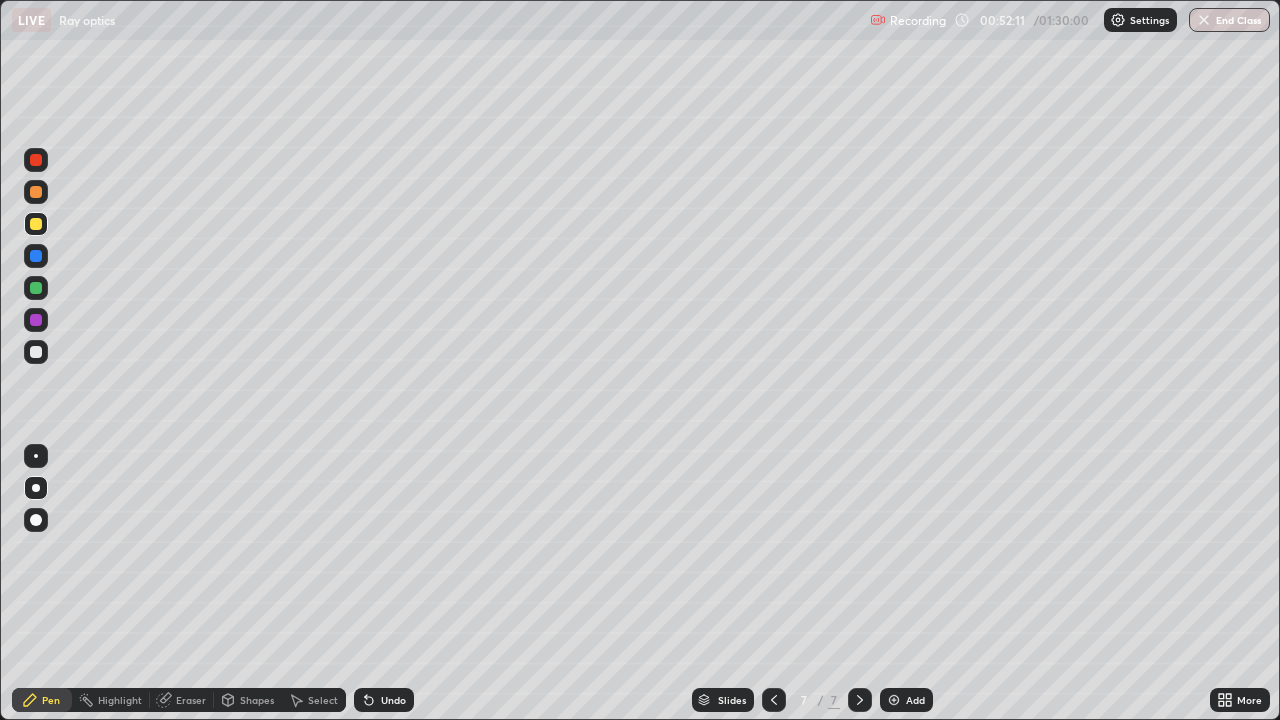 click on "Undo" at bounding box center [393, 700] 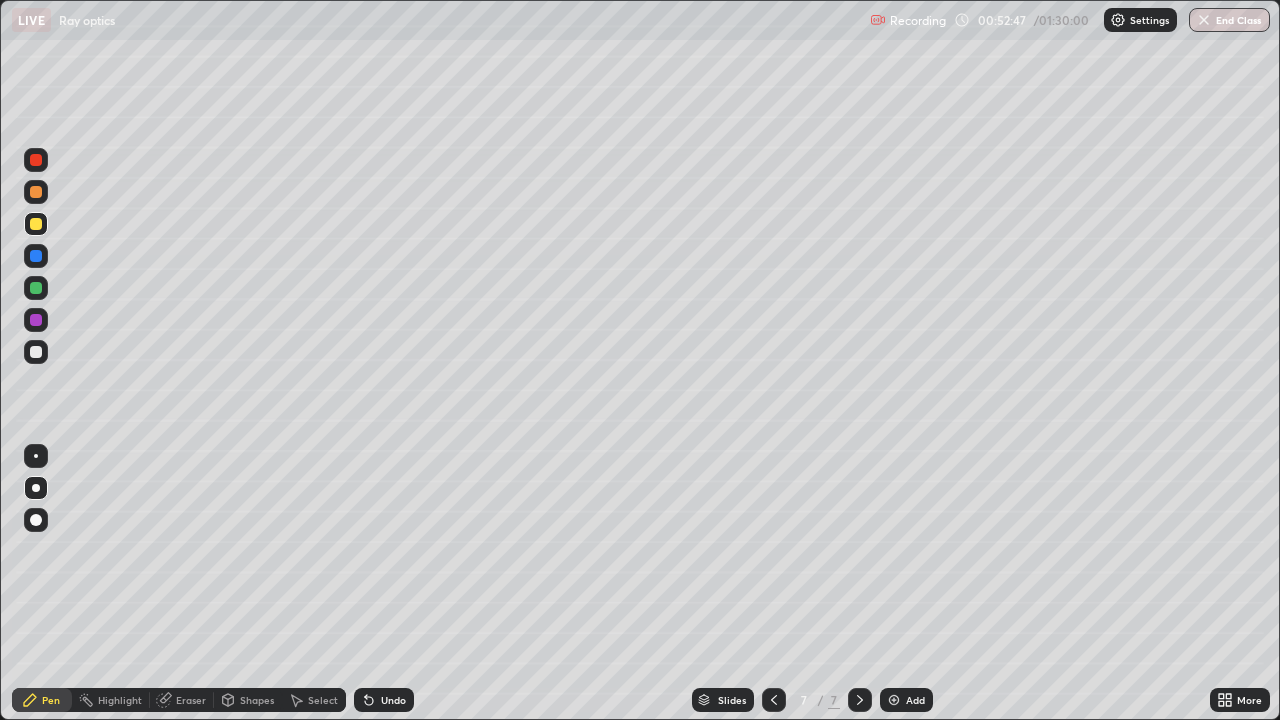 click on "Eraser" at bounding box center [191, 700] 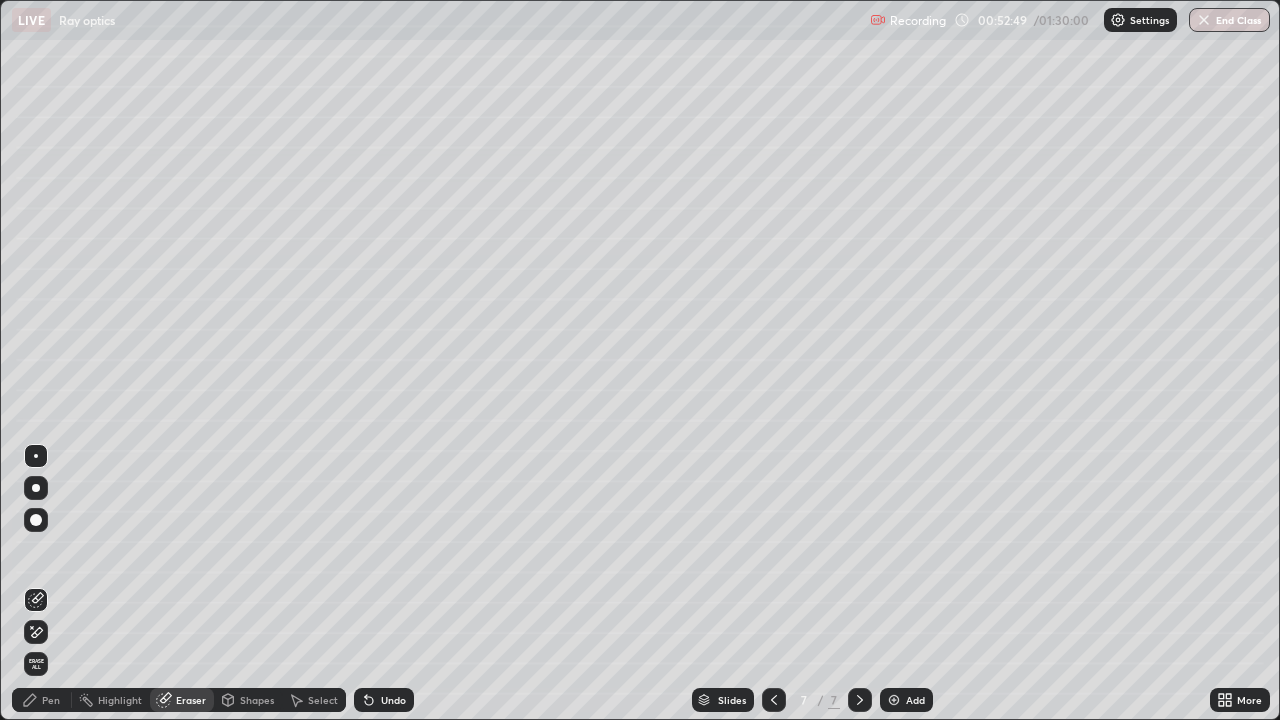 click on "Pen" at bounding box center [42, 700] 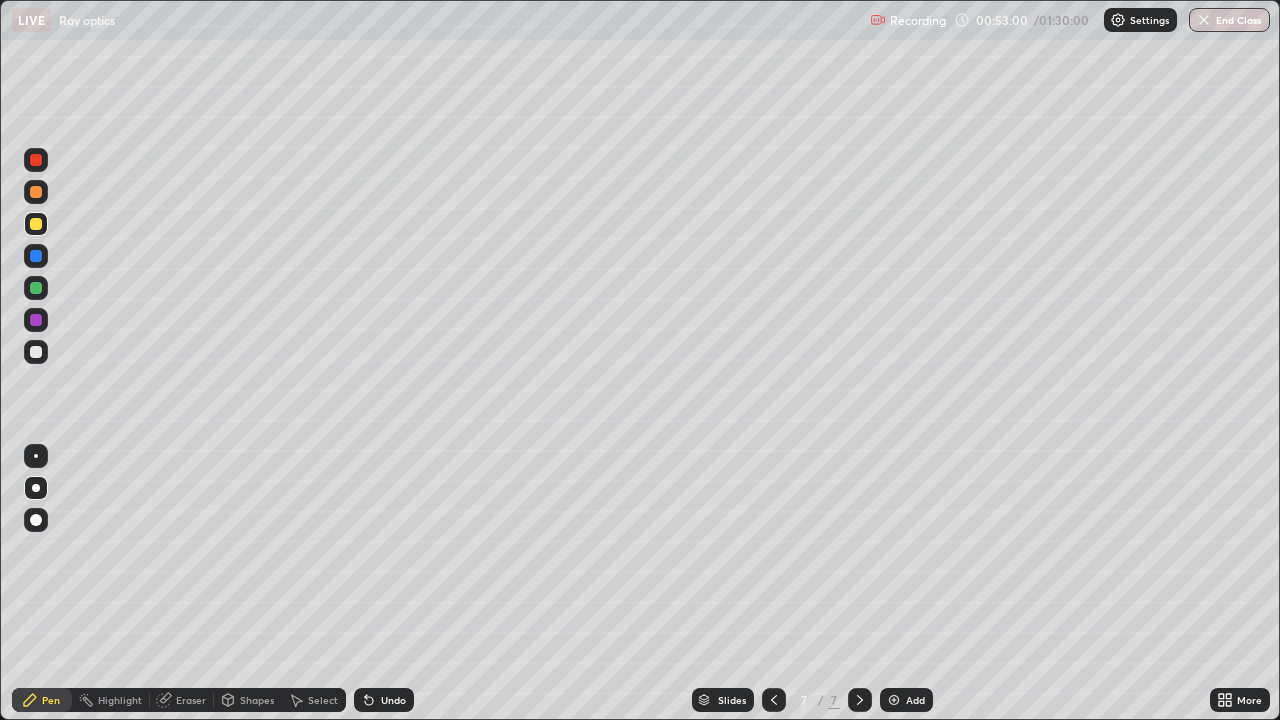 click 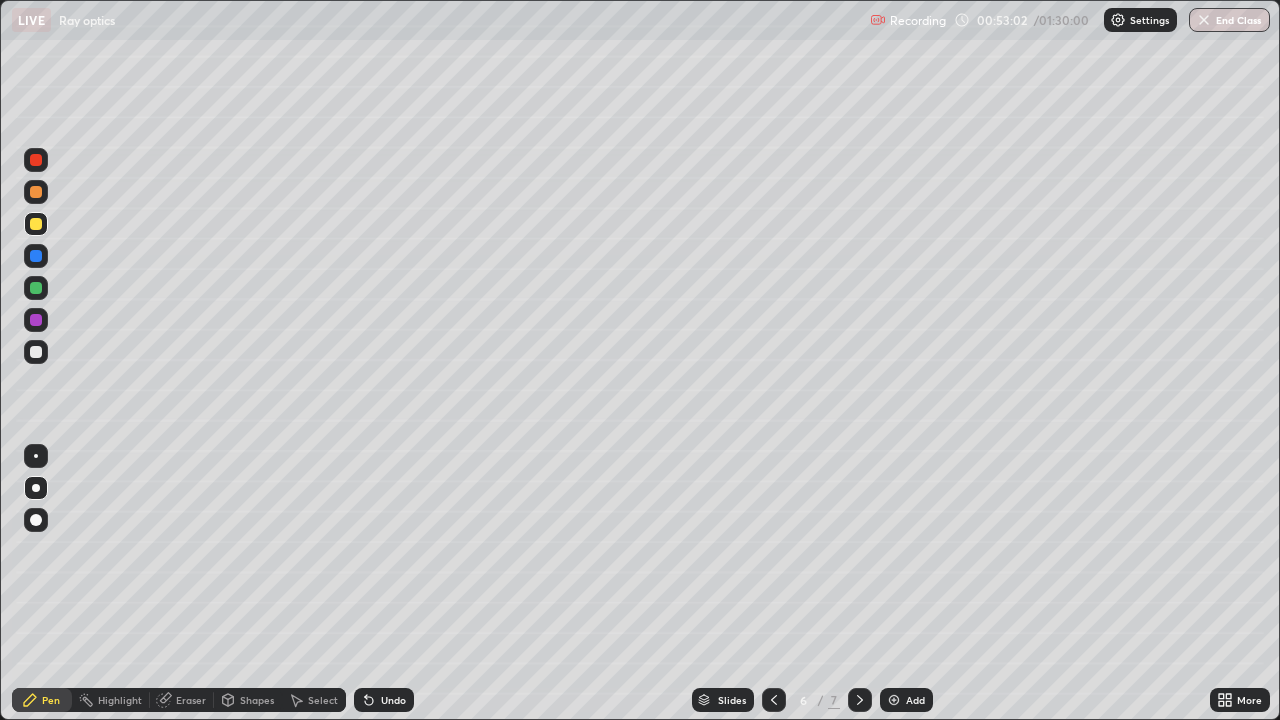 click 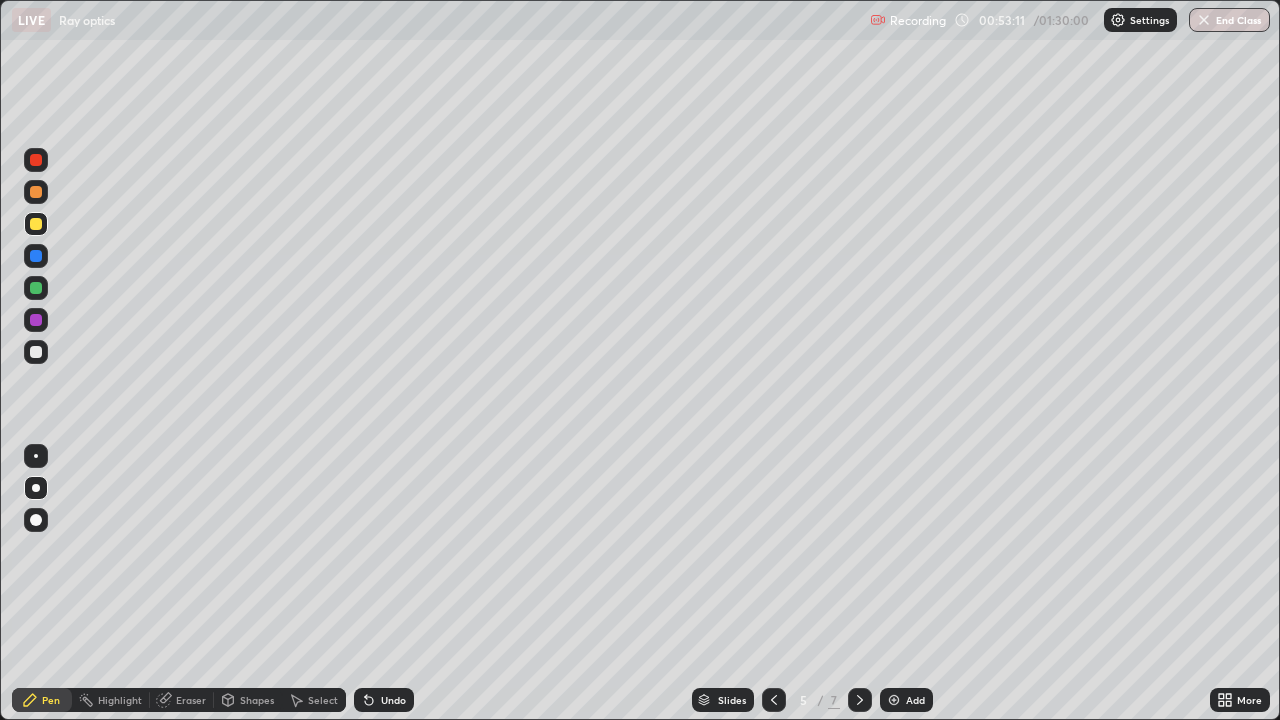 click 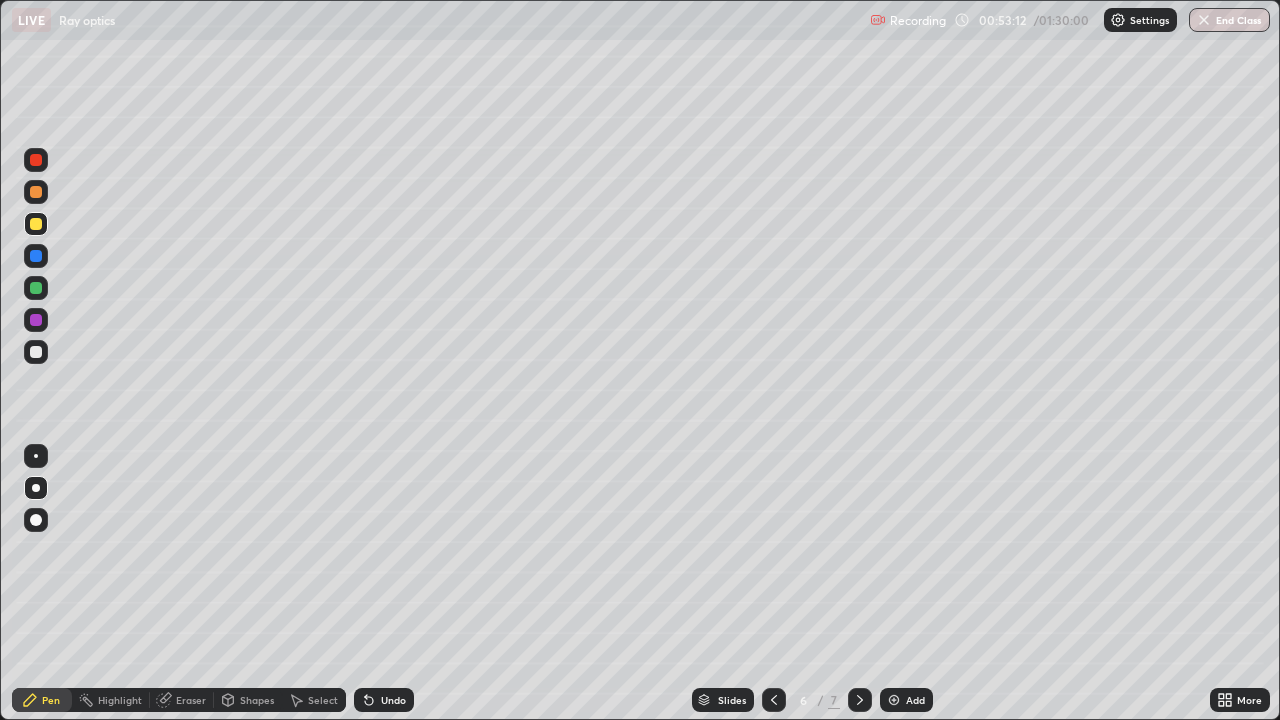click 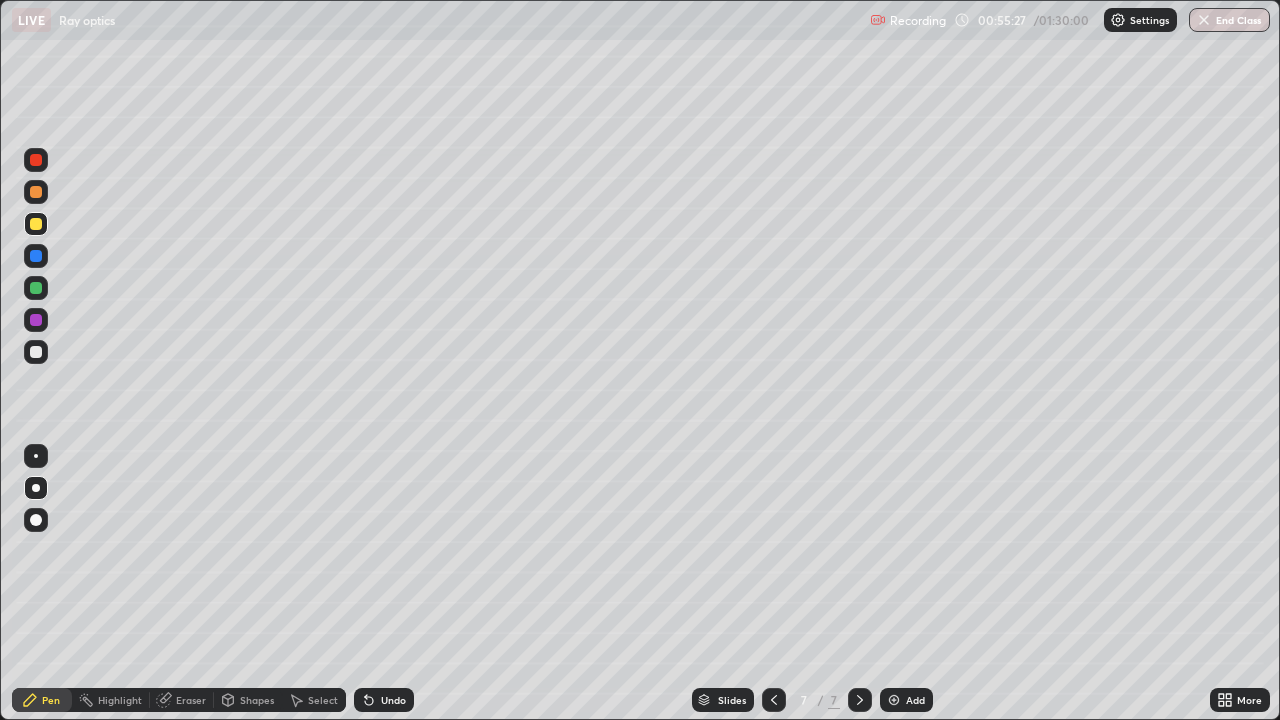 click at bounding box center (894, 700) 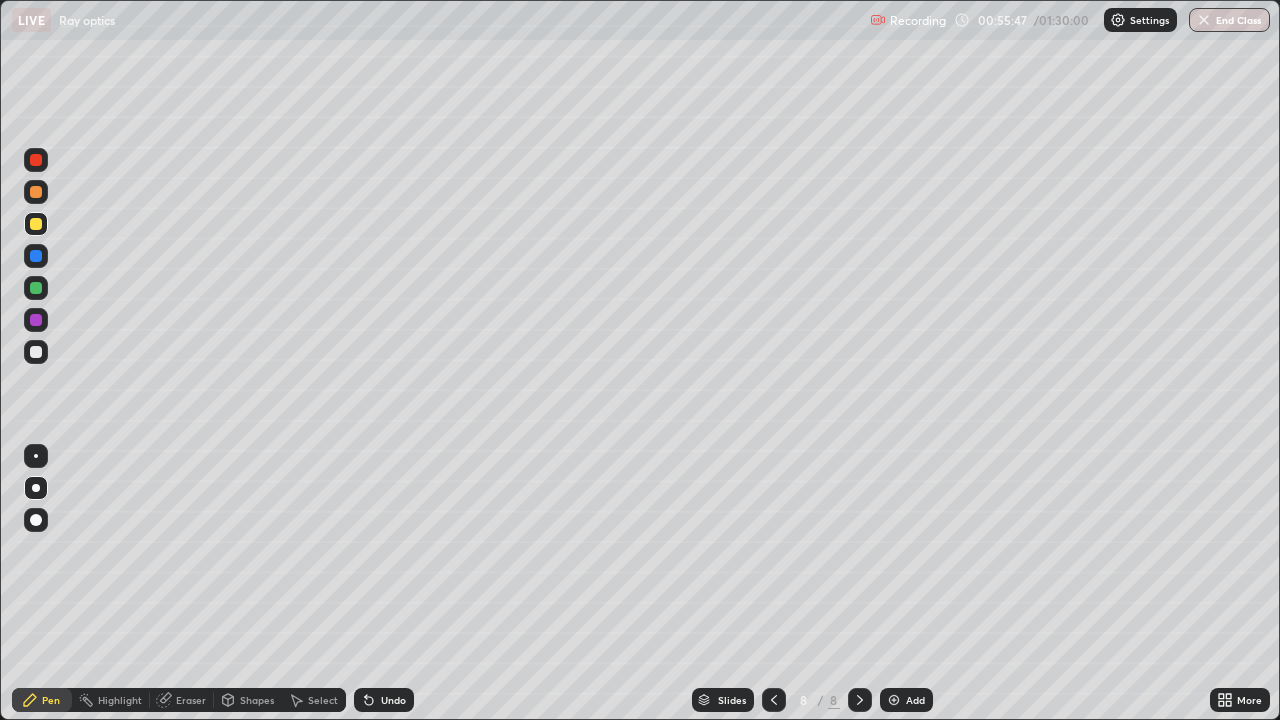 click at bounding box center (36, 352) 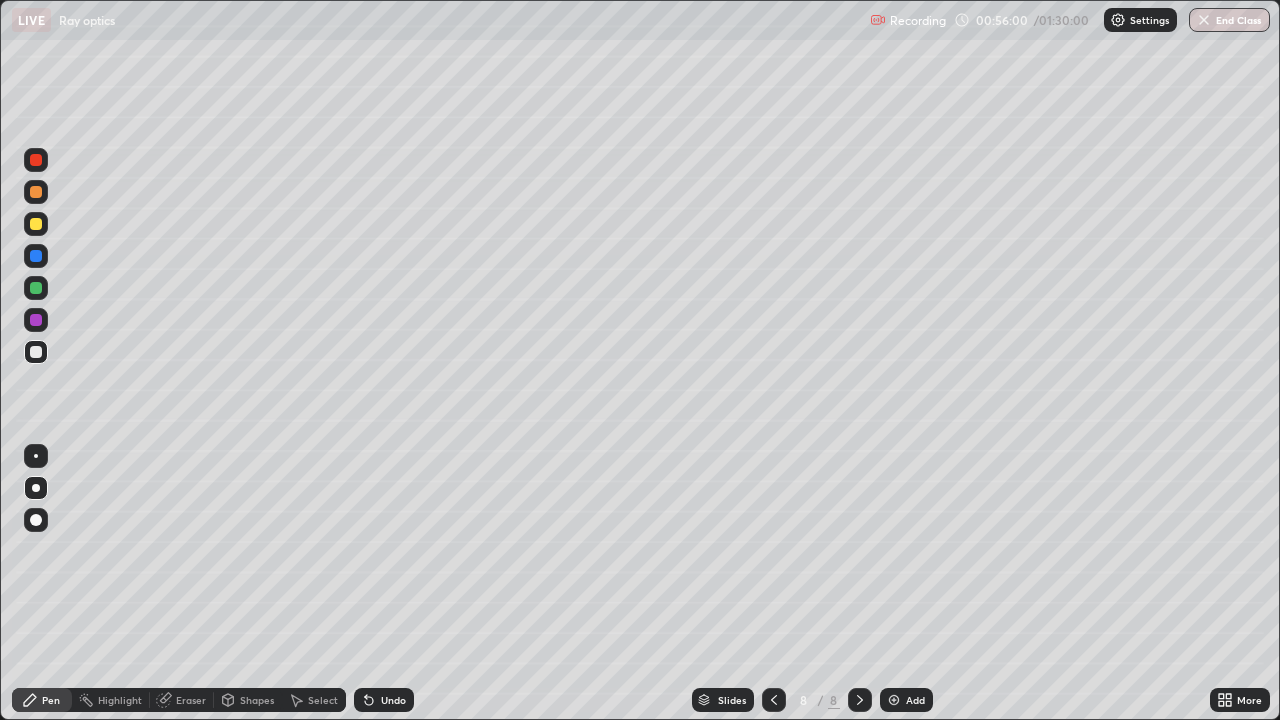 click on "Shapes" at bounding box center (257, 700) 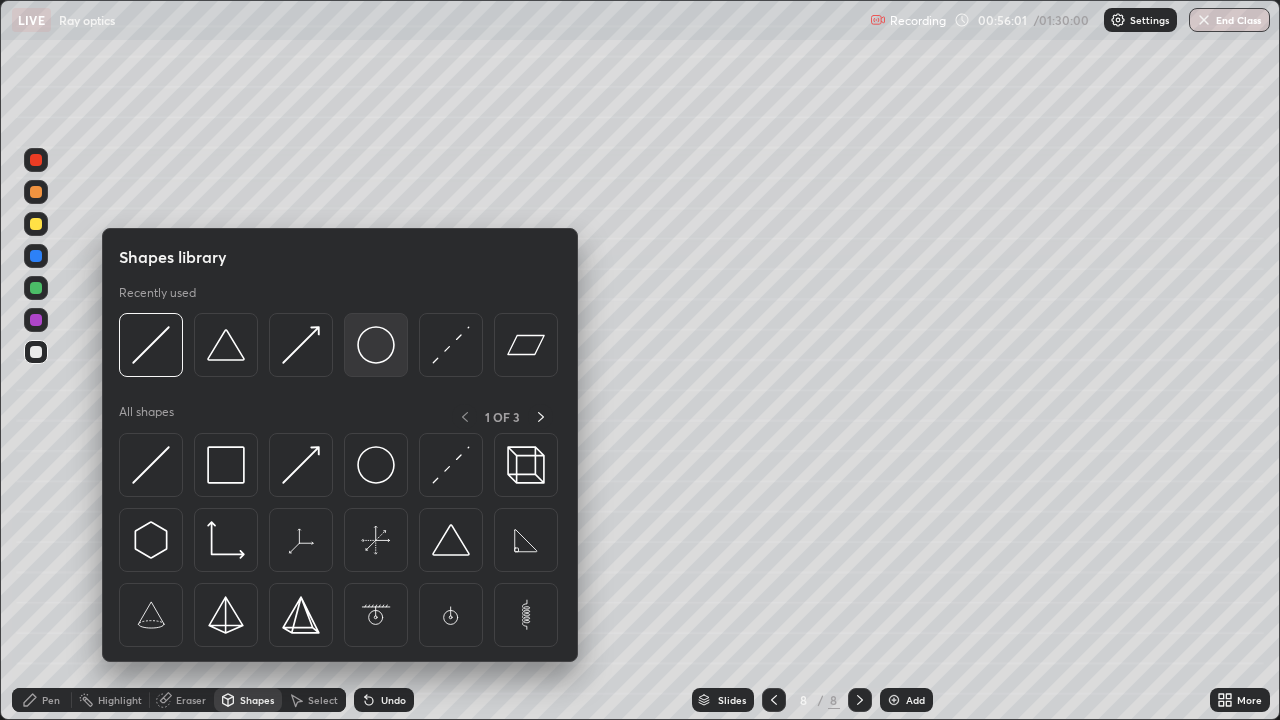 click at bounding box center [376, 345] 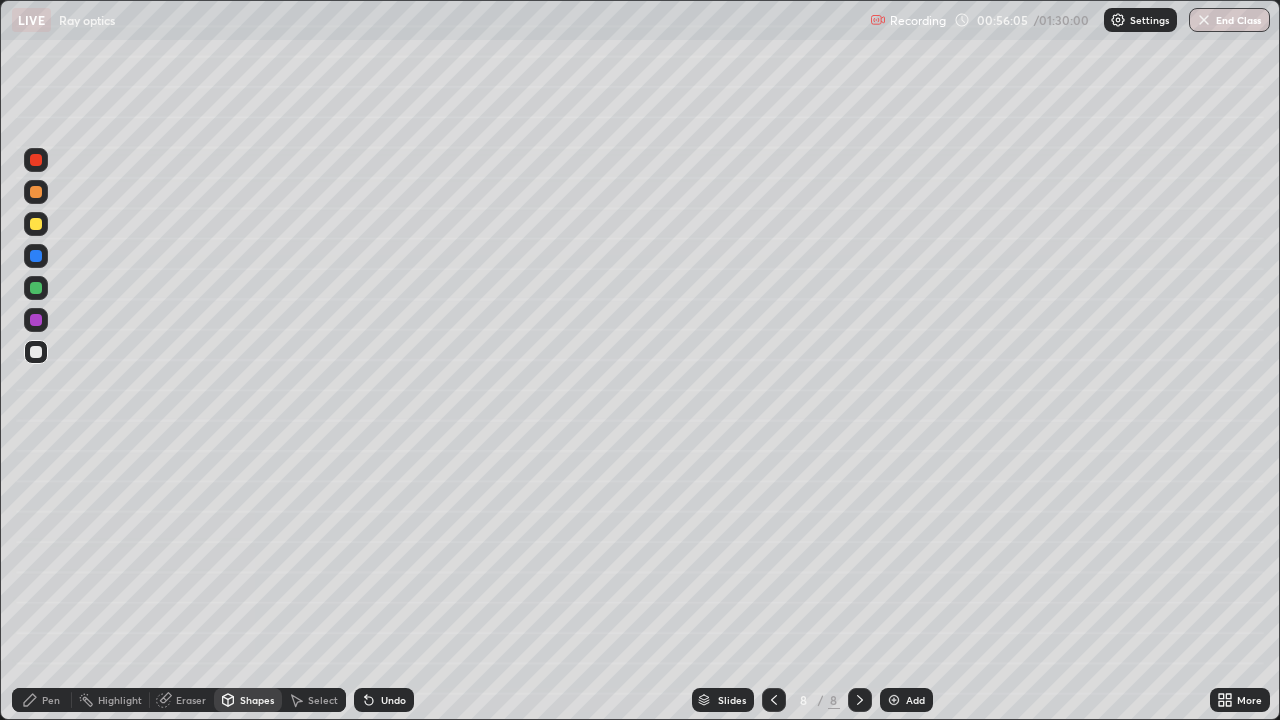 click on "Shapes" at bounding box center (248, 700) 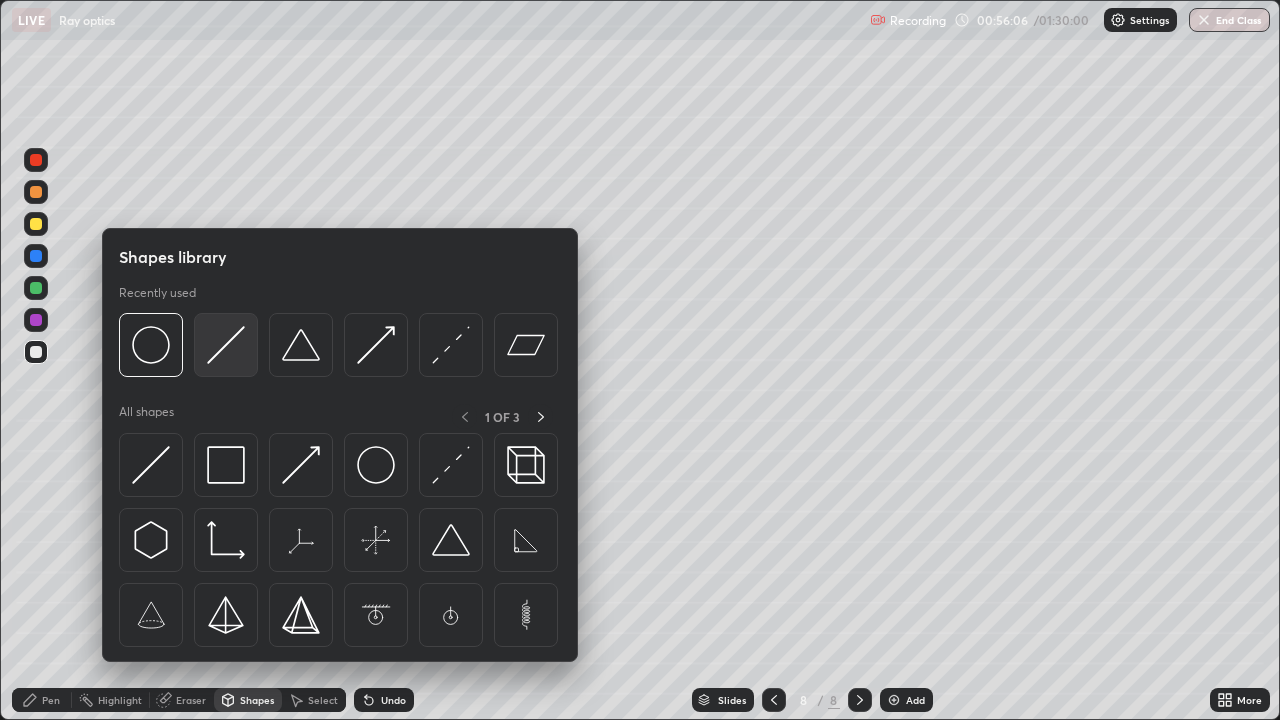 click at bounding box center [226, 345] 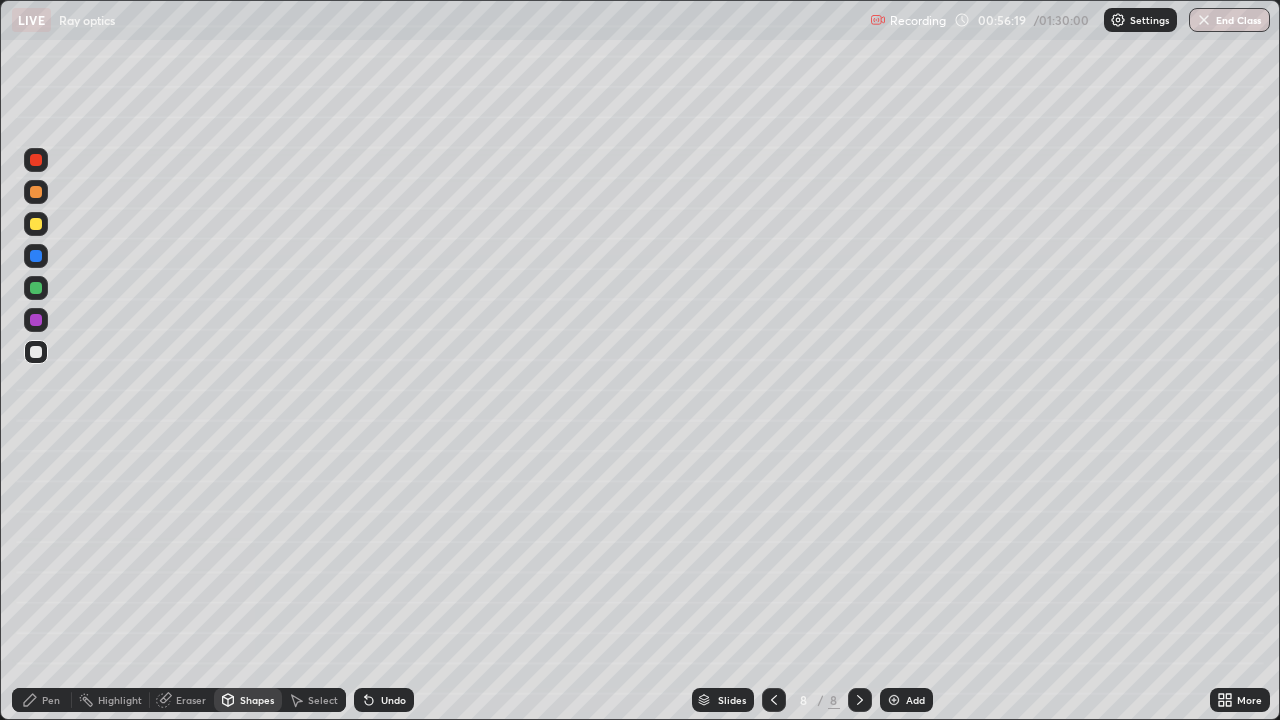click on "Undo" at bounding box center (393, 700) 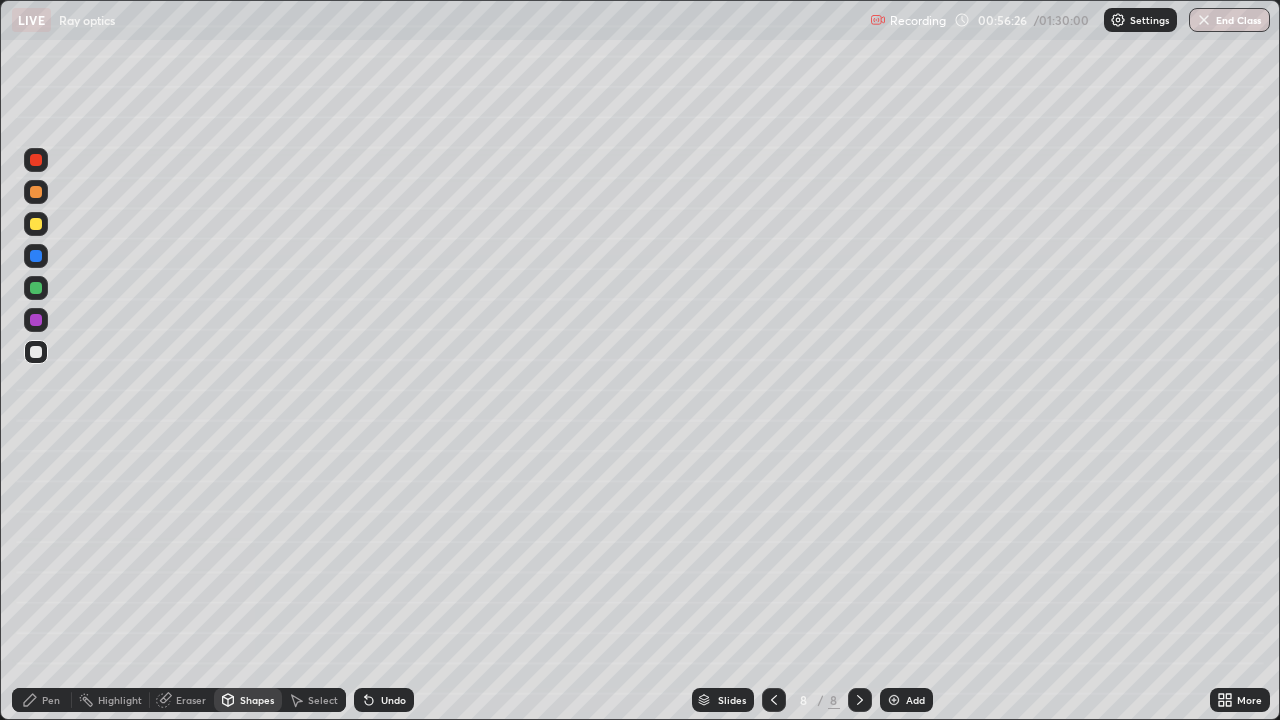 click on "Eraser" at bounding box center [191, 700] 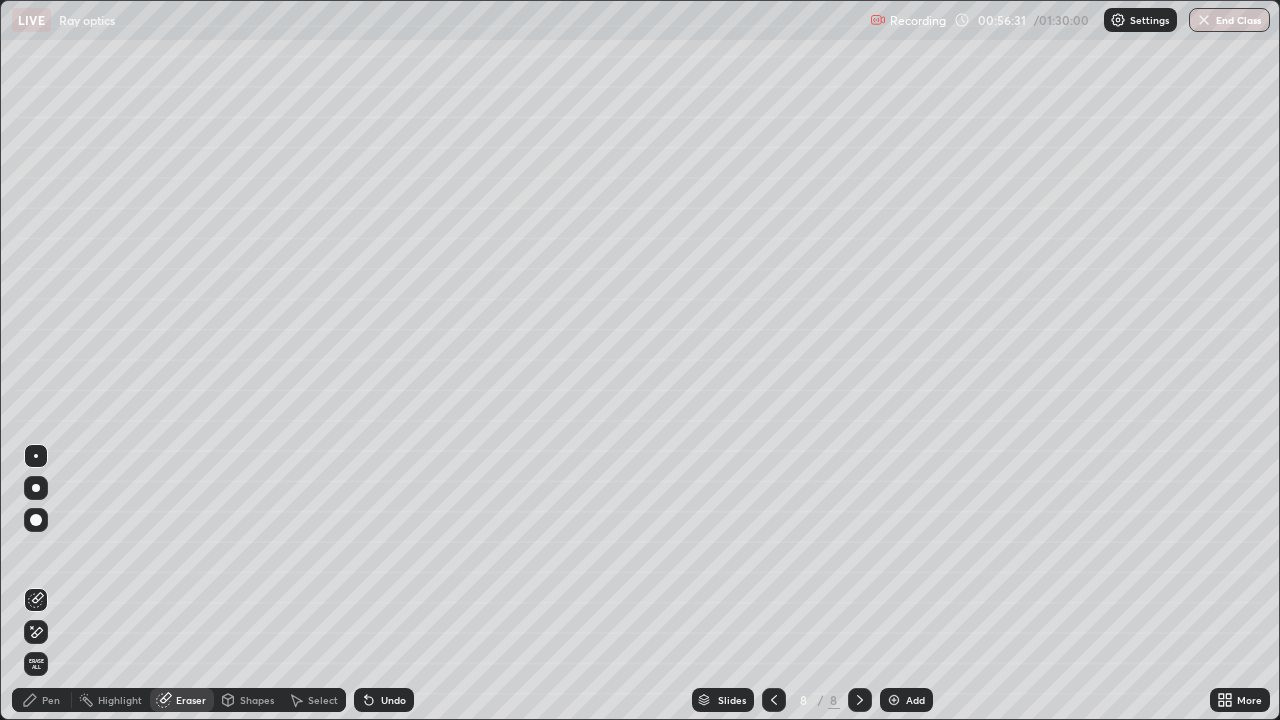 click on "Shapes" at bounding box center (257, 700) 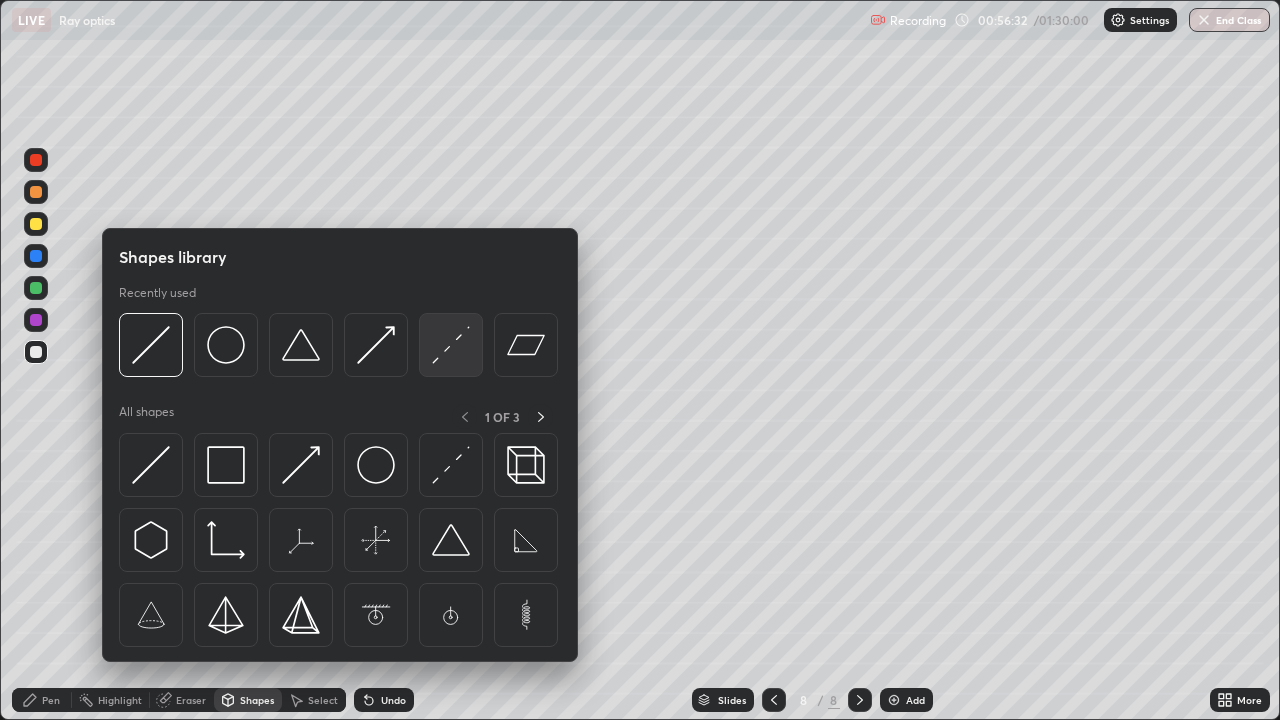 click at bounding box center (451, 345) 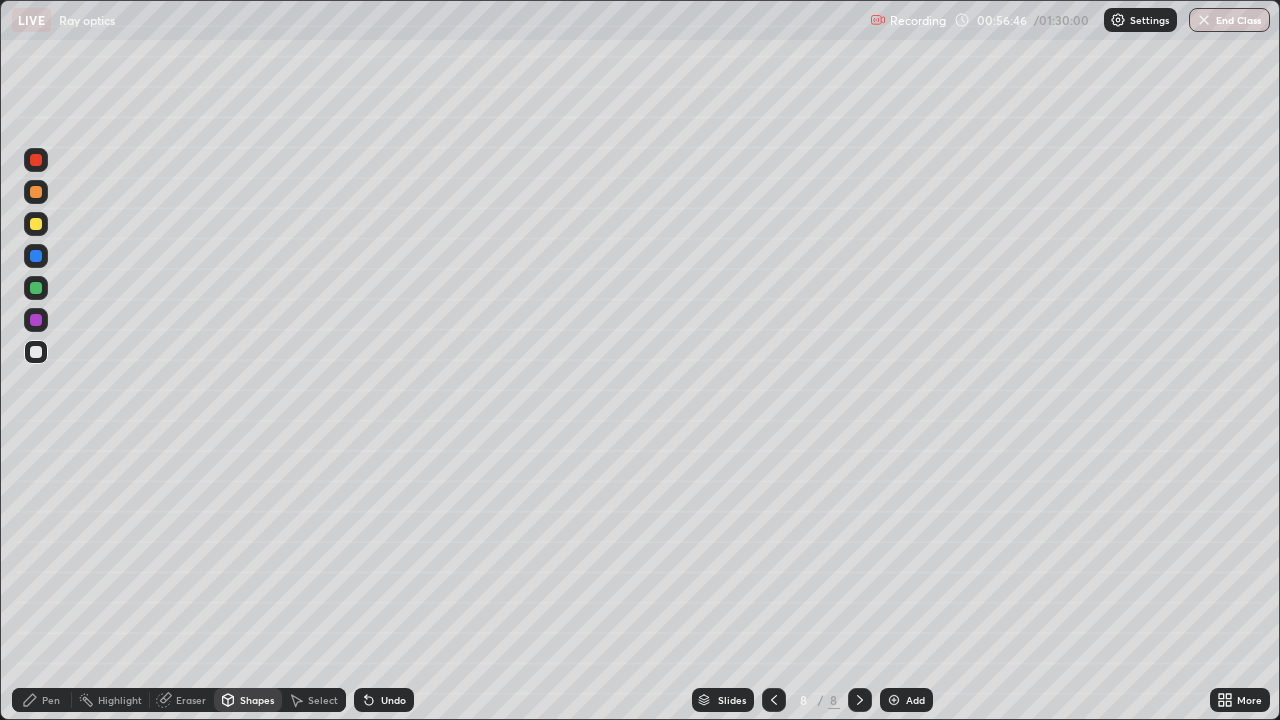 click at bounding box center [36, 320] 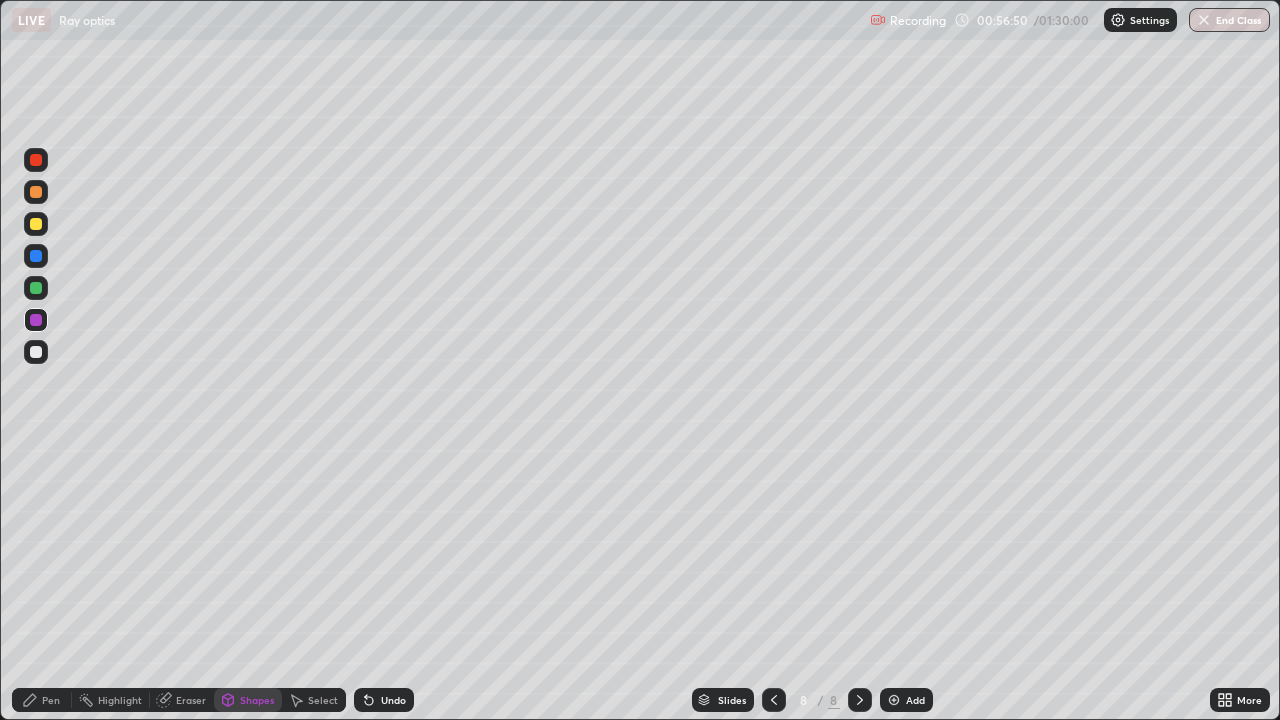 click on "Pen" at bounding box center (42, 700) 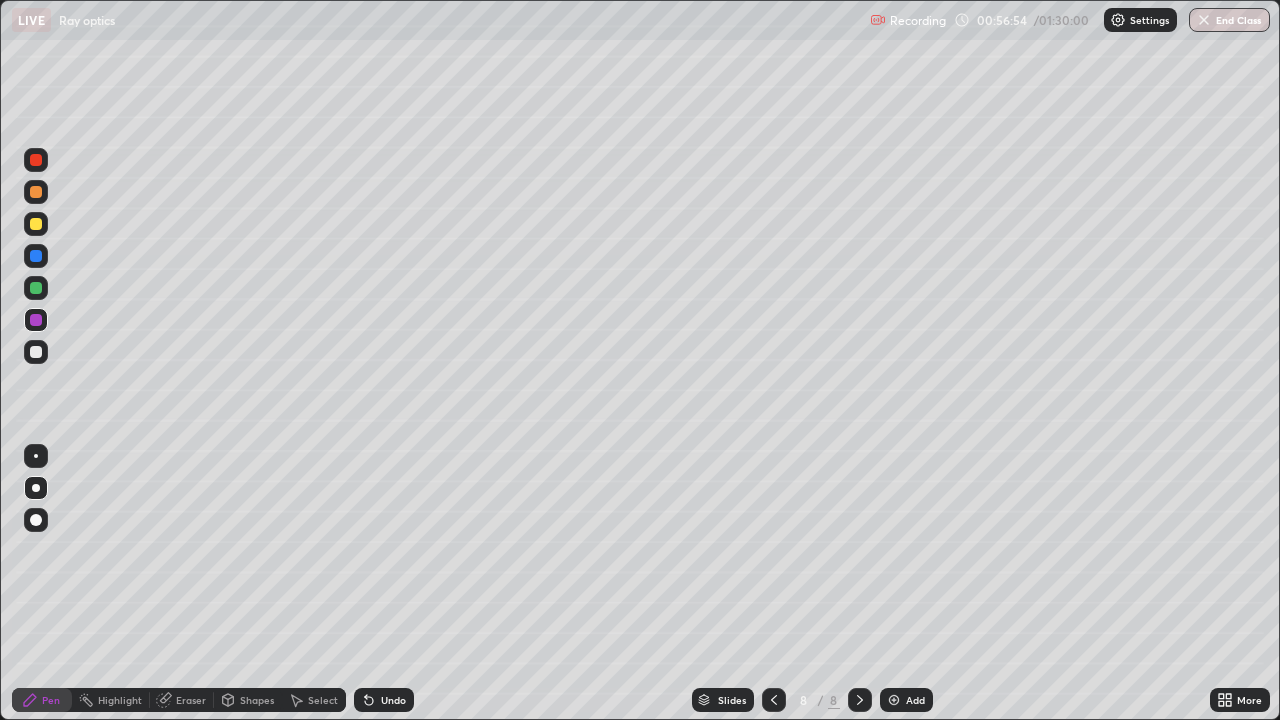 click at bounding box center (36, 224) 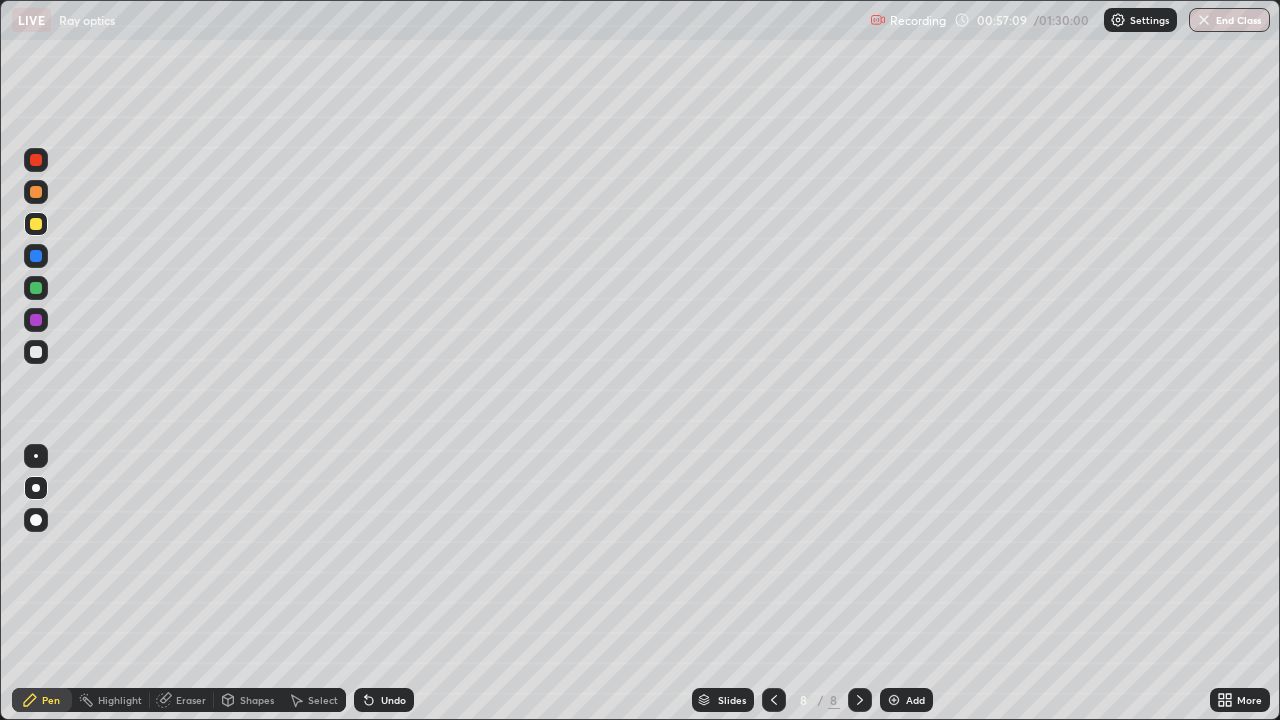 click on "Undo" at bounding box center (384, 700) 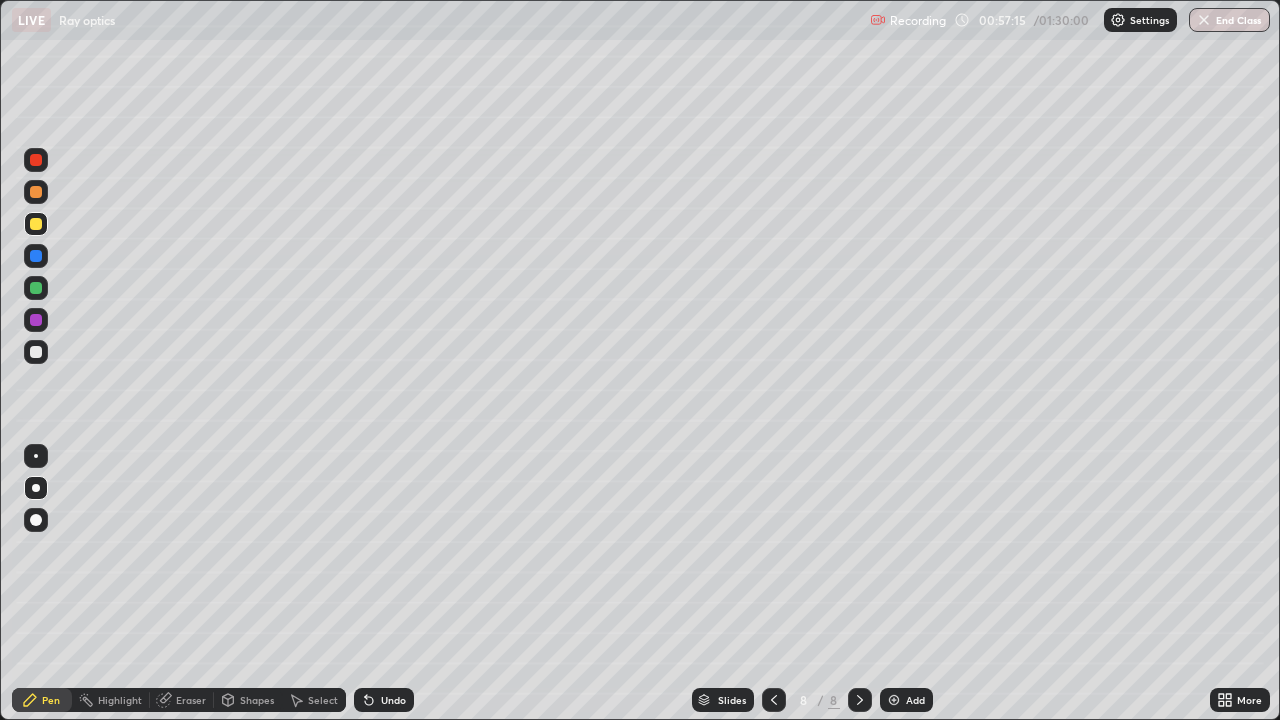click on "Eraser" at bounding box center (191, 700) 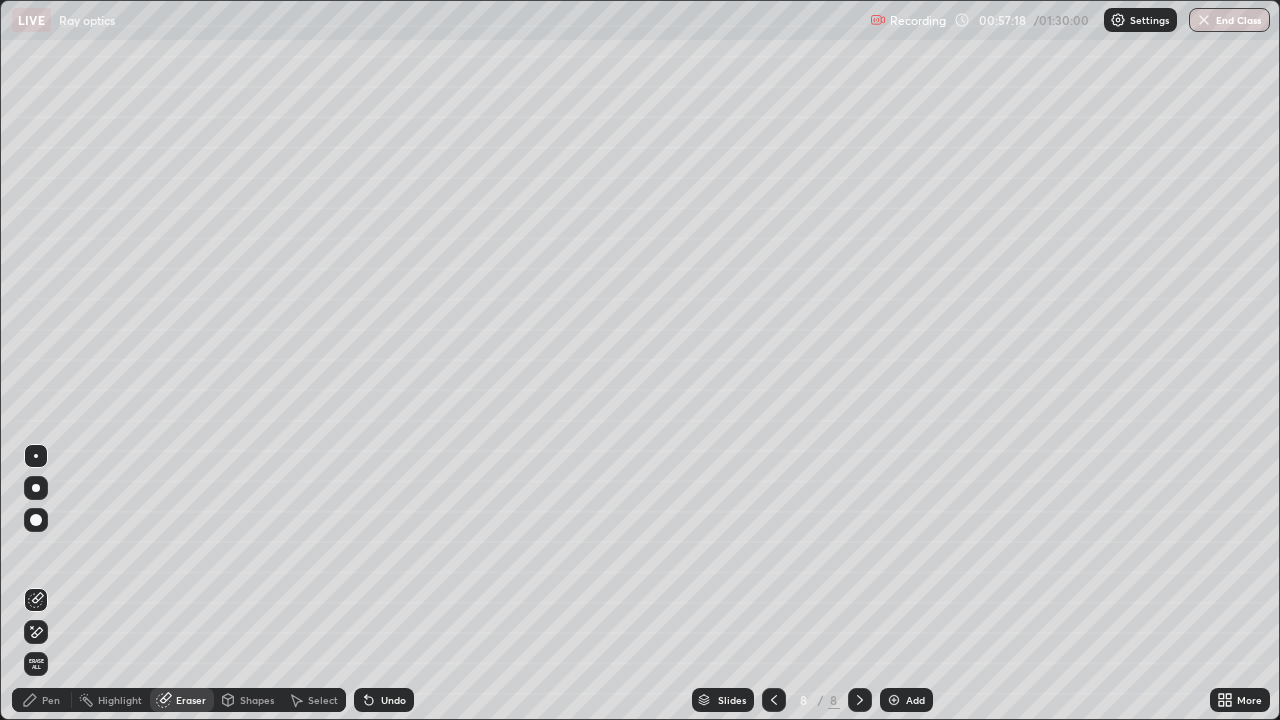 click on "Pen" at bounding box center [51, 700] 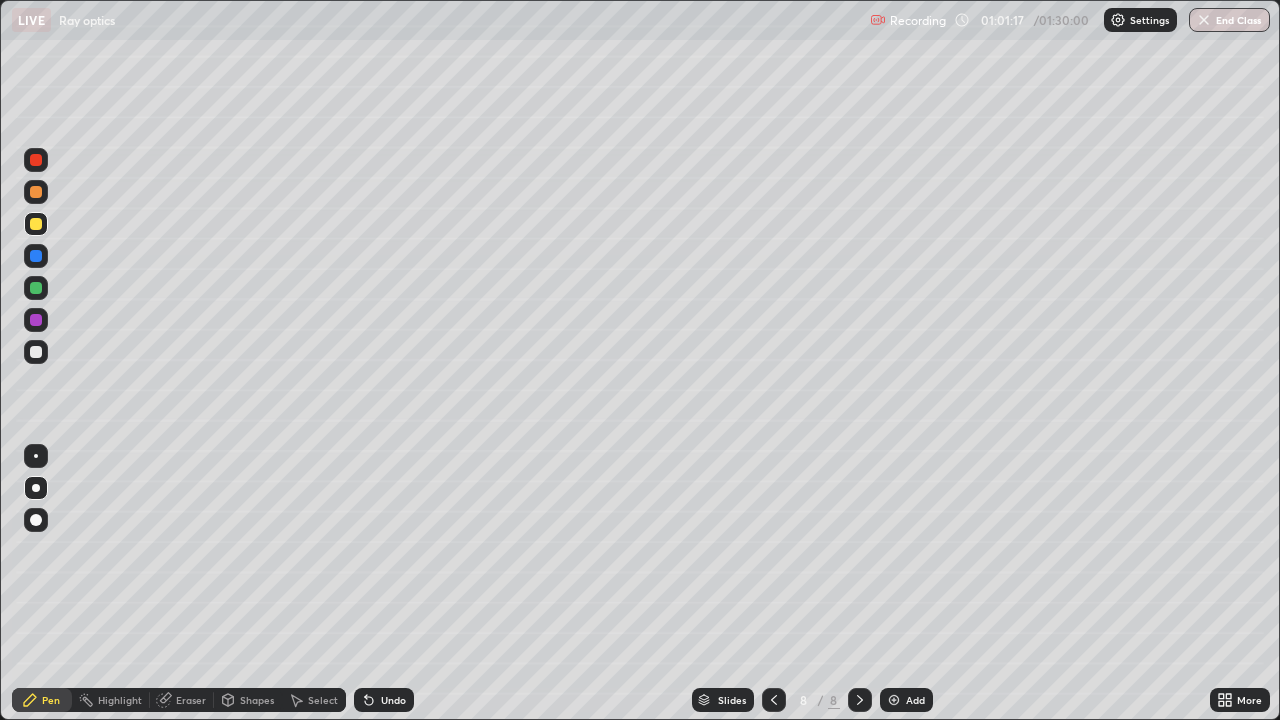 click at bounding box center (36, 160) 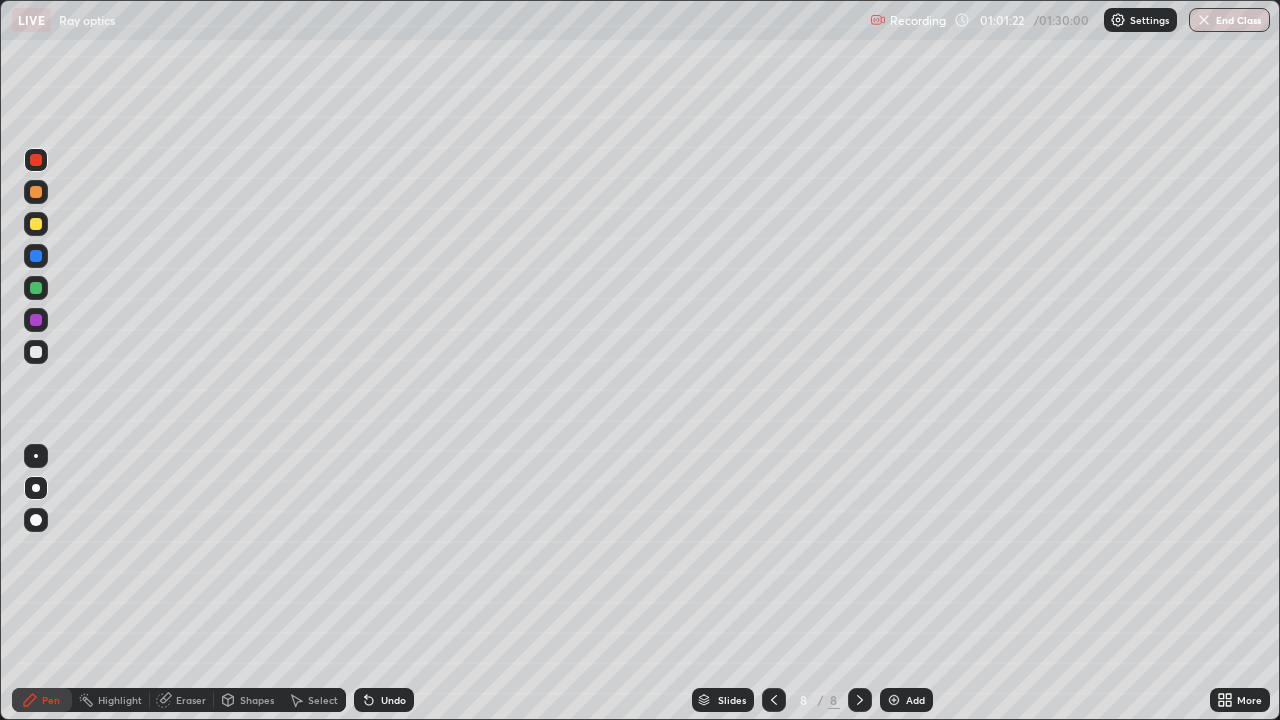 click at bounding box center [36, 192] 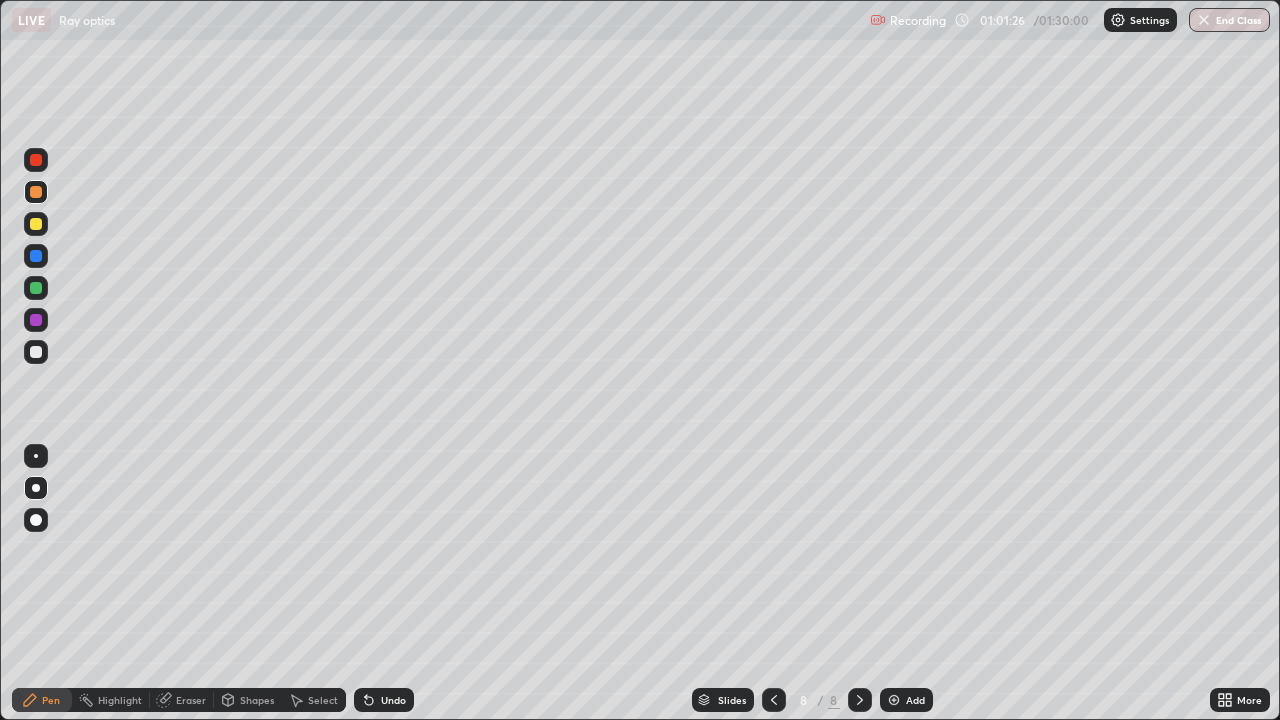 click at bounding box center (36, 352) 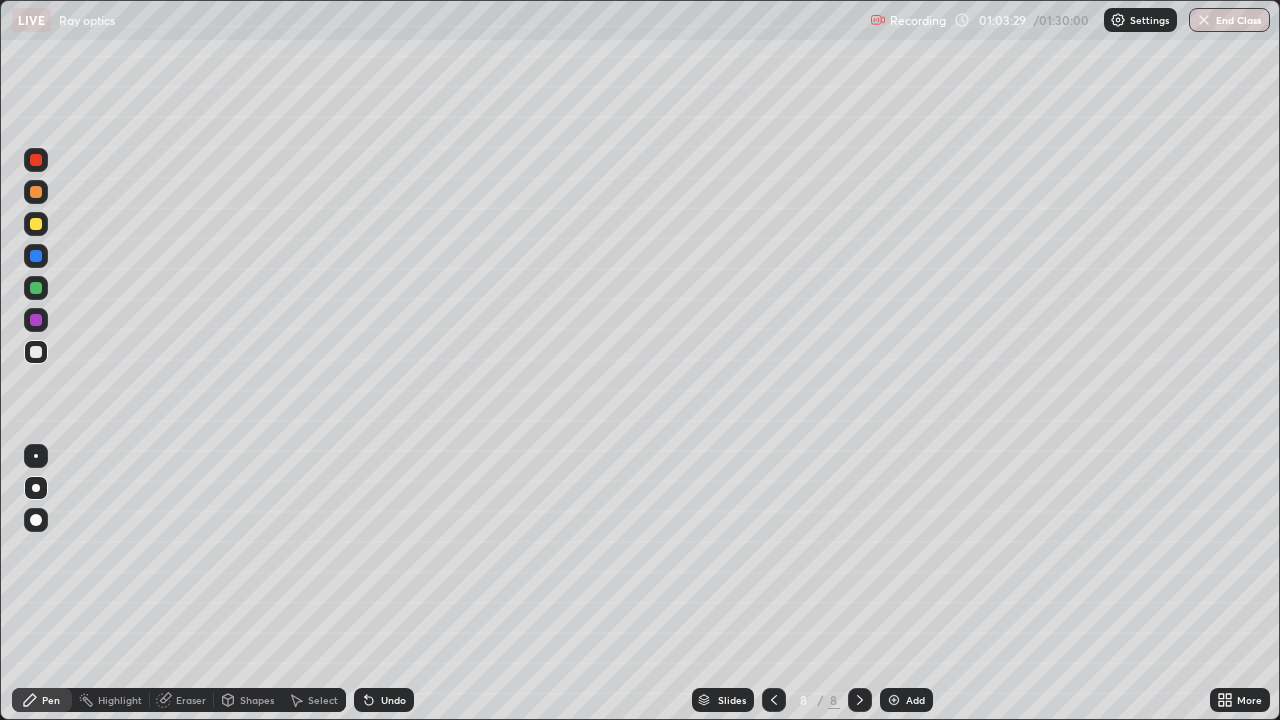 click on "Undo" at bounding box center (384, 700) 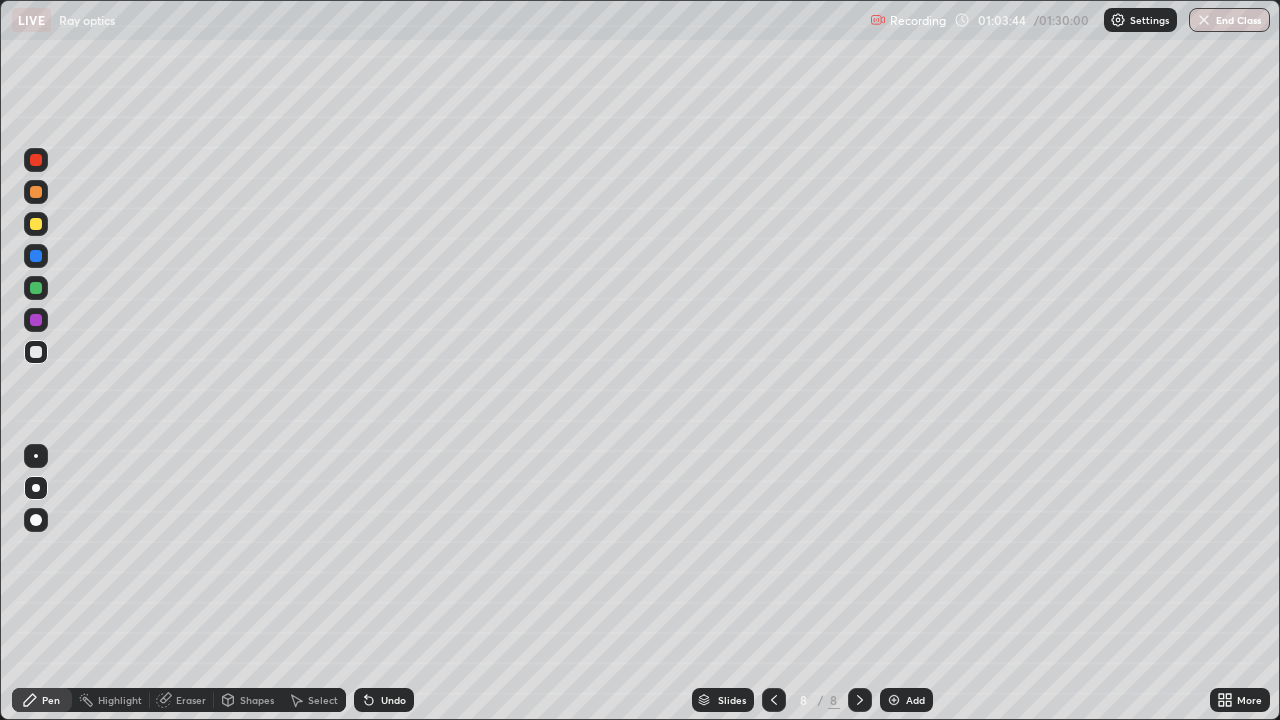 click on "Undo" at bounding box center (393, 700) 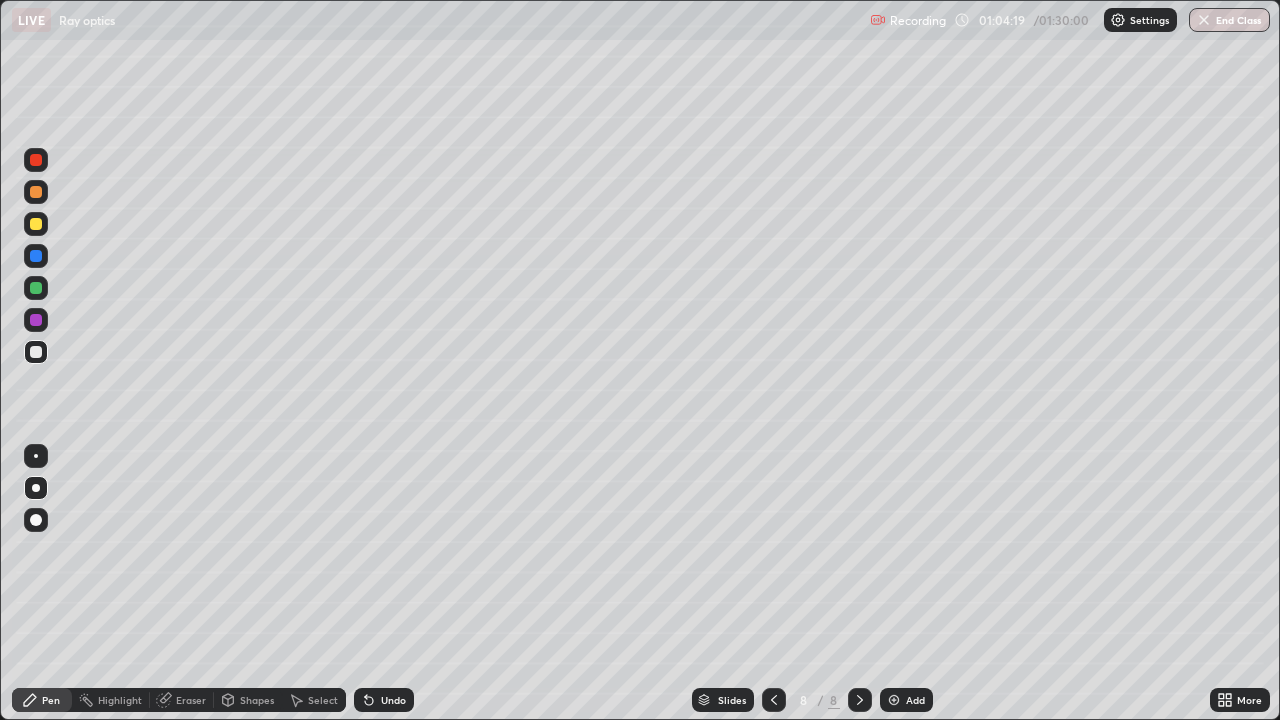 click on "Add" at bounding box center [906, 700] 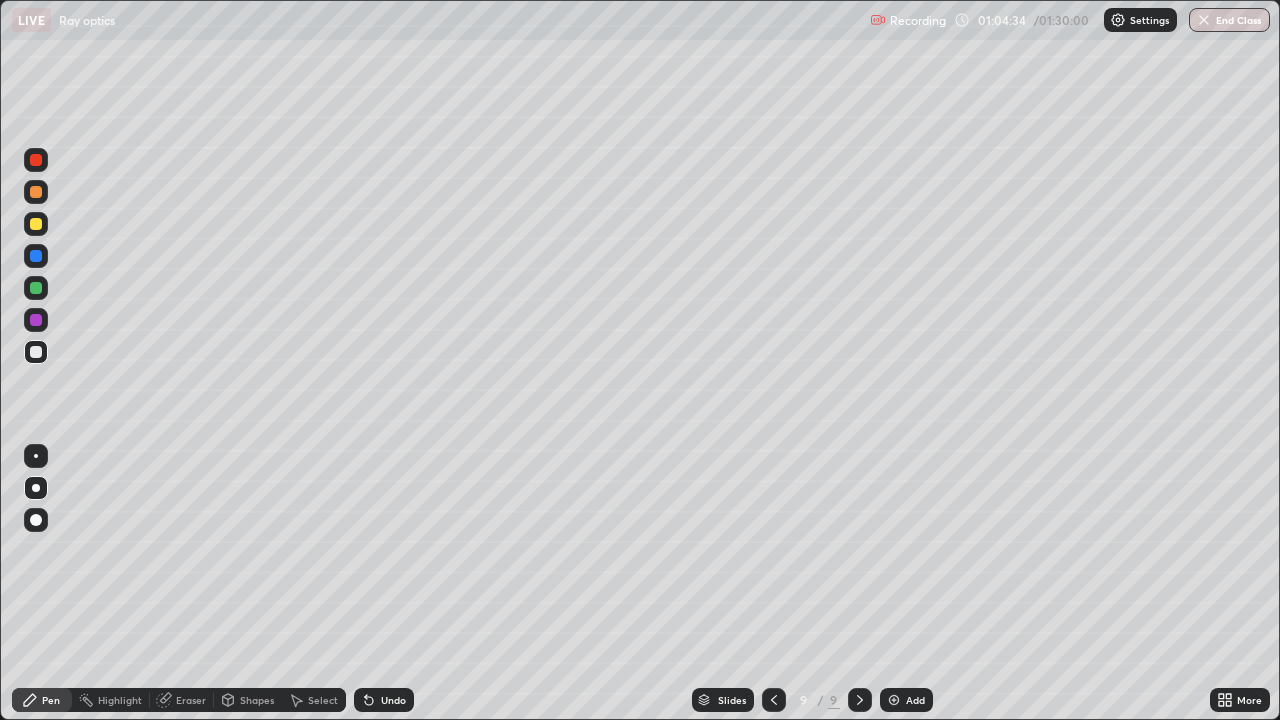 click 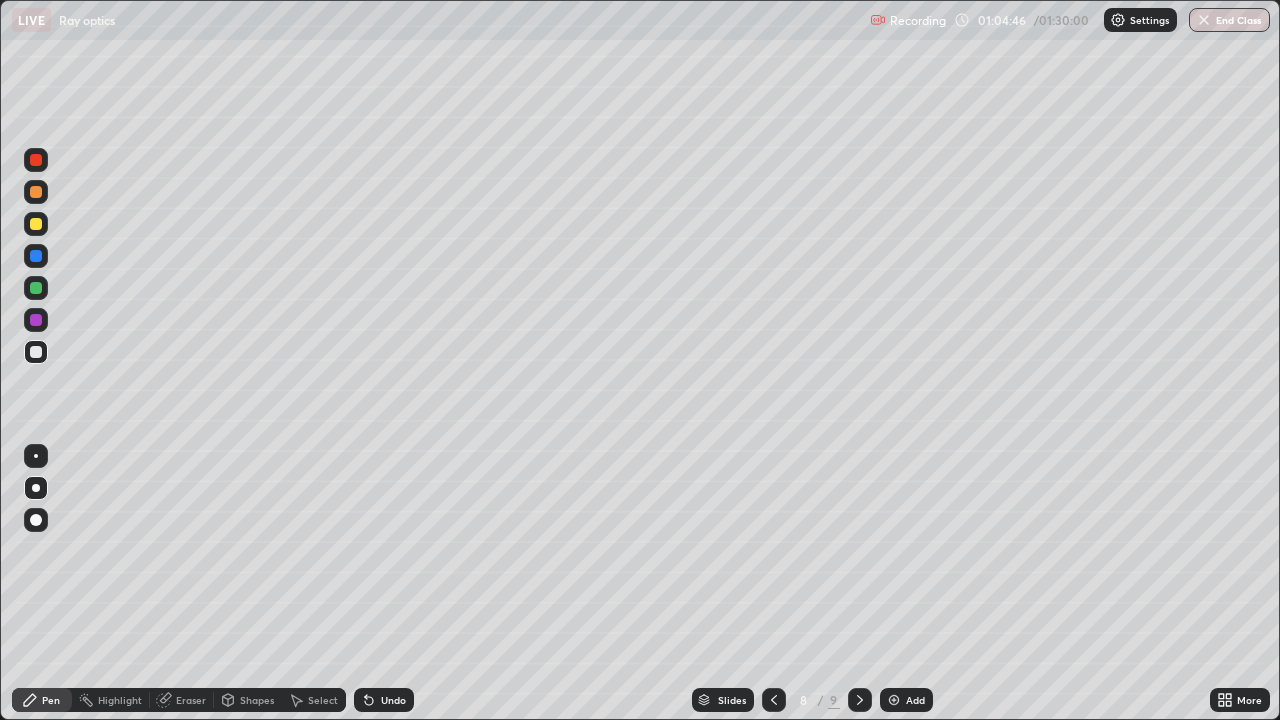 click 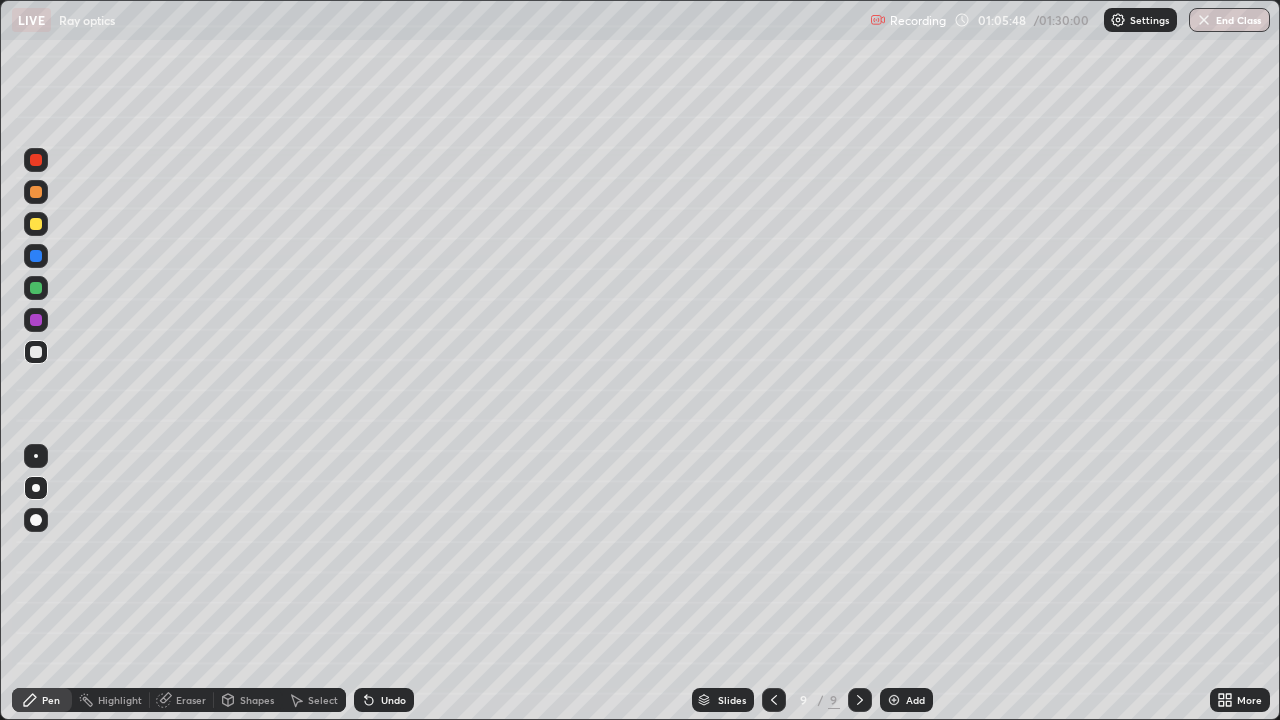 click on "Undo" at bounding box center [393, 700] 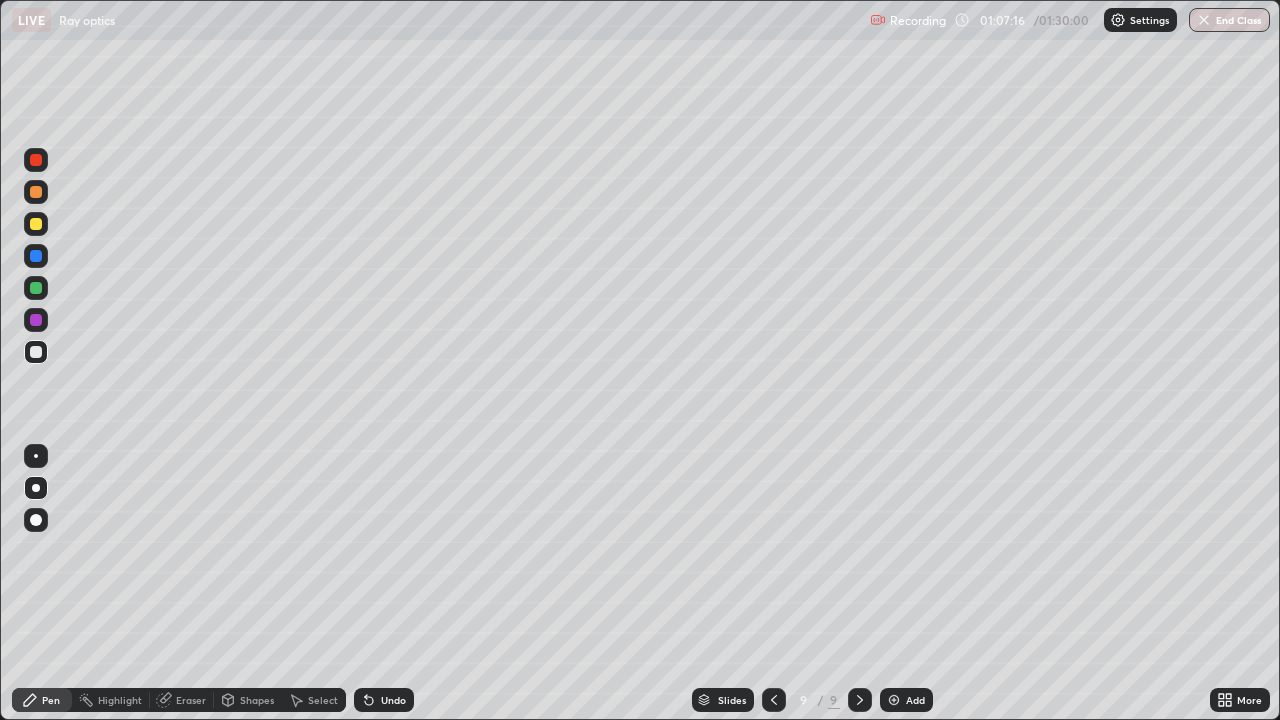 click at bounding box center [774, 700] 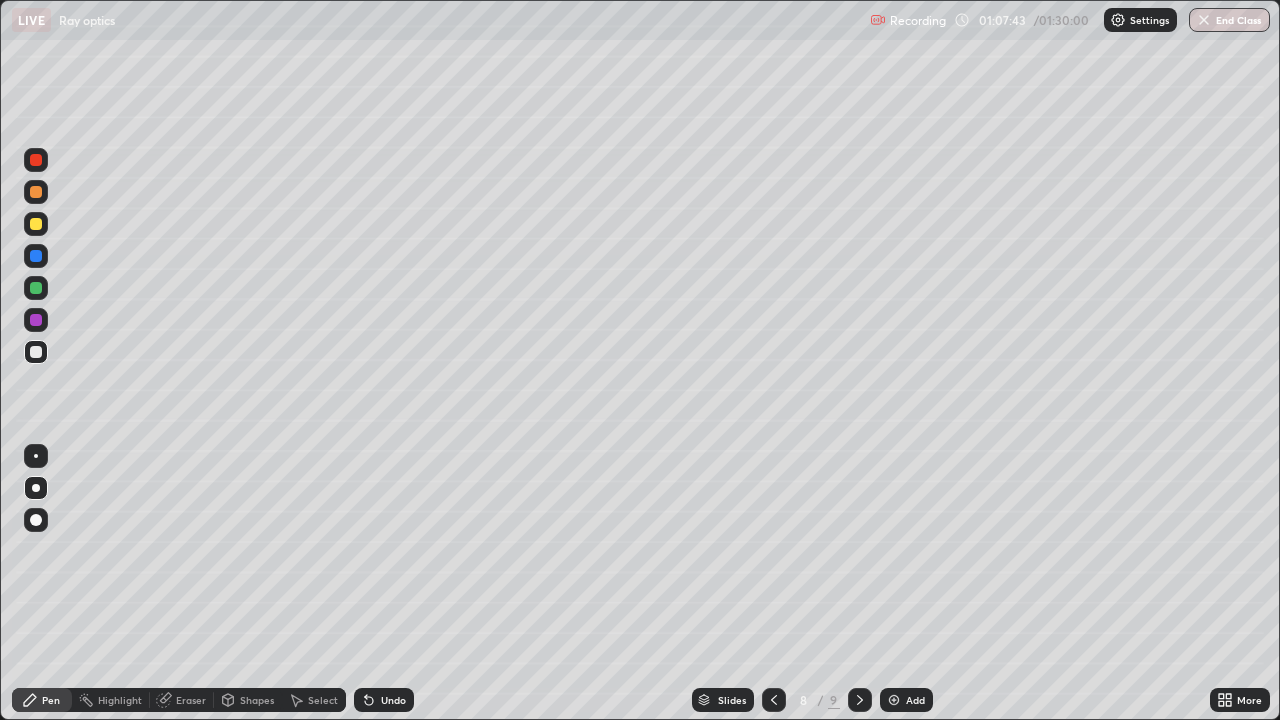 click 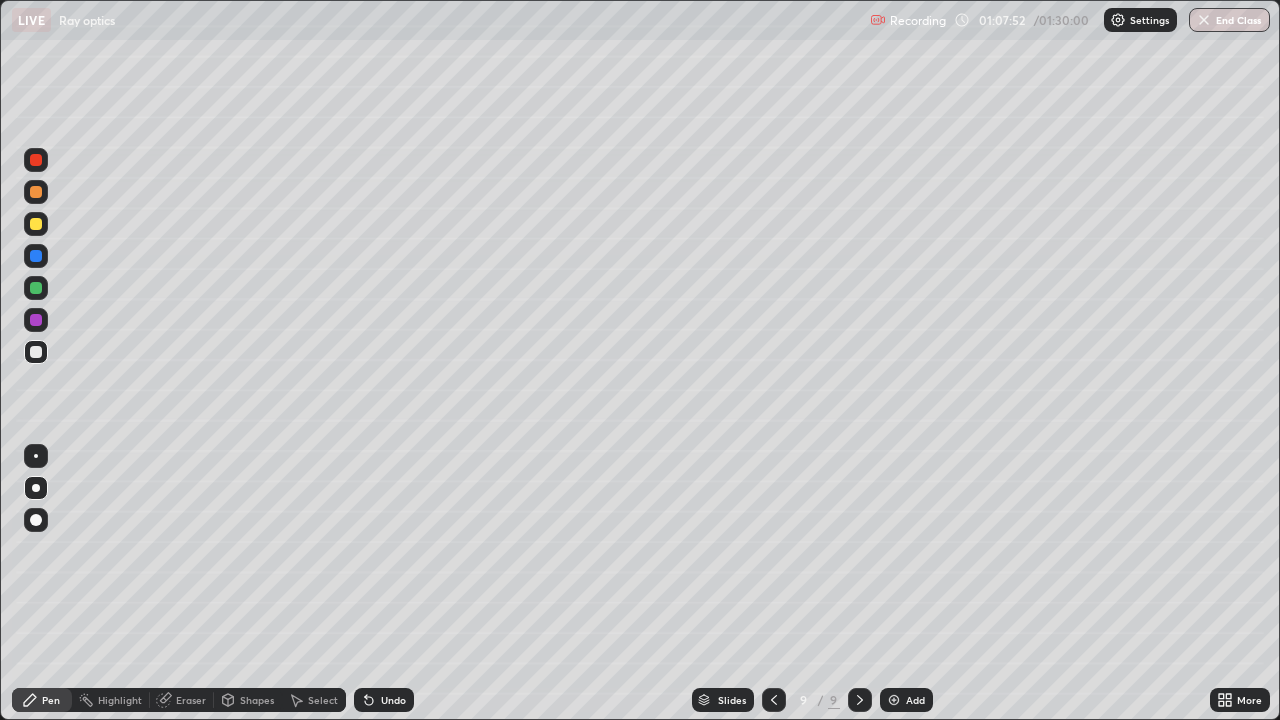 click on "Undo" at bounding box center [393, 700] 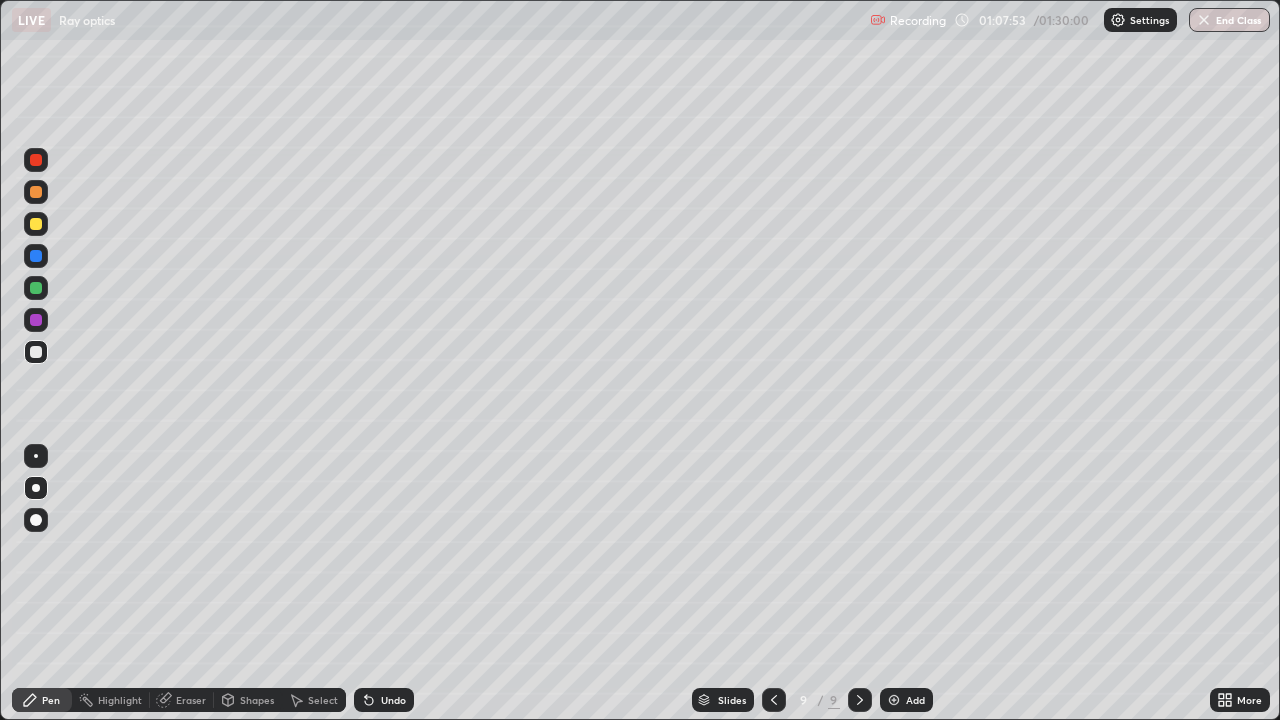 click on "Undo" at bounding box center (384, 700) 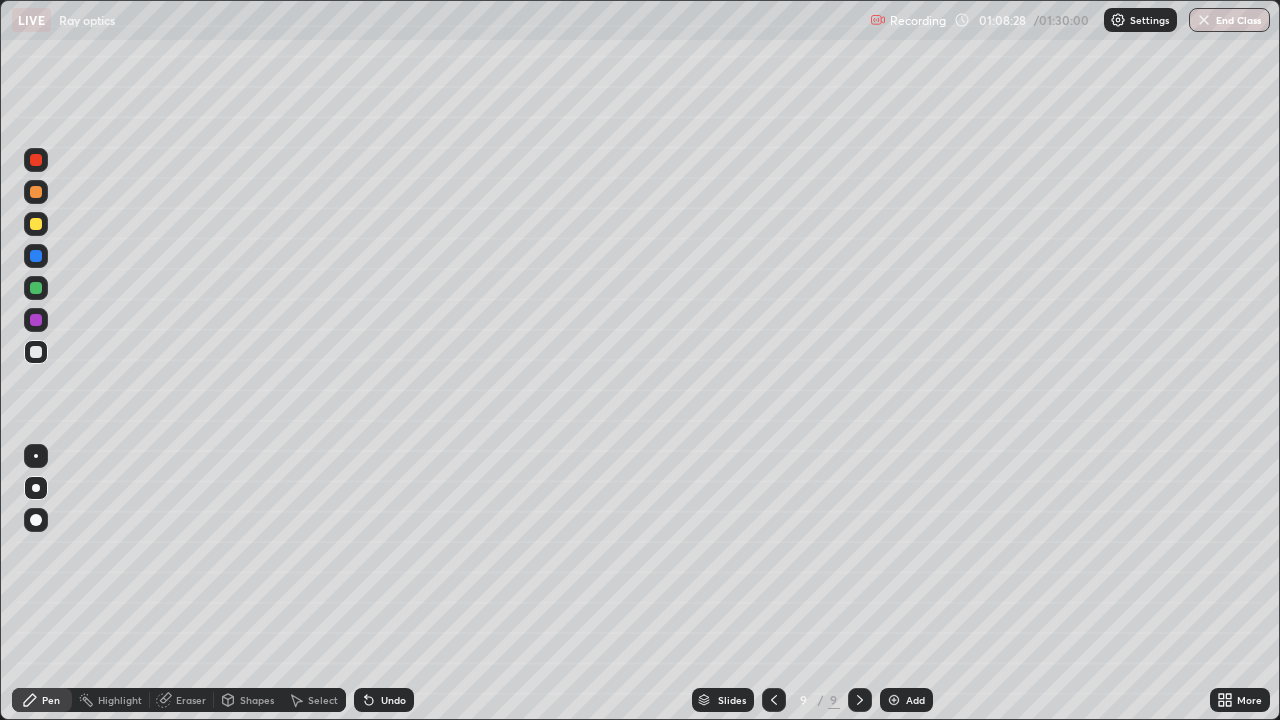click on "Undo" at bounding box center [393, 700] 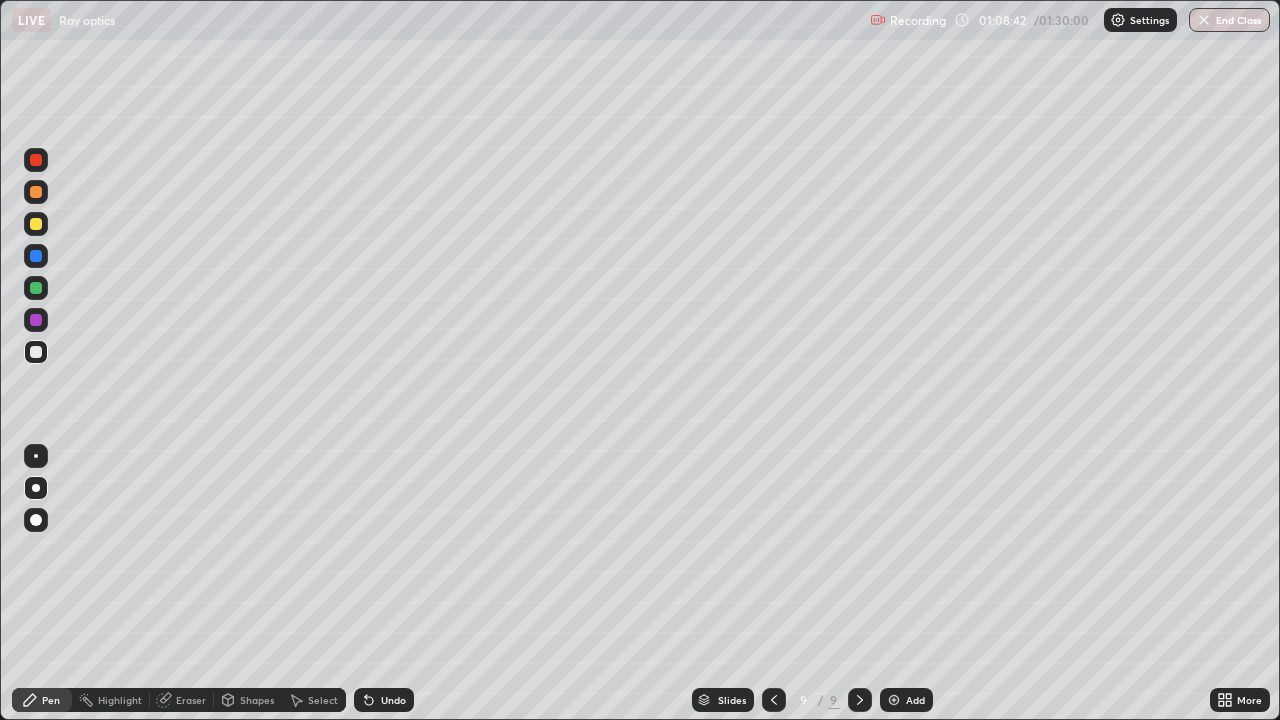 click 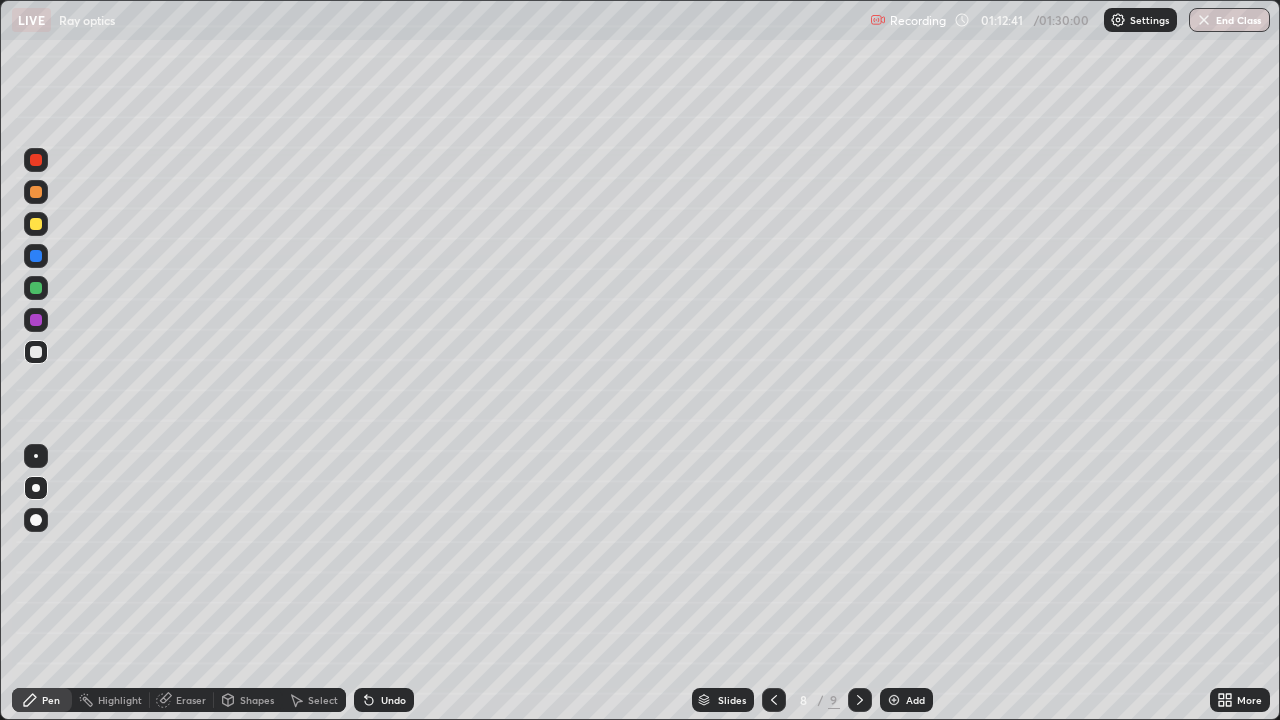 click on "Add" at bounding box center (915, 700) 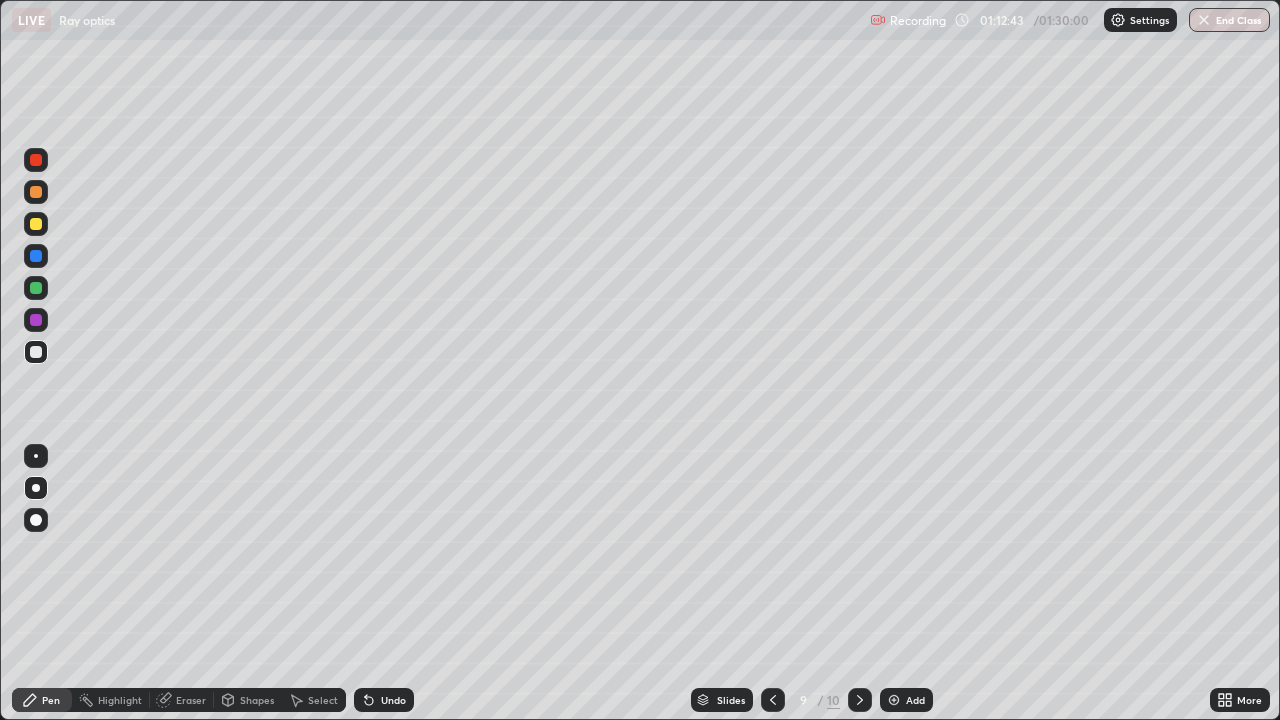 click at bounding box center (773, 700) 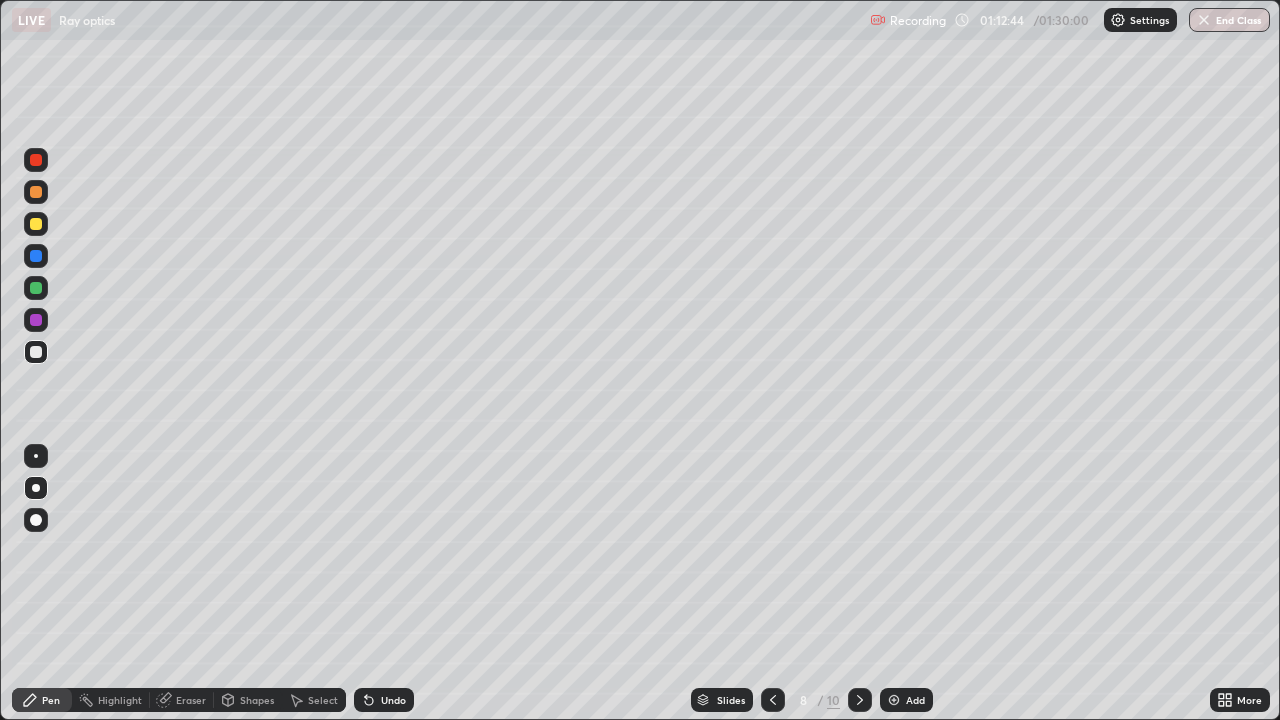 click 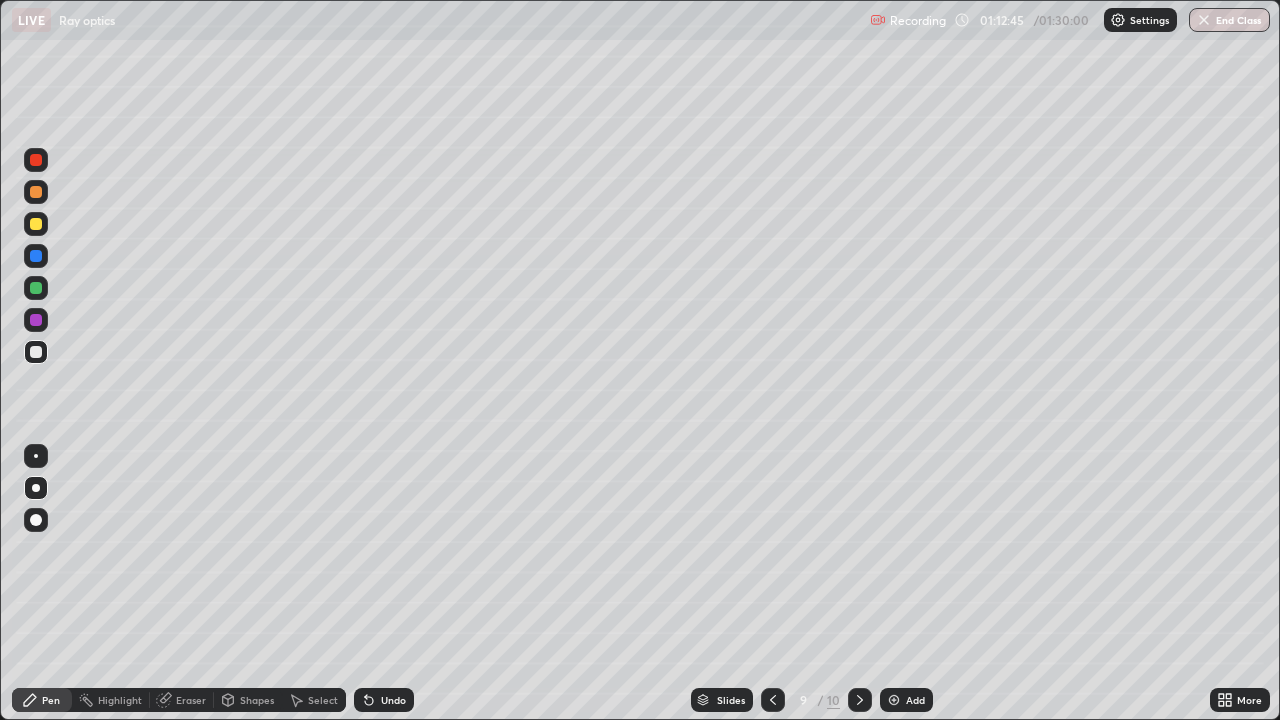 click 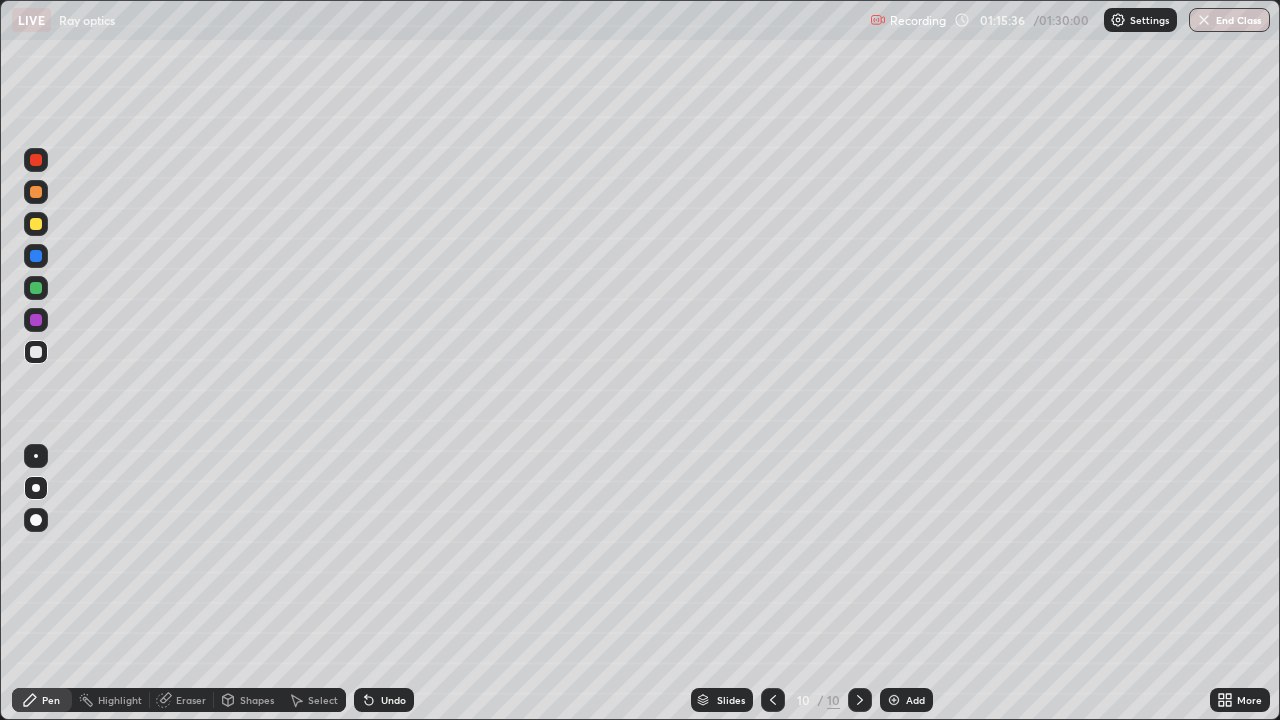click at bounding box center (894, 700) 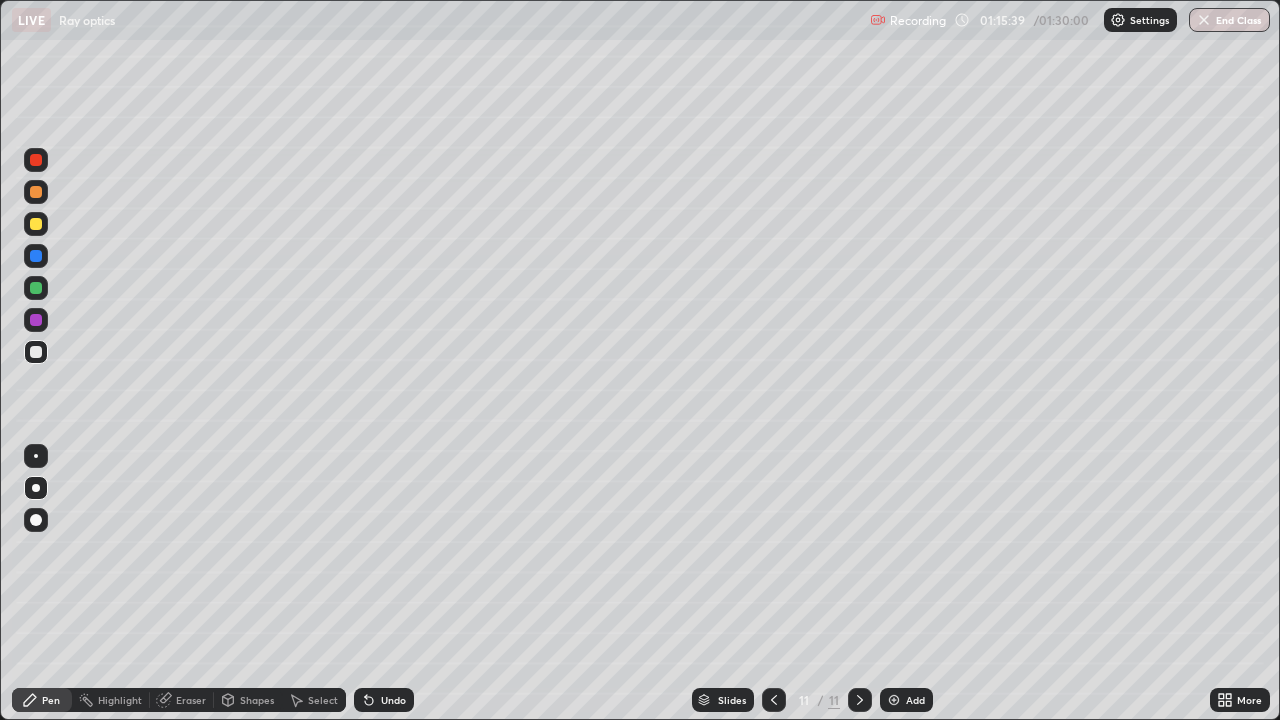 click 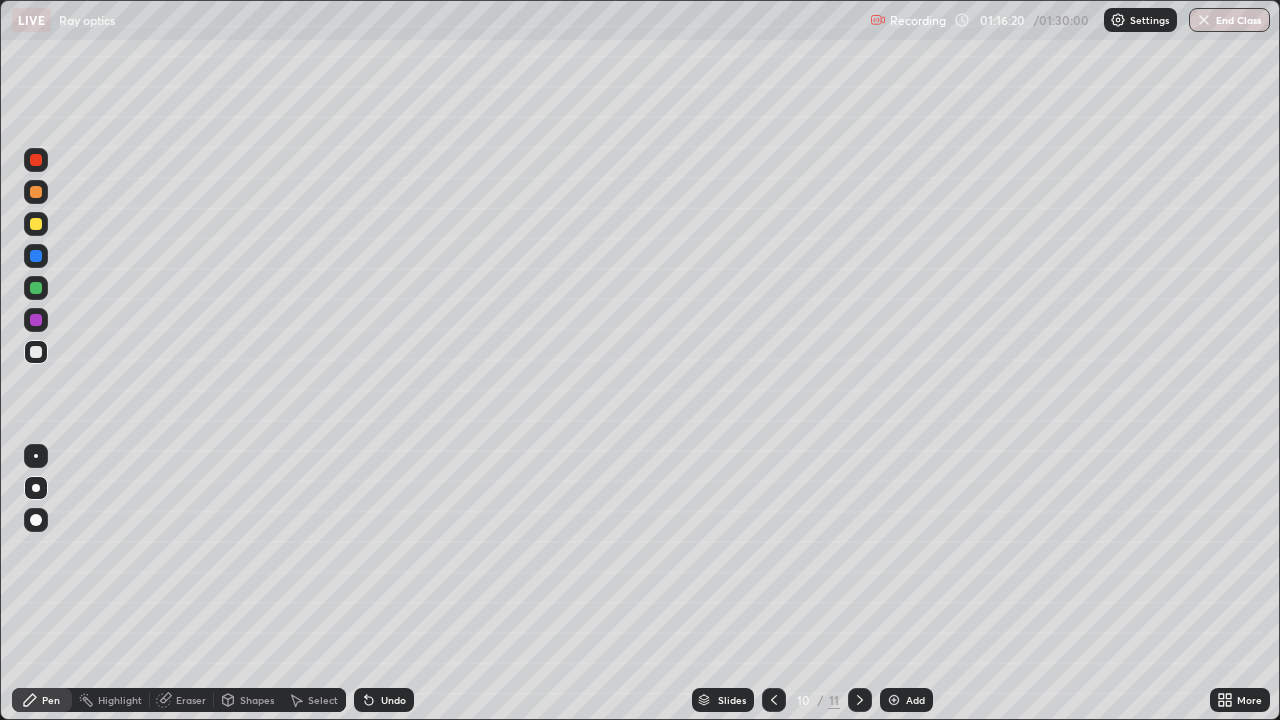 click 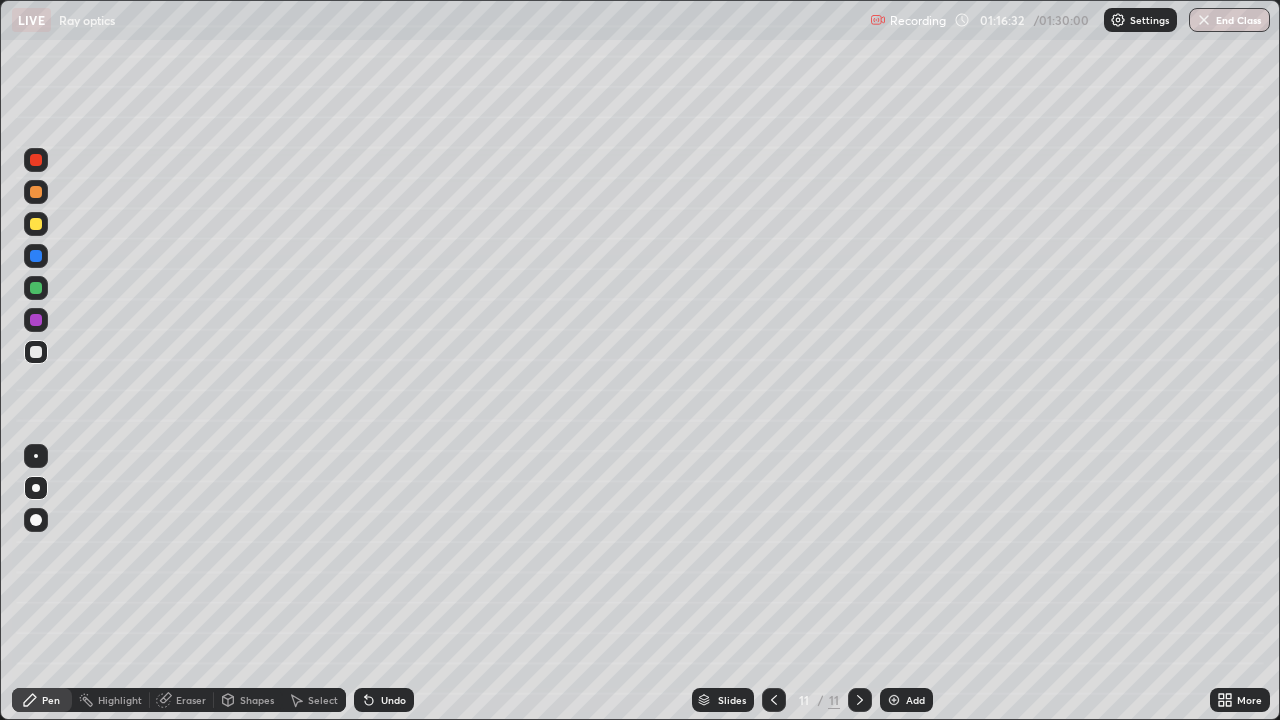 click 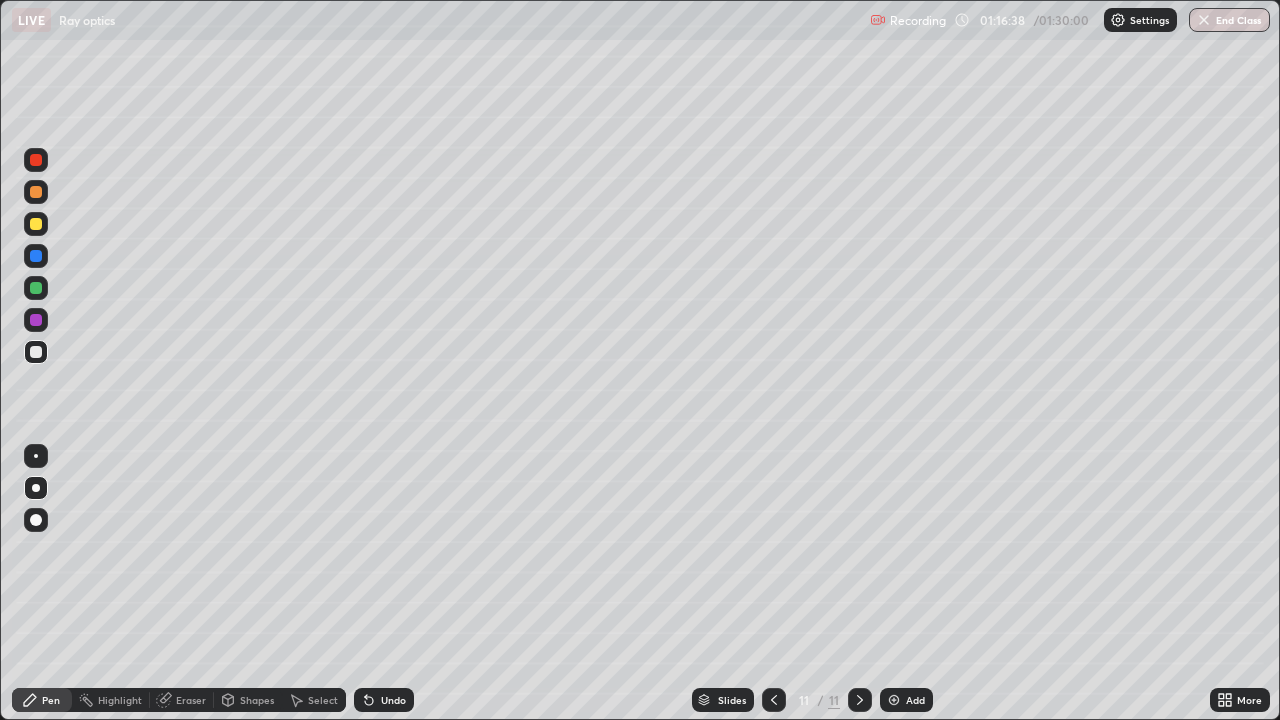 click on "Shapes" at bounding box center (248, 700) 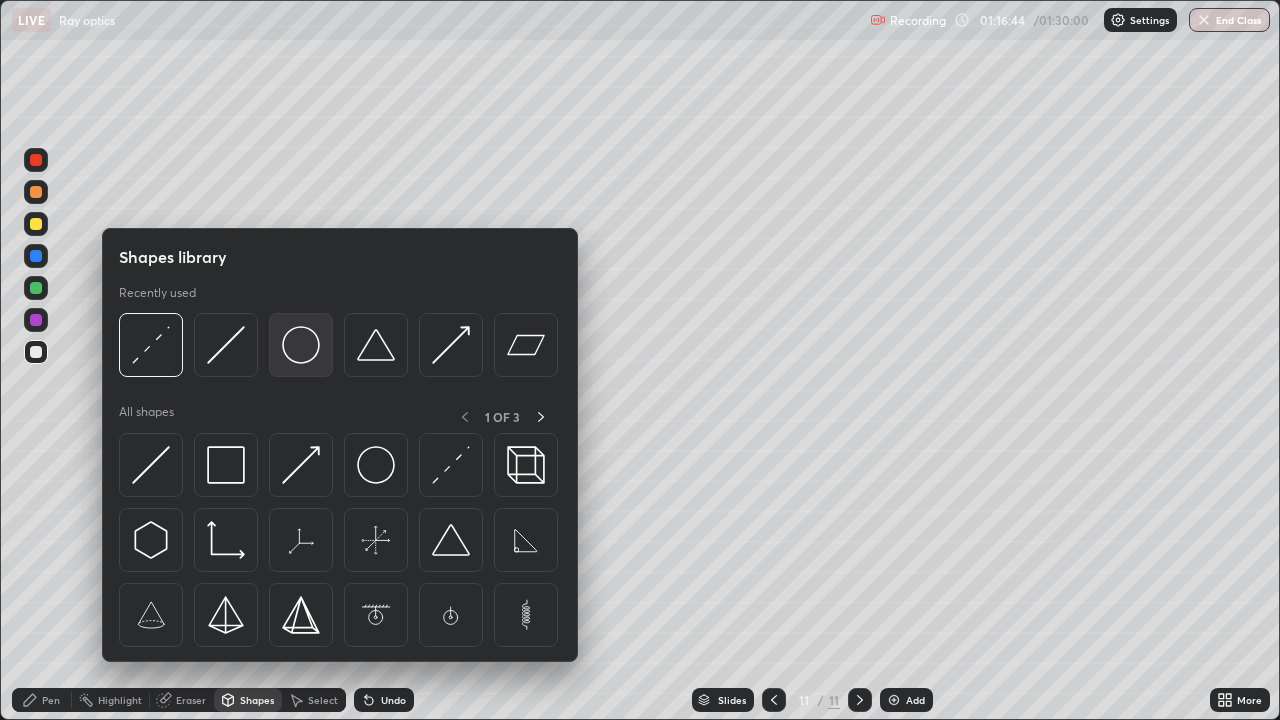 click at bounding box center (301, 345) 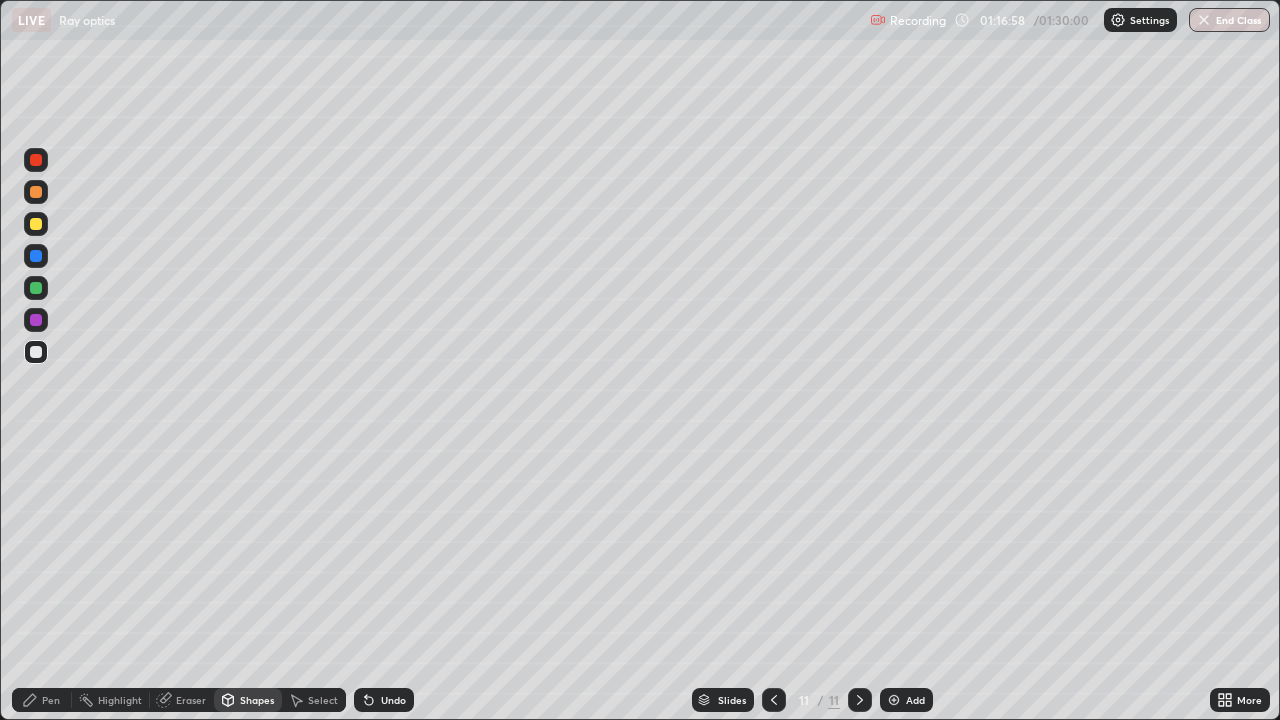 click on "Shapes" at bounding box center (248, 700) 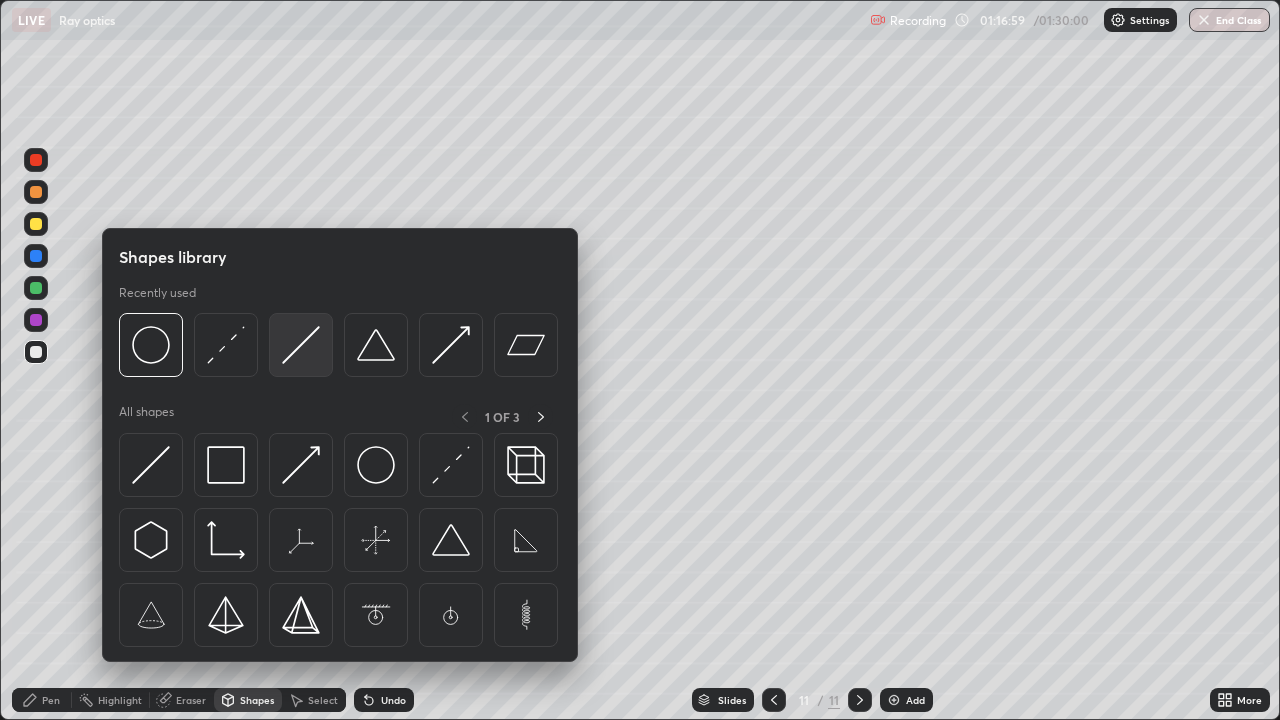 click at bounding box center [301, 345] 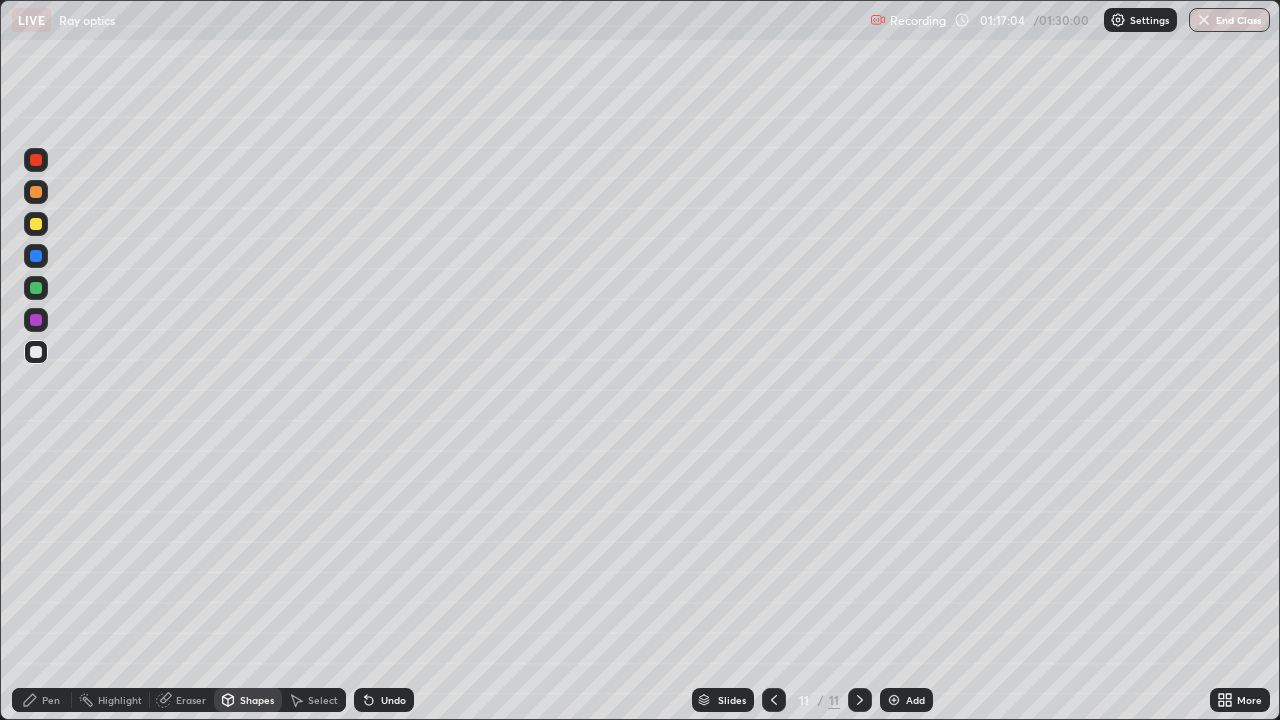 click on "Pen" at bounding box center (51, 700) 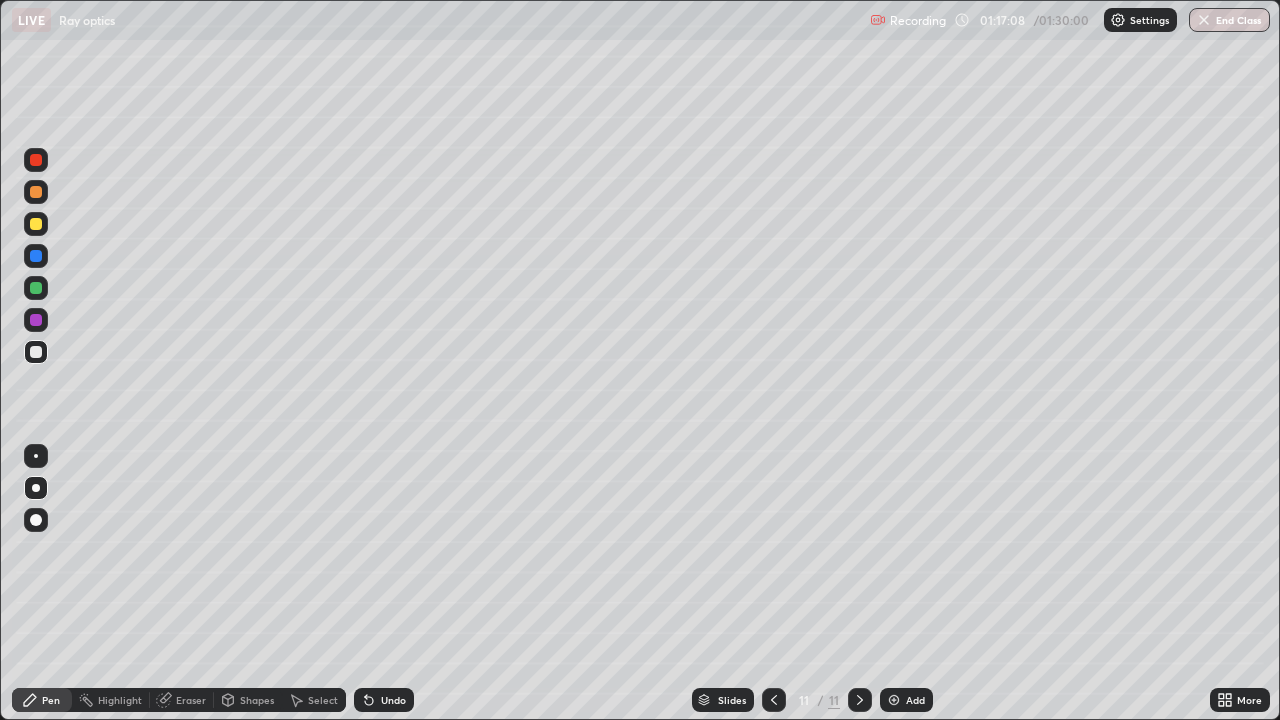 click on "Shapes" at bounding box center [248, 700] 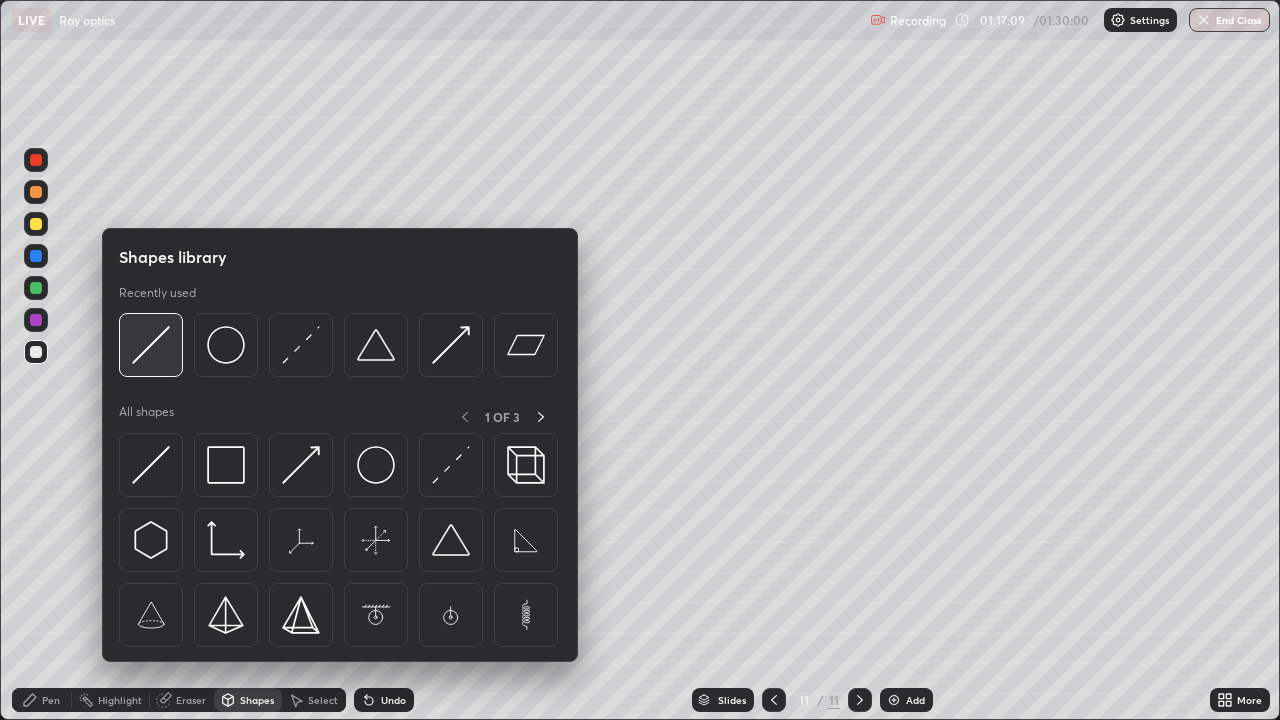 click at bounding box center [151, 345] 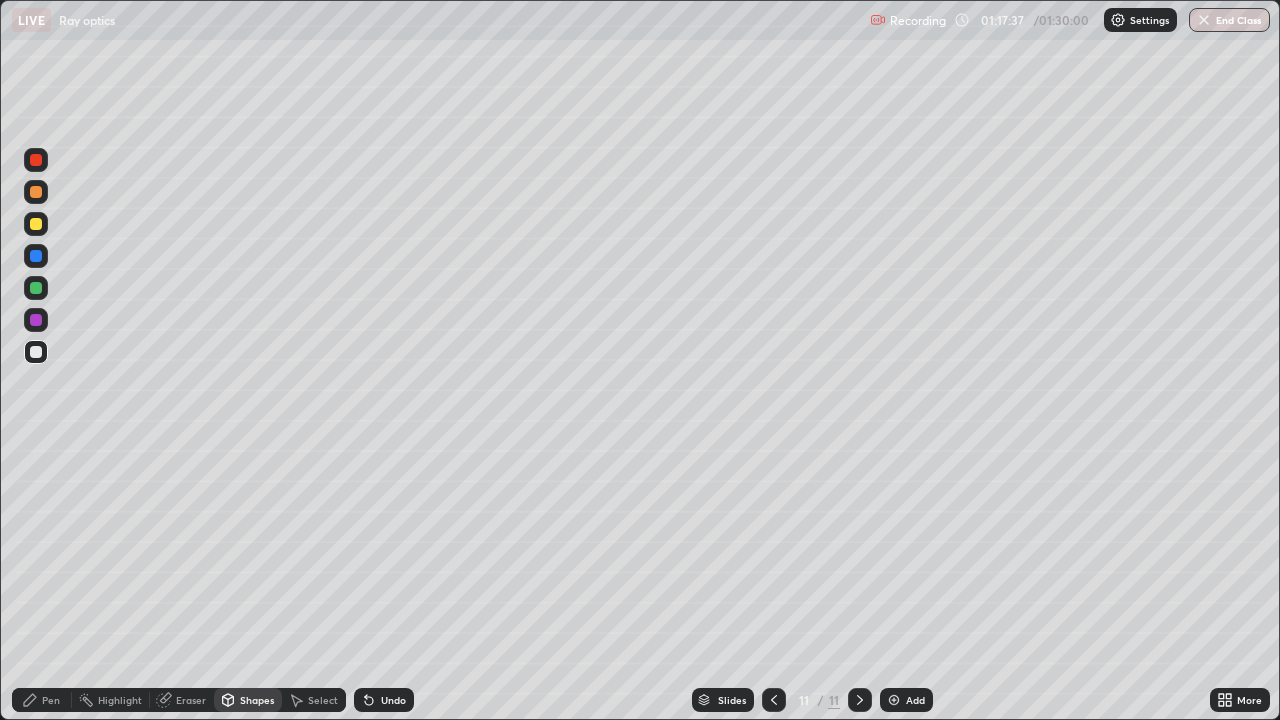 click on "Shapes" at bounding box center [257, 700] 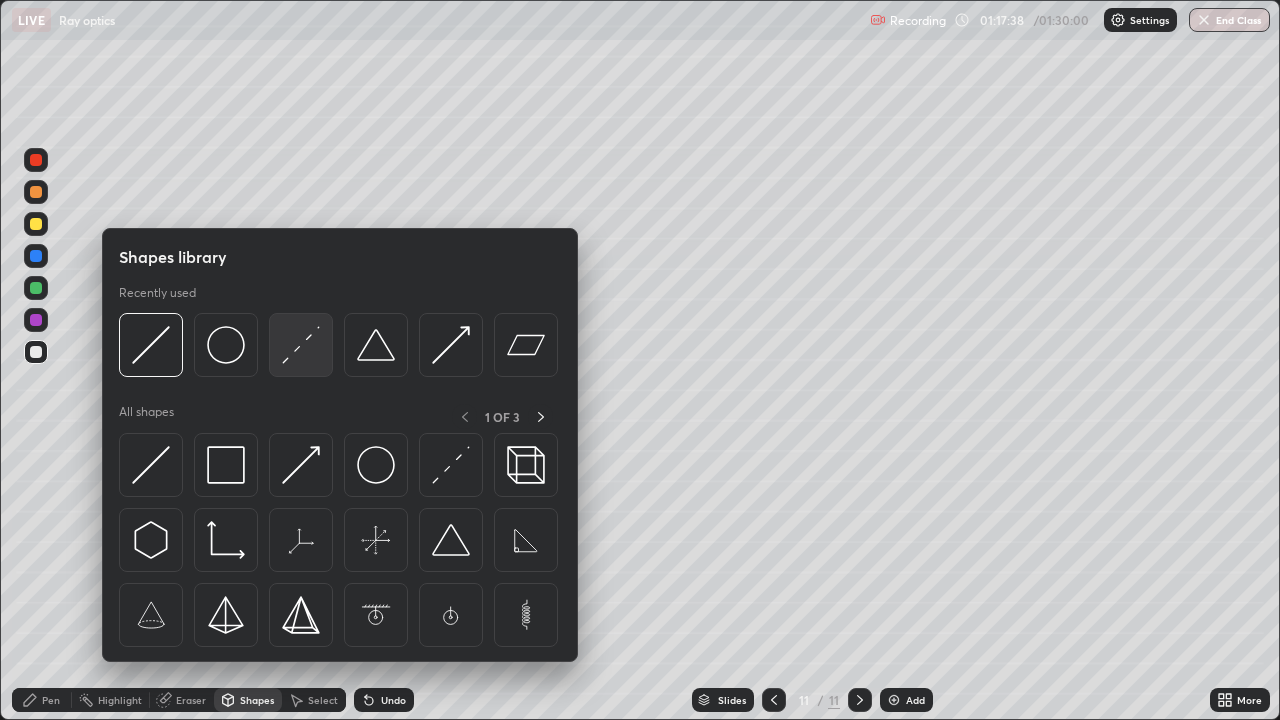 click at bounding box center (301, 345) 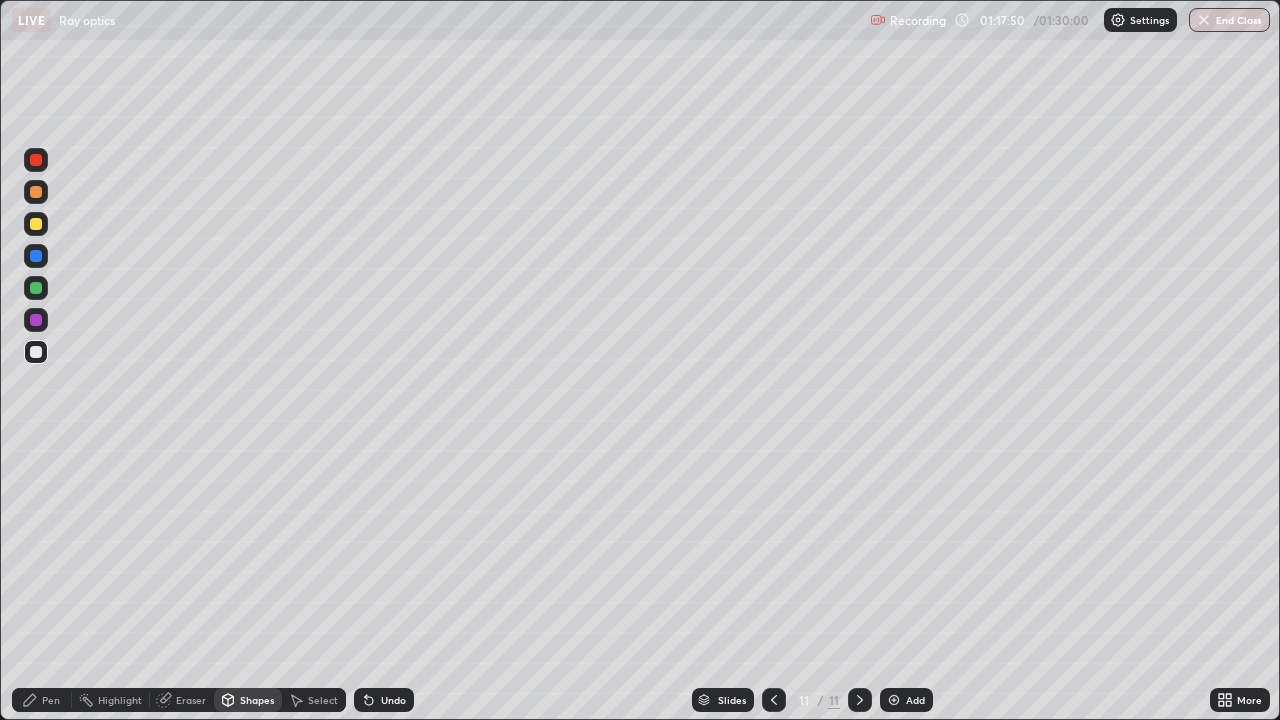 click on "Pen" at bounding box center [42, 700] 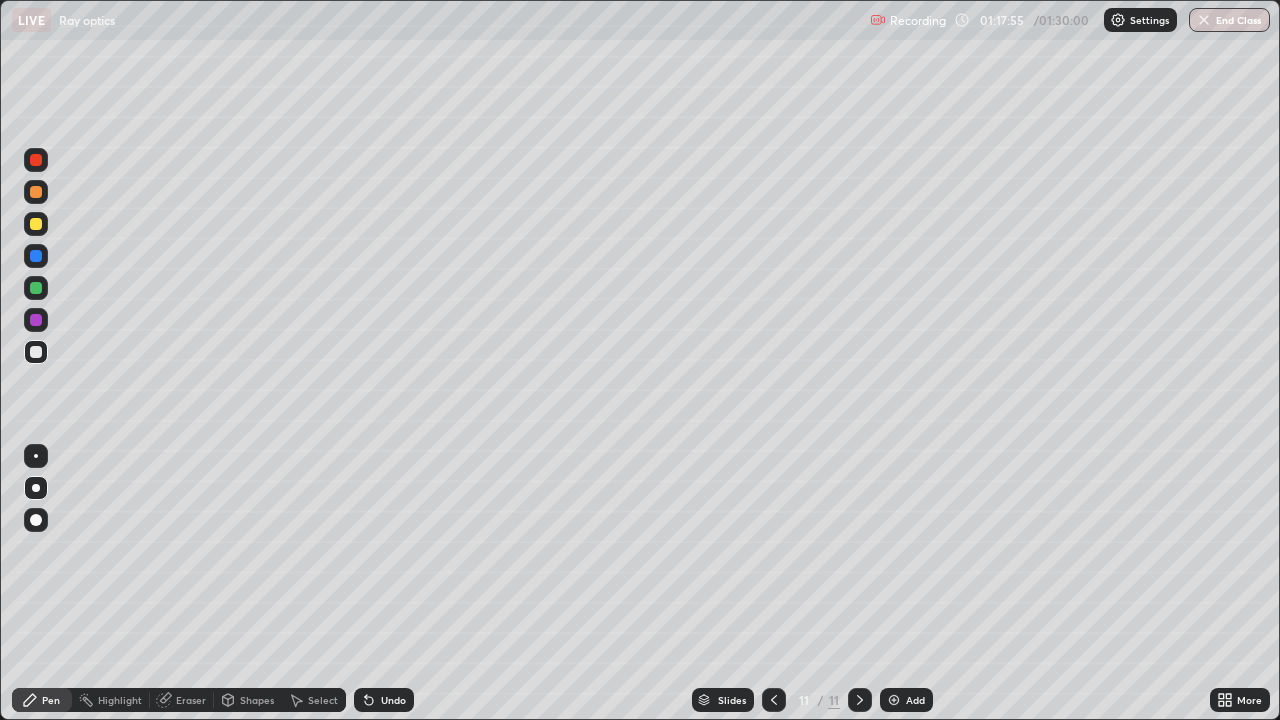 click at bounding box center (36, 320) 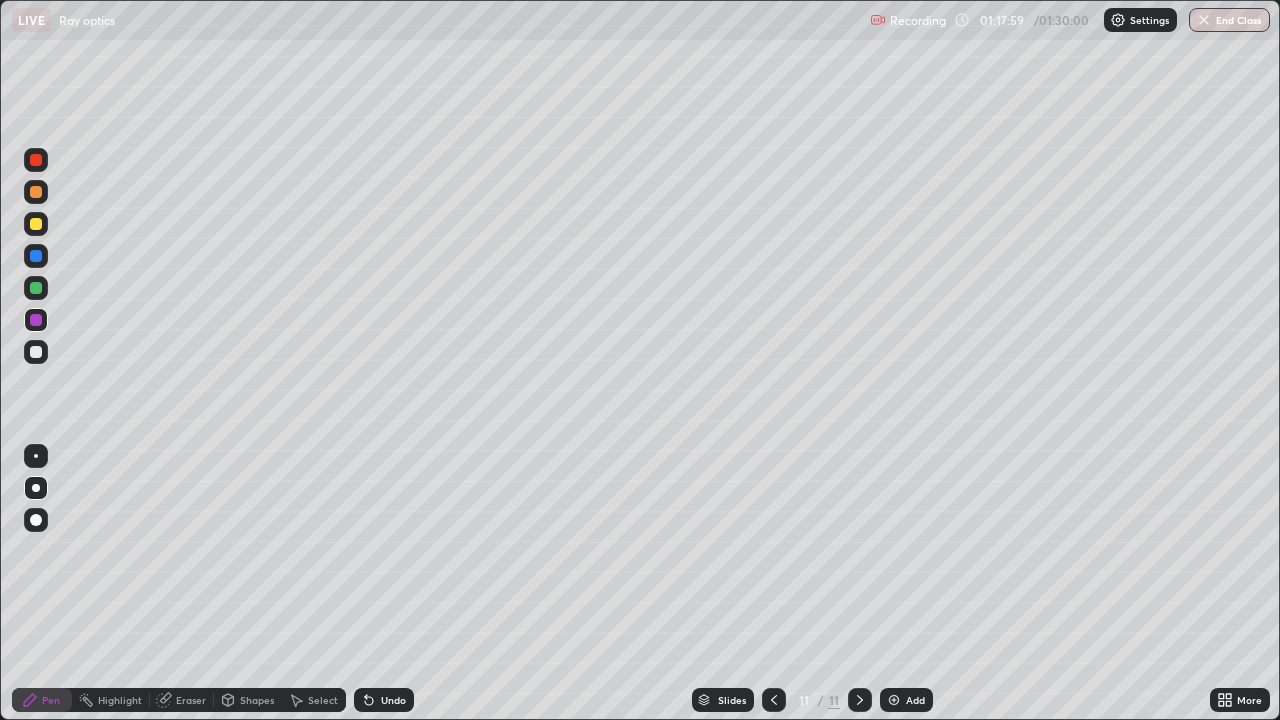 click on "Shapes" at bounding box center (257, 700) 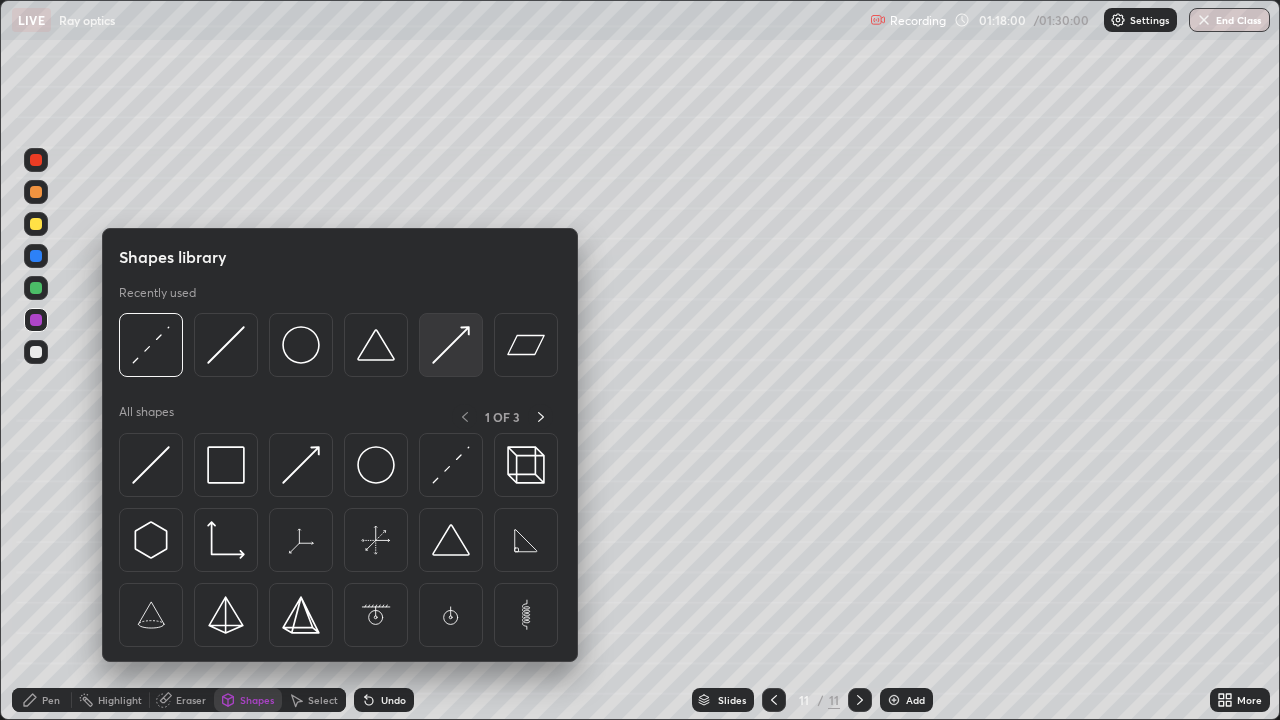 click at bounding box center [451, 345] 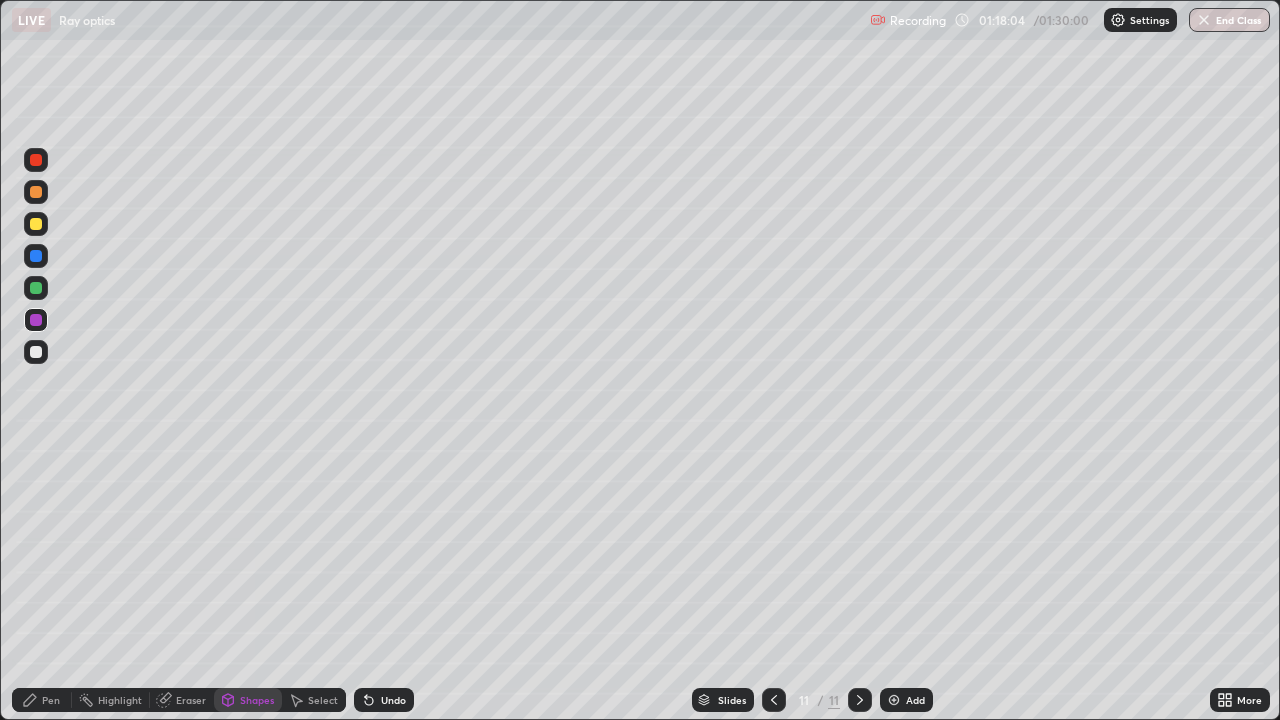click on "Pen" at bounding box center (42, 700) 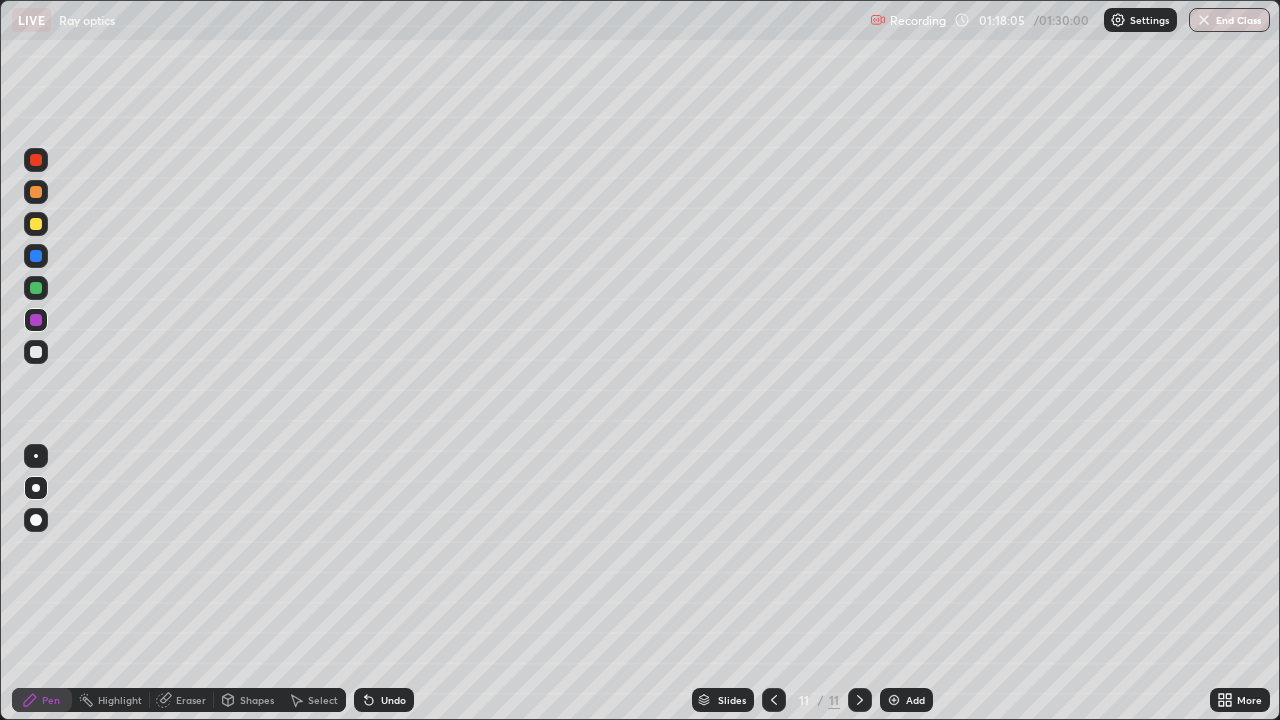 click at bounding box center (36, 288) 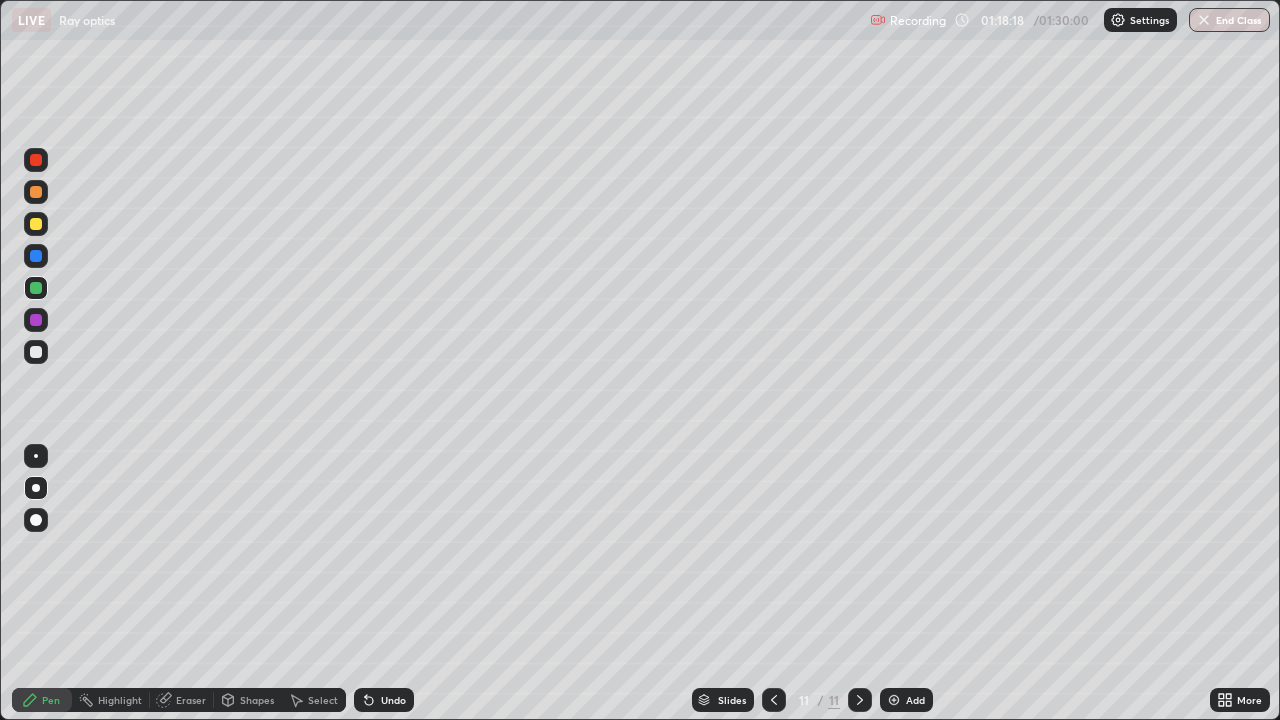 click on "Eraser" at bounding box center (191, 700) 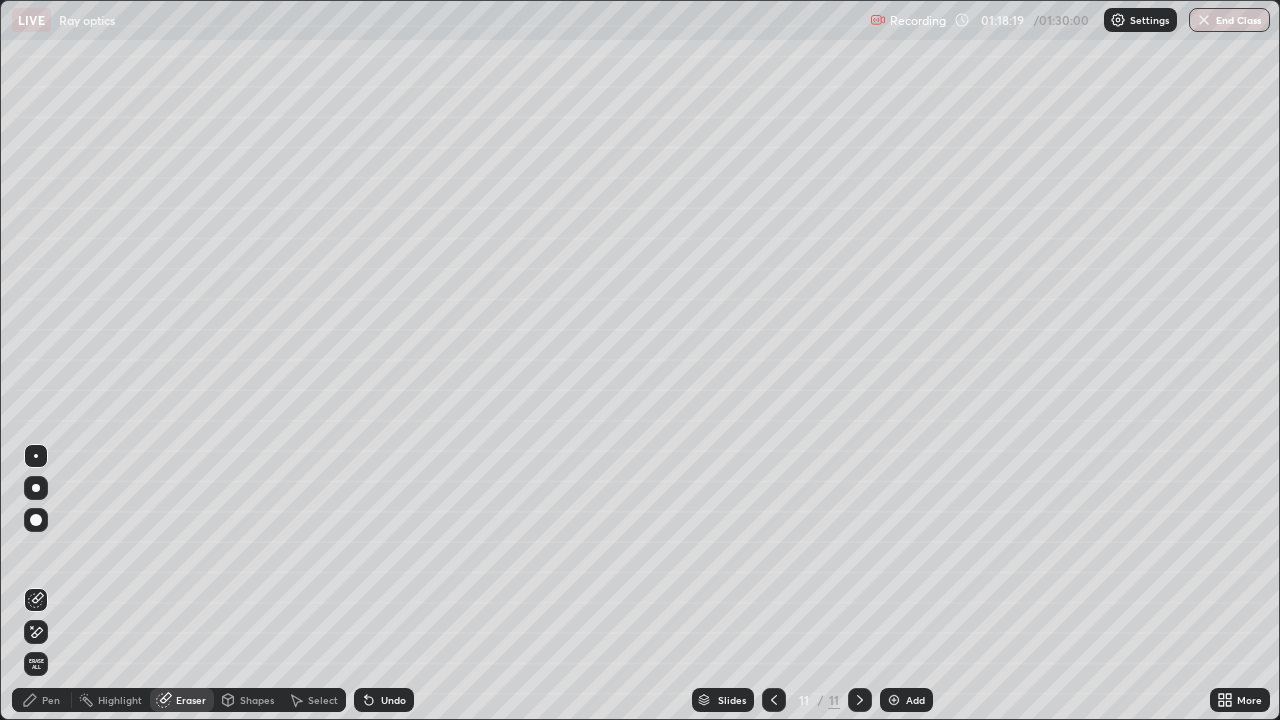 click 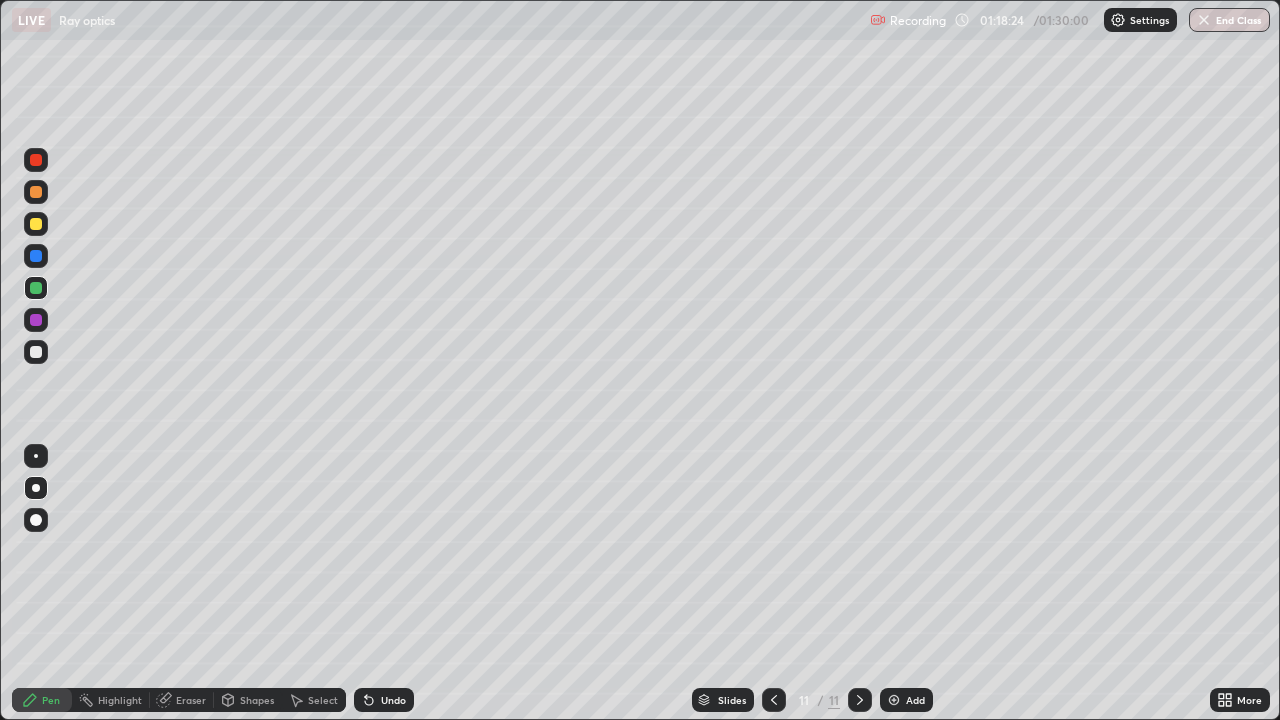 click at bounding box center [36, 160] 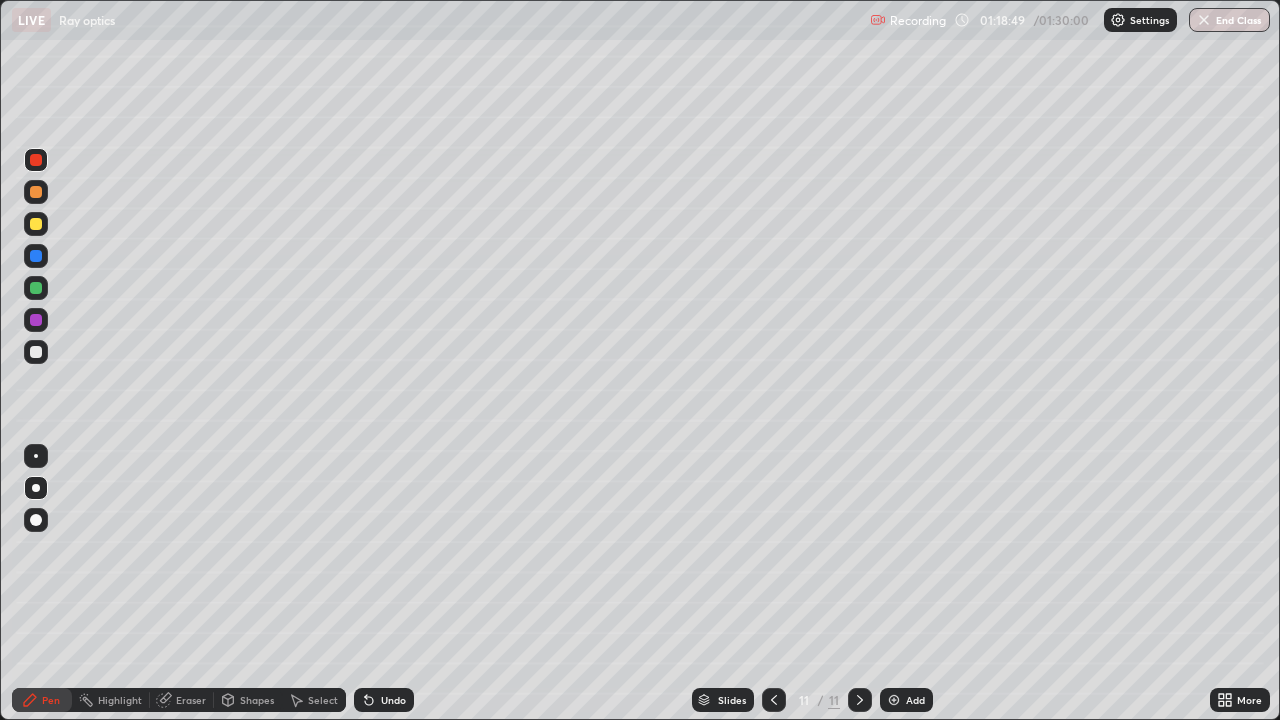 click 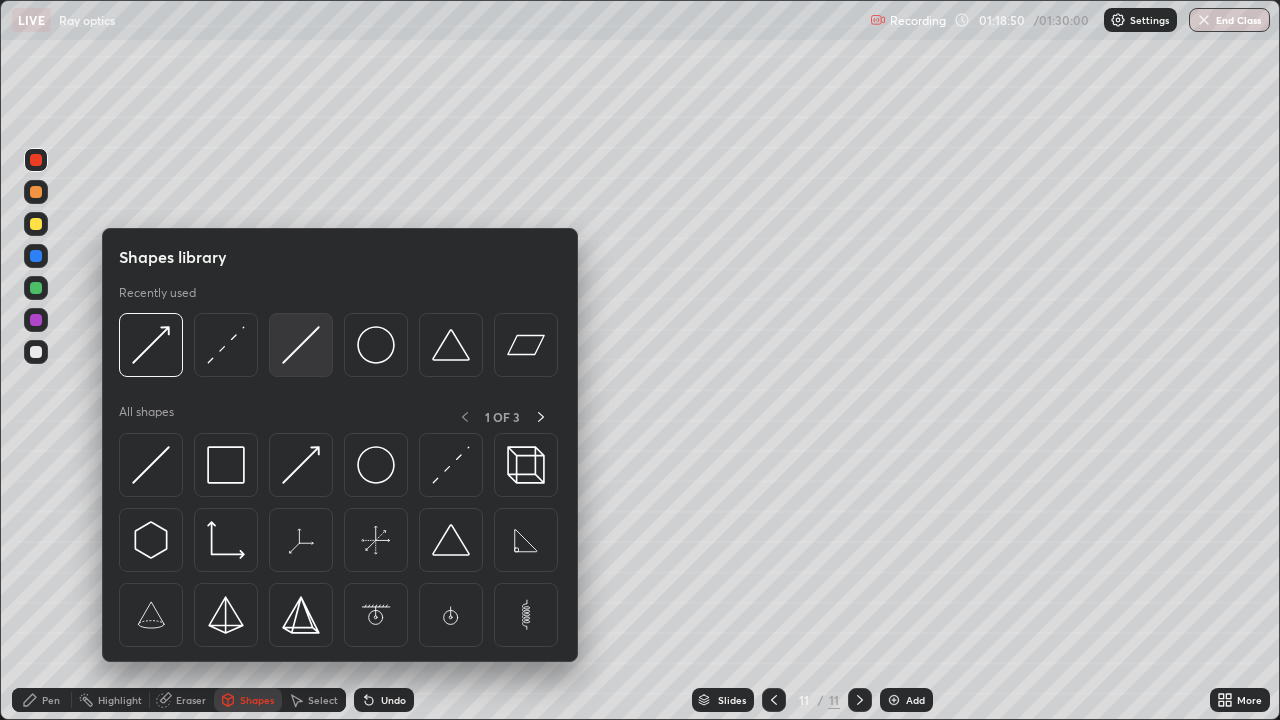 click at bounding box center [301, 345] 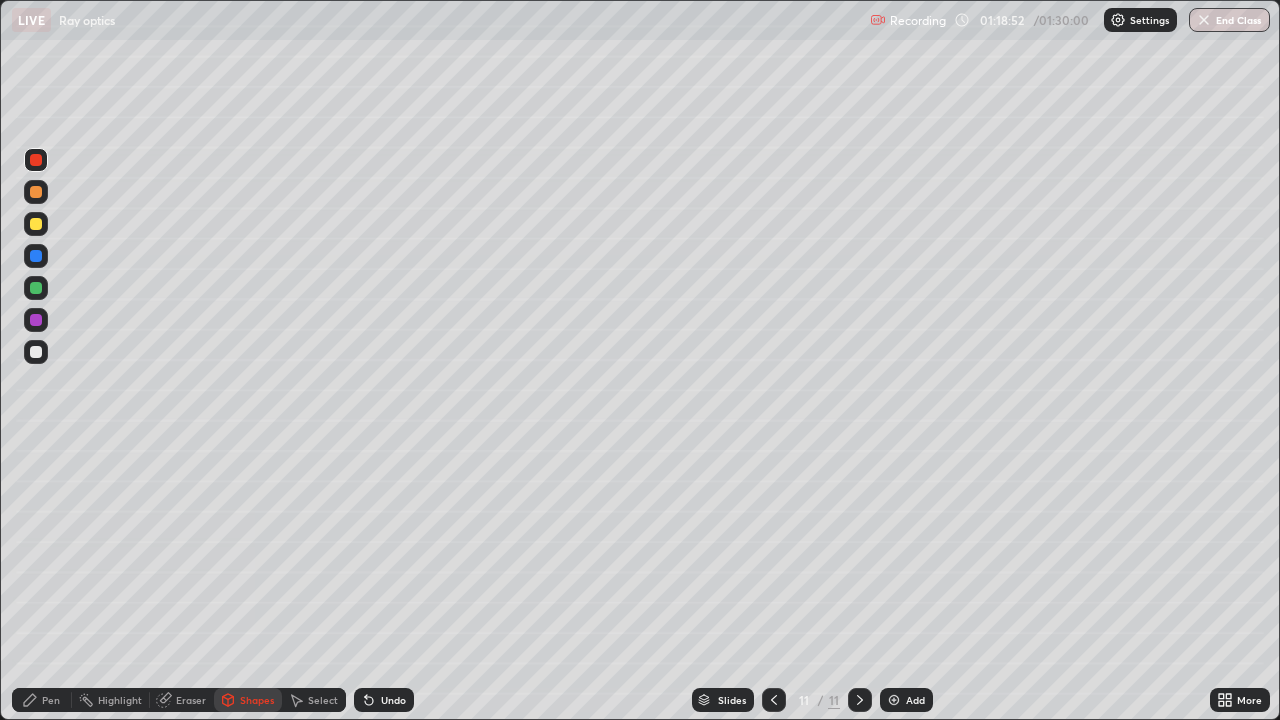 click at bounding box center [36, 192] 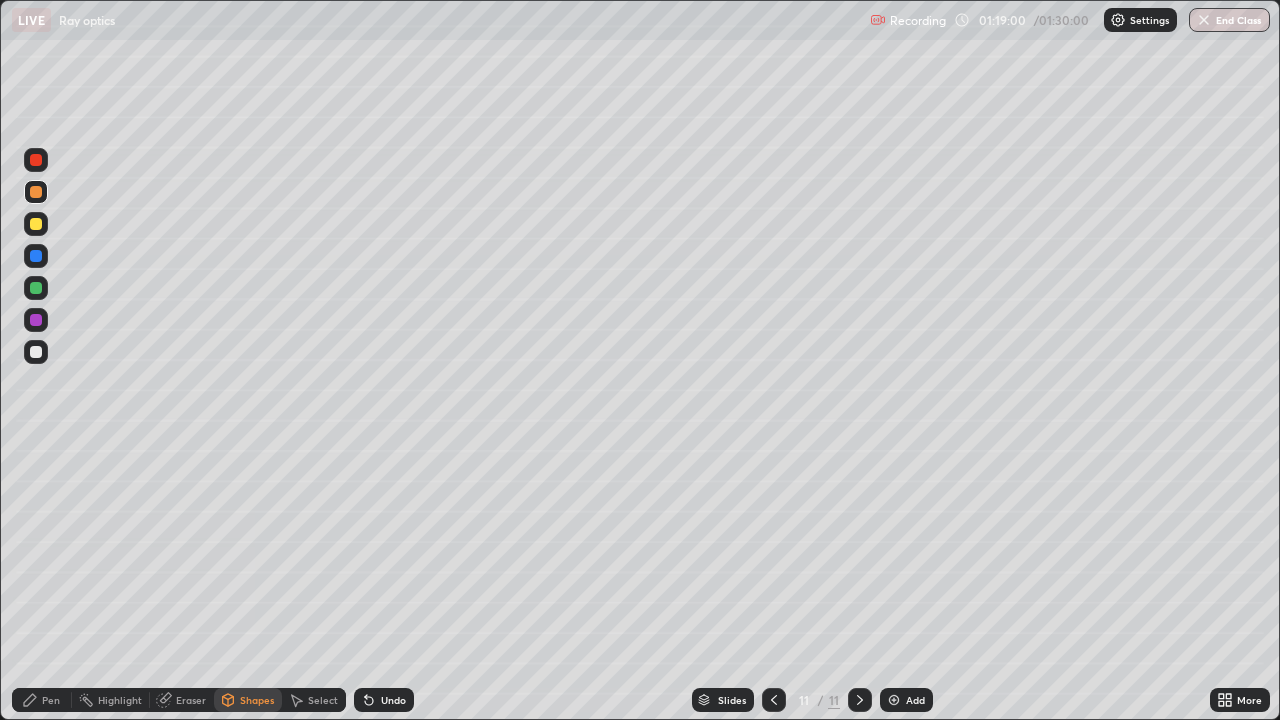 click on "Undo" at bounding box center (393, 700) 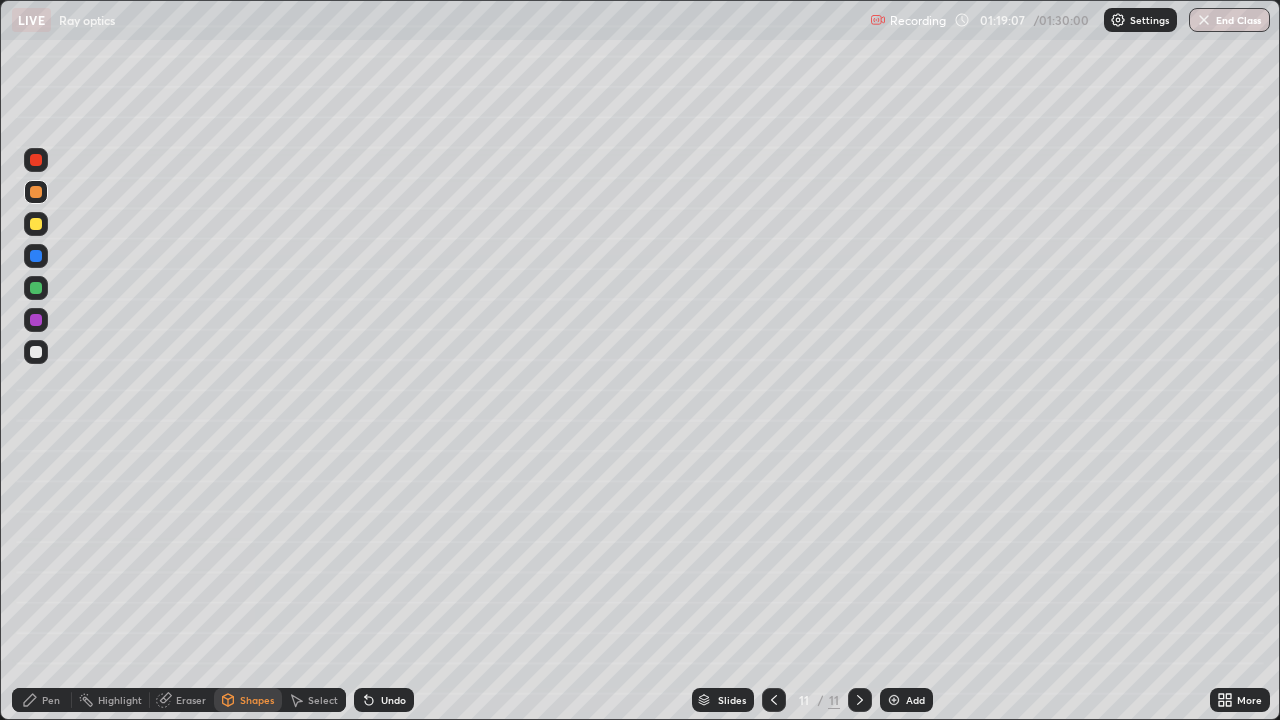 click at bounding box center (36, 160) 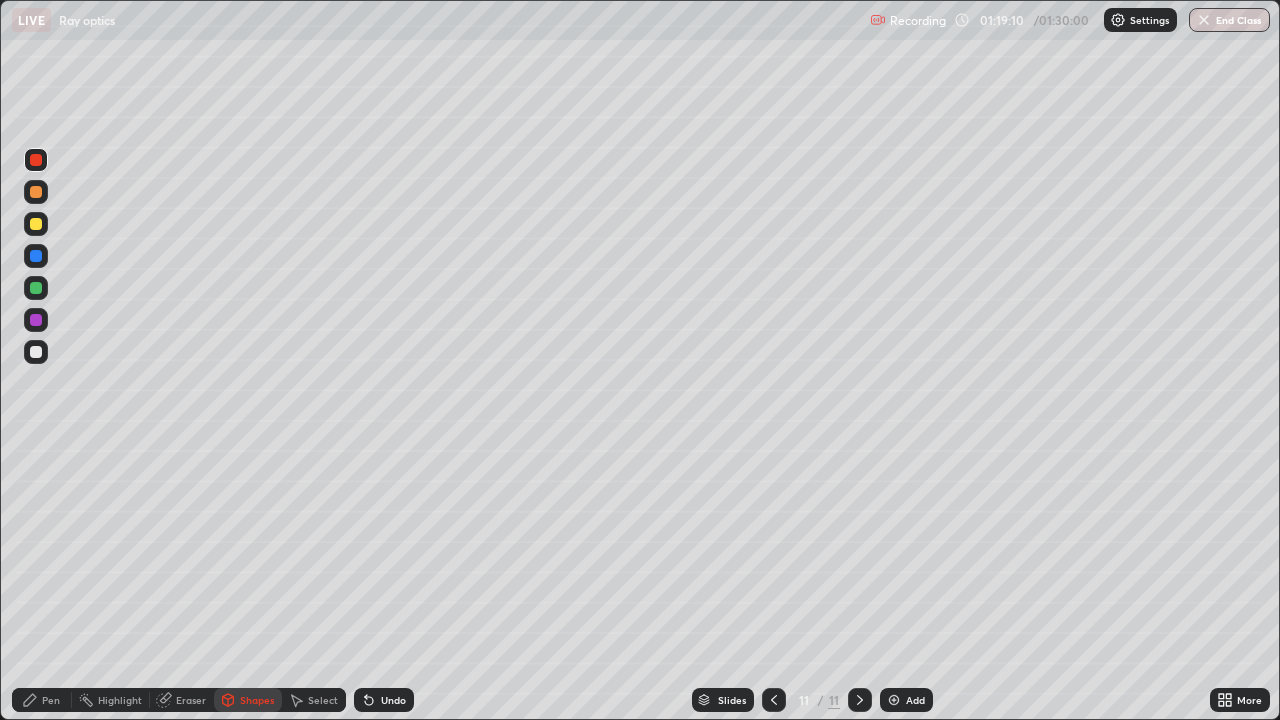 click on "Pen" at bounding box center (51, 700) 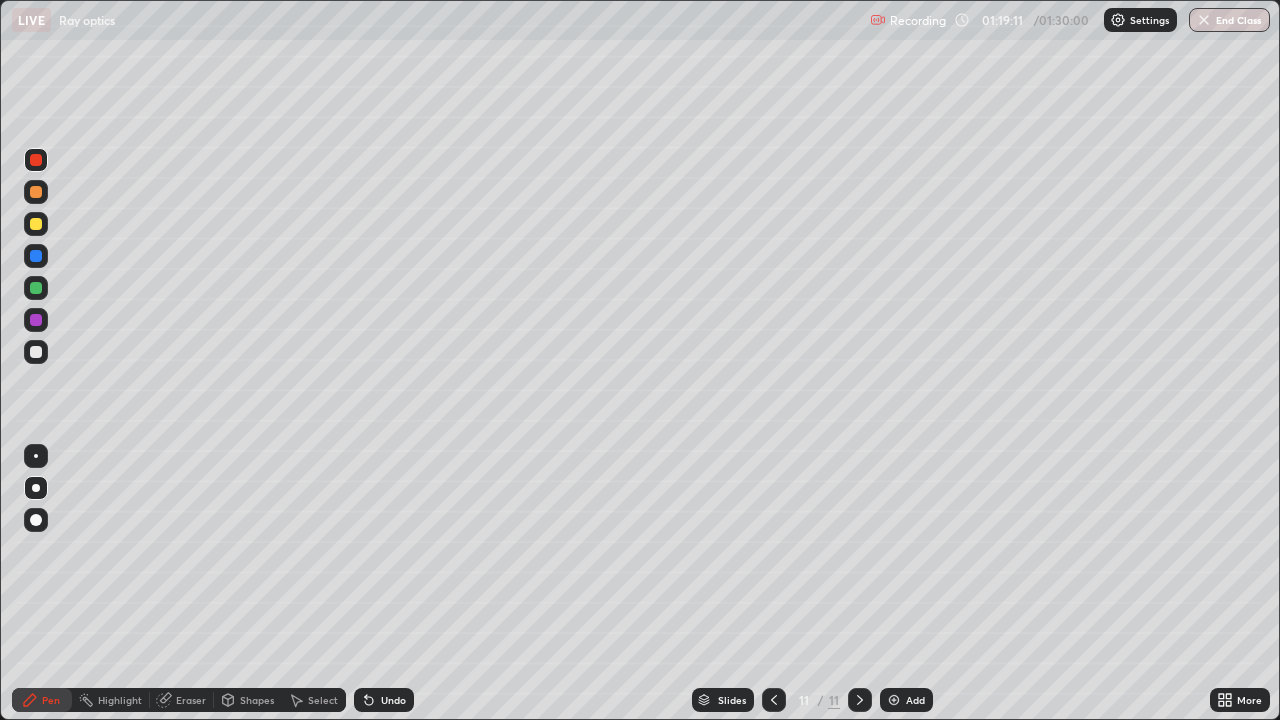 click on "Undo" at bounding box center (393, 700) 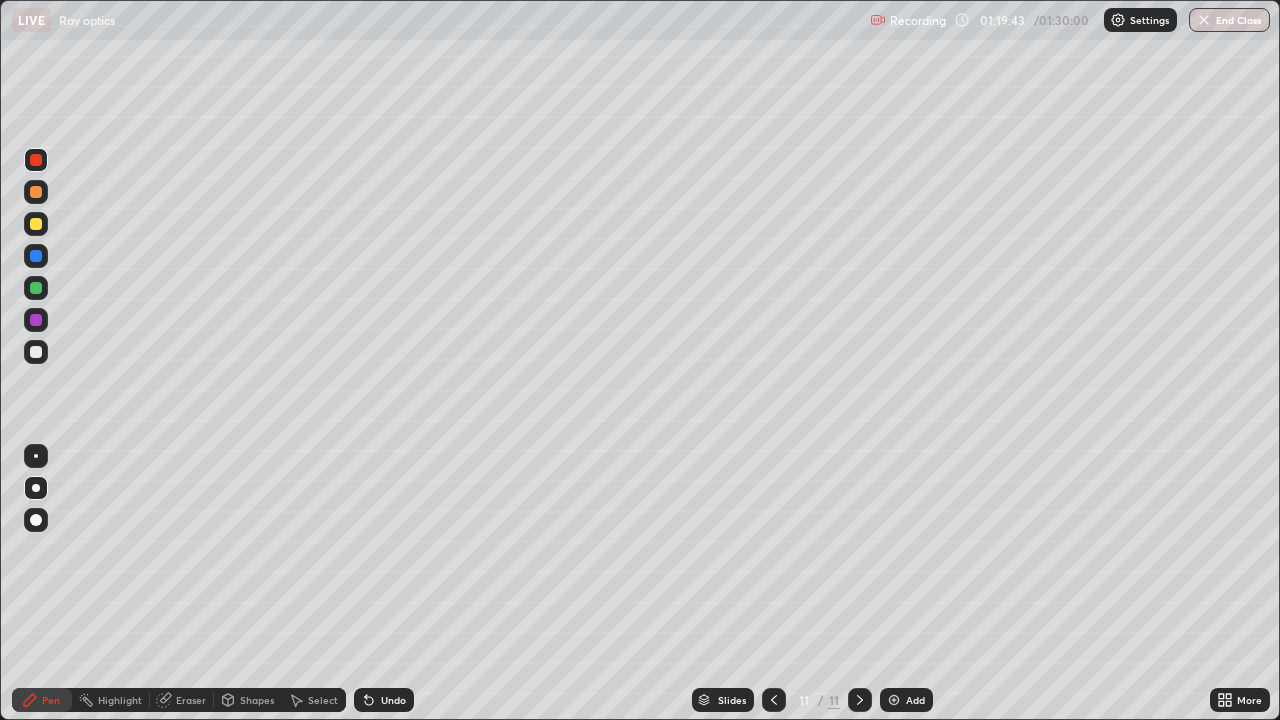 click at bounding box center [36, 288] 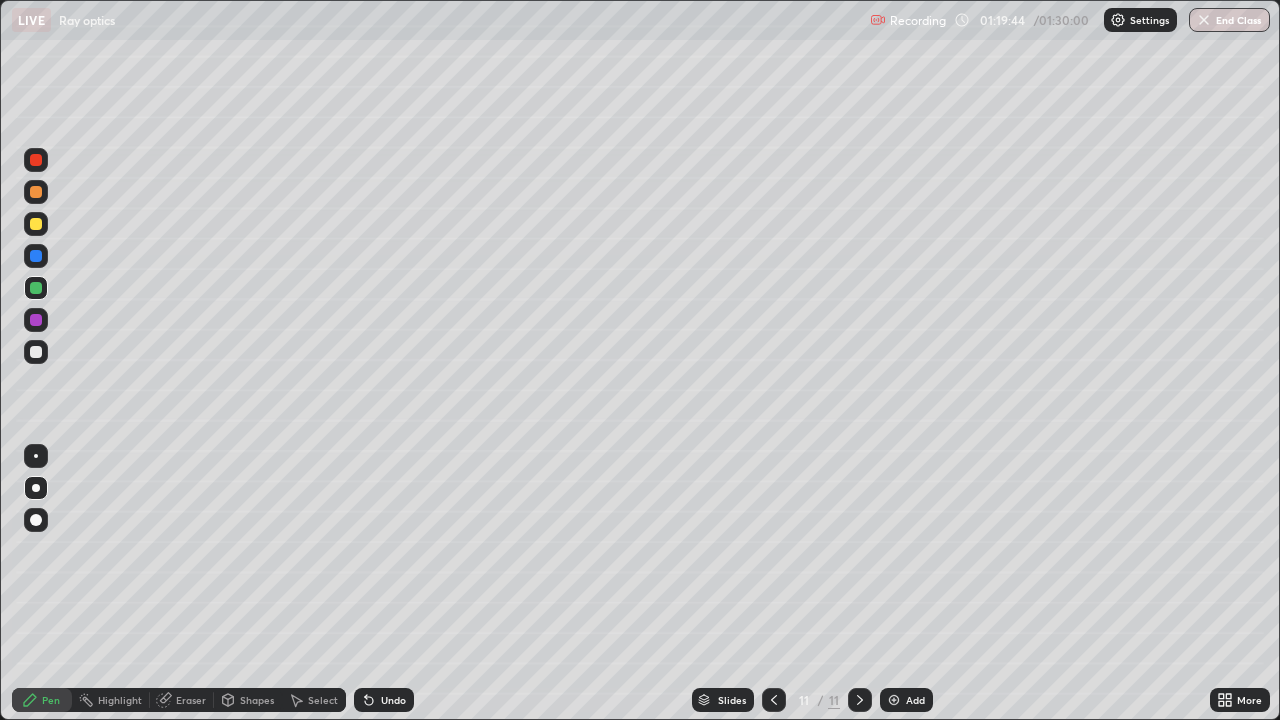 click on "Shapes" at bounding box center [257, 700] 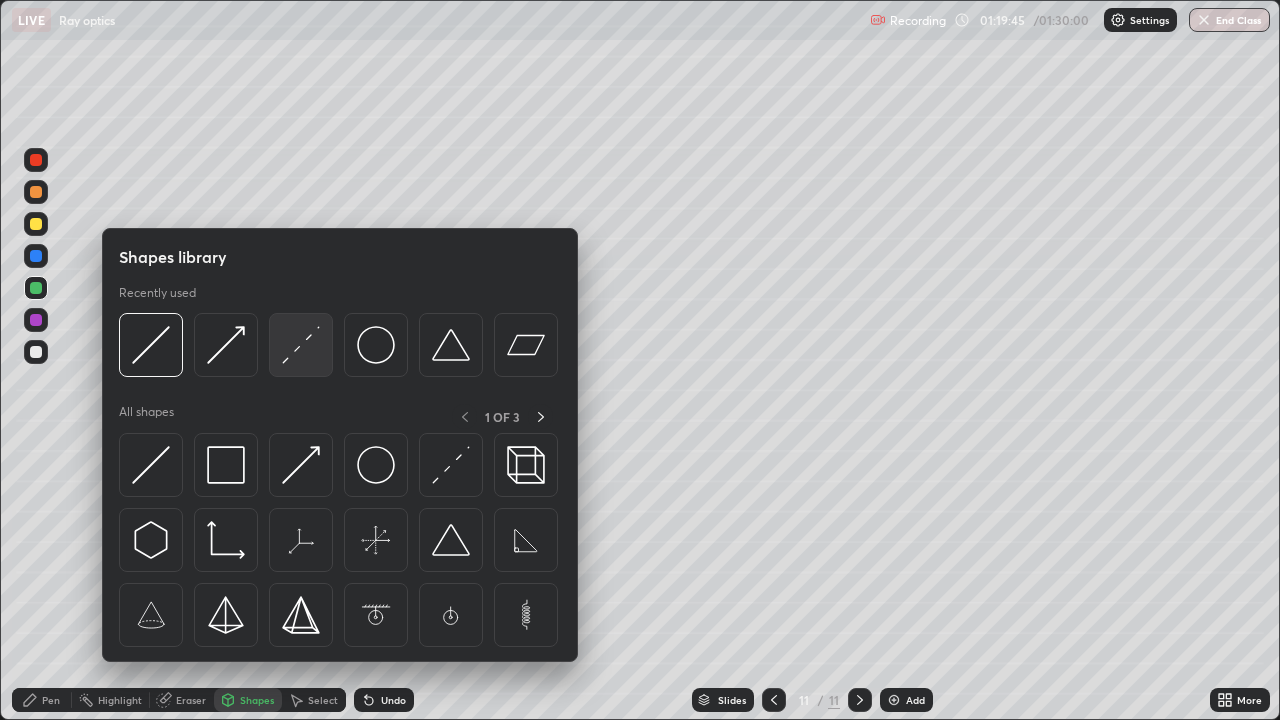 click at bounding box center [301, 345] 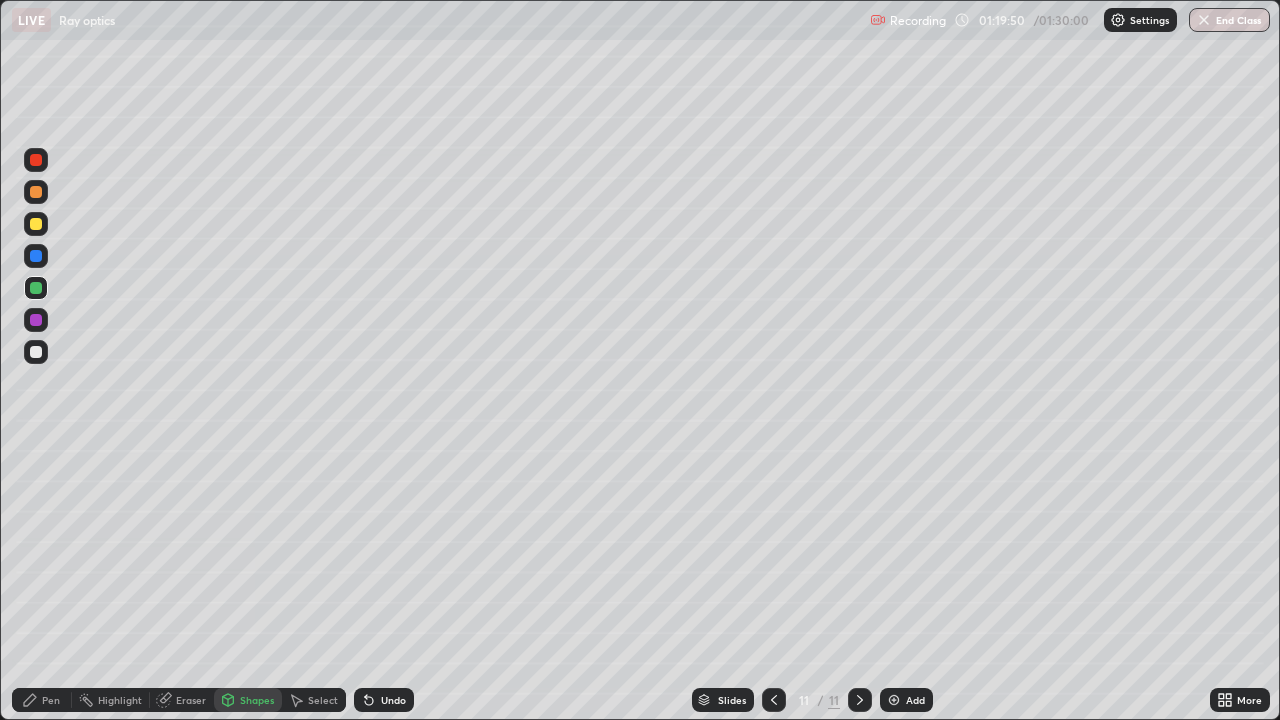 click on "Pen" at bounding box center (42, 700) 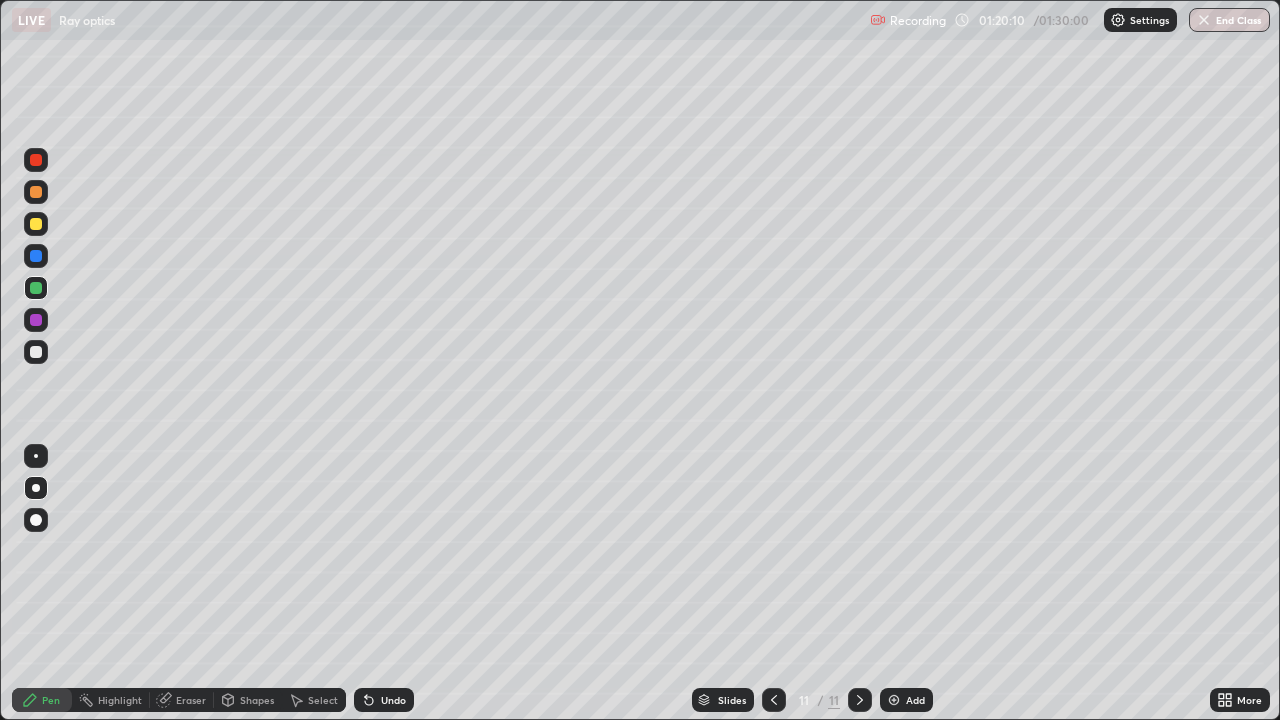 click at bounding box center [36, 192] 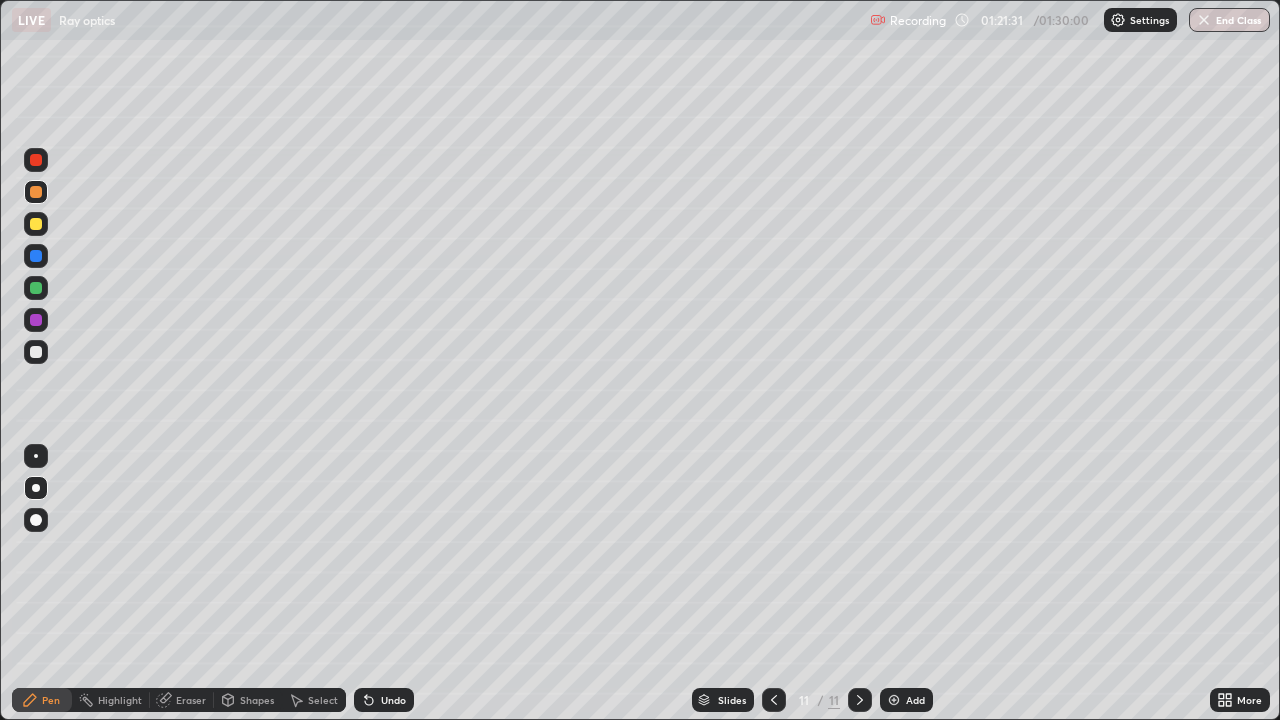 click on "Eraser" at bounding box center [182, 700] 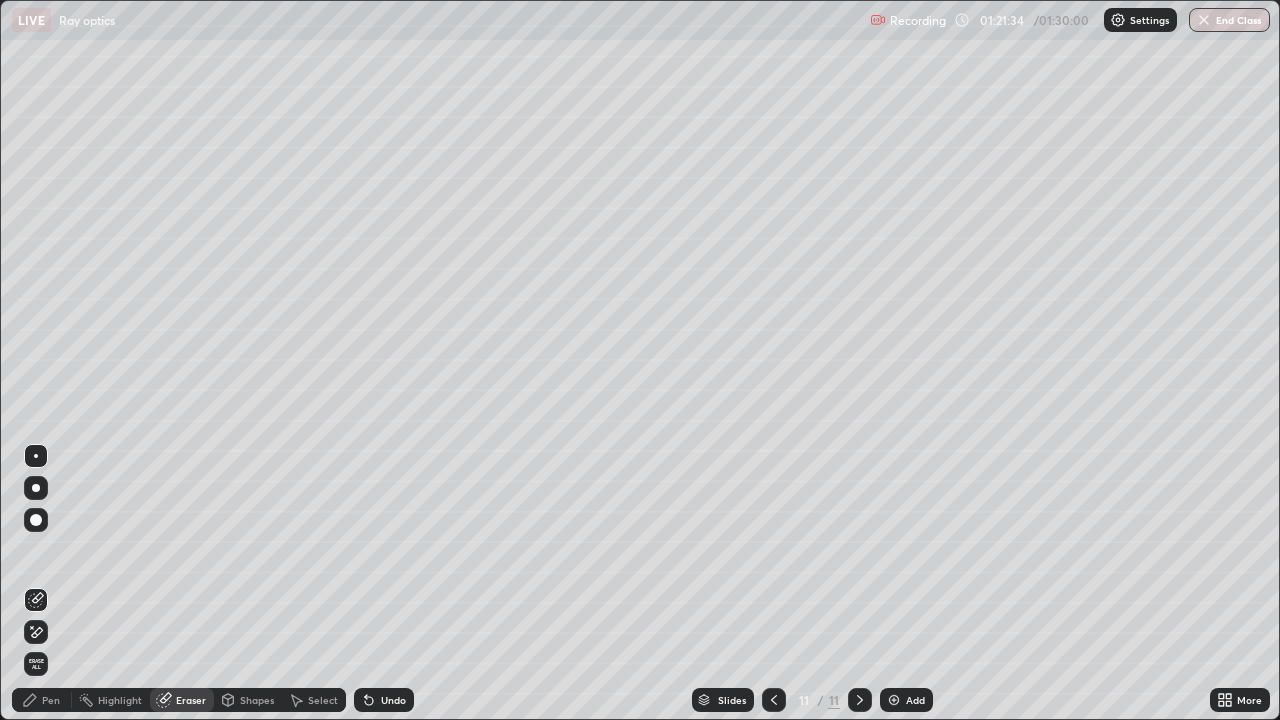 click on "Pen" at bounding box center [51, 700] 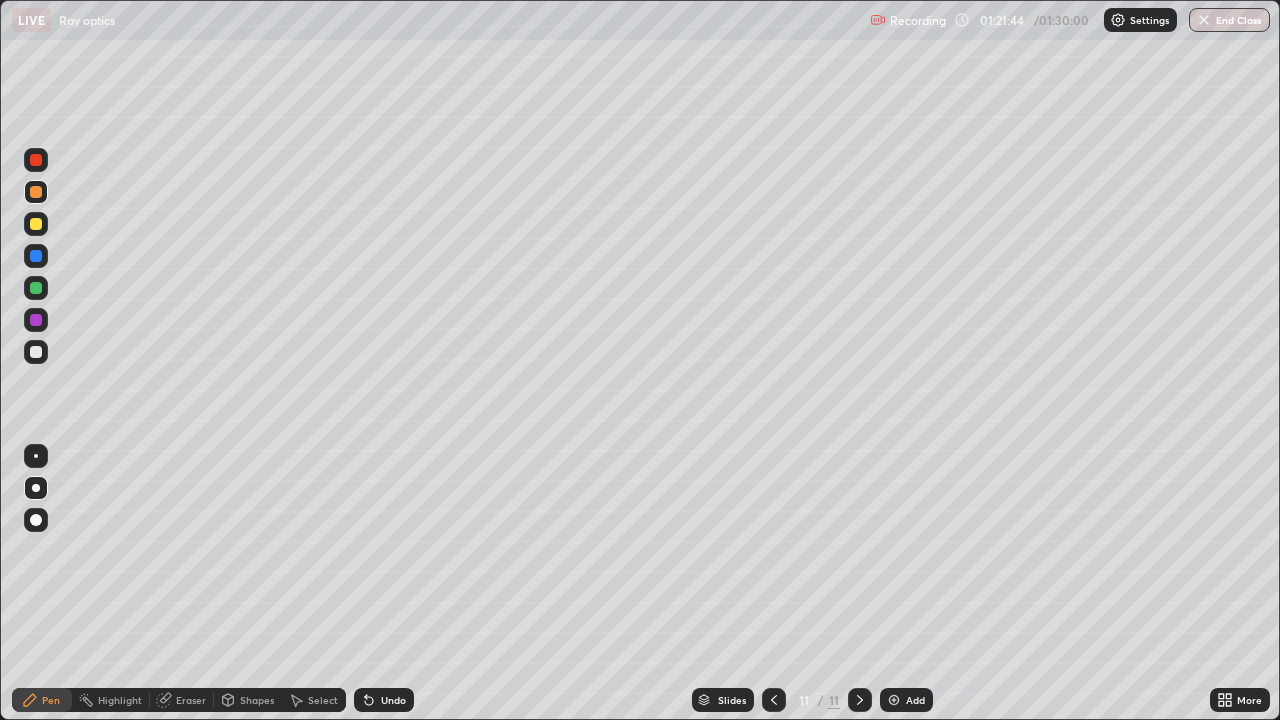 click on "Eraser" at bounding box center (191, 700) 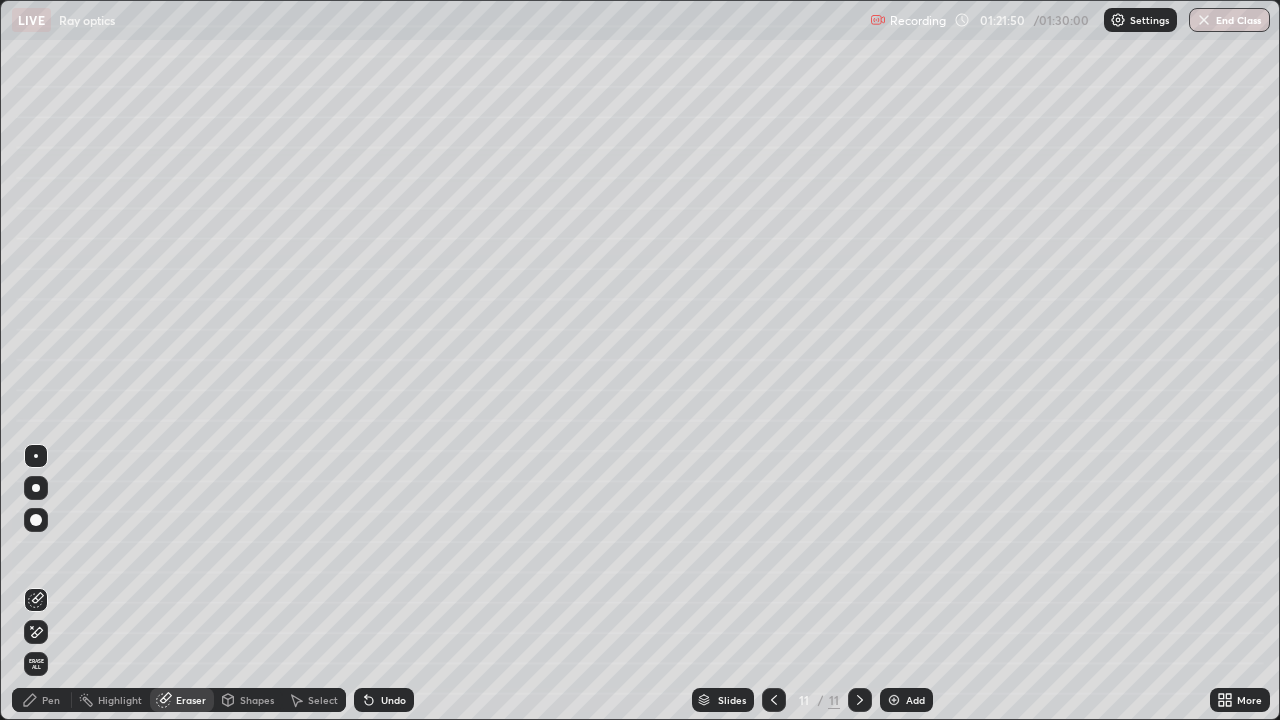 click on "Pen" at bounding box center (51, 700) 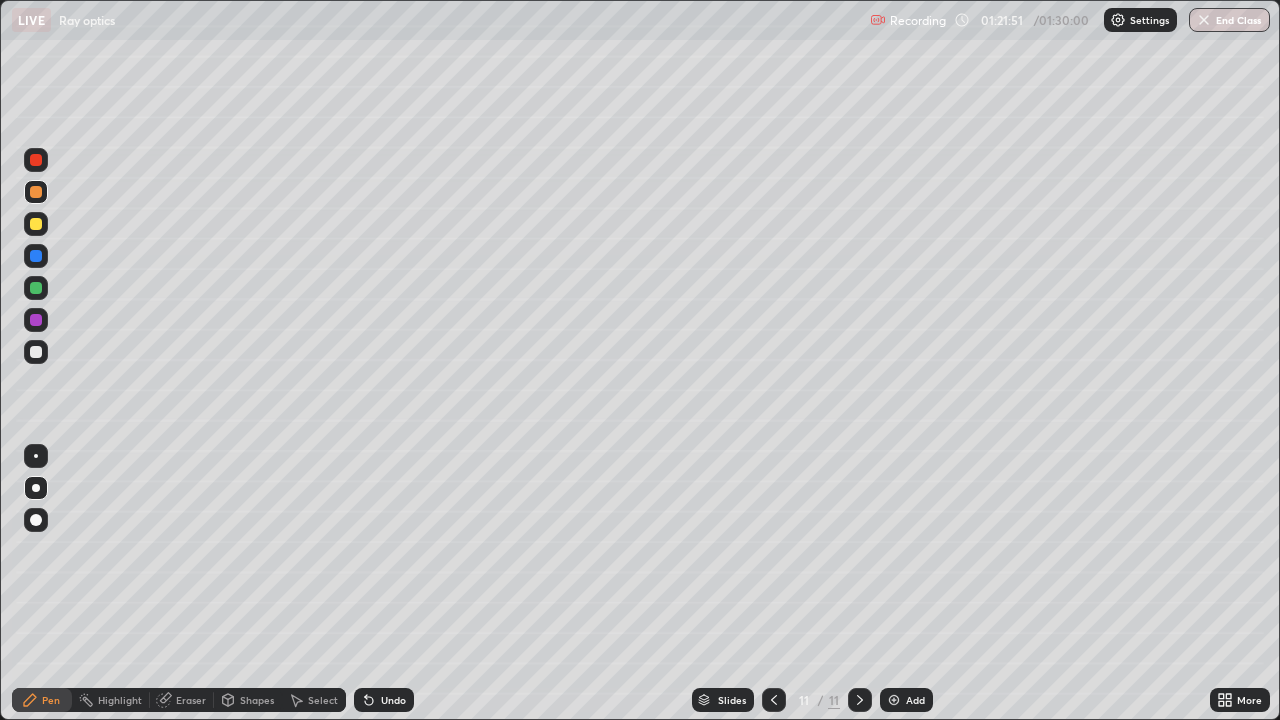 click at bounding box center [36, 352] 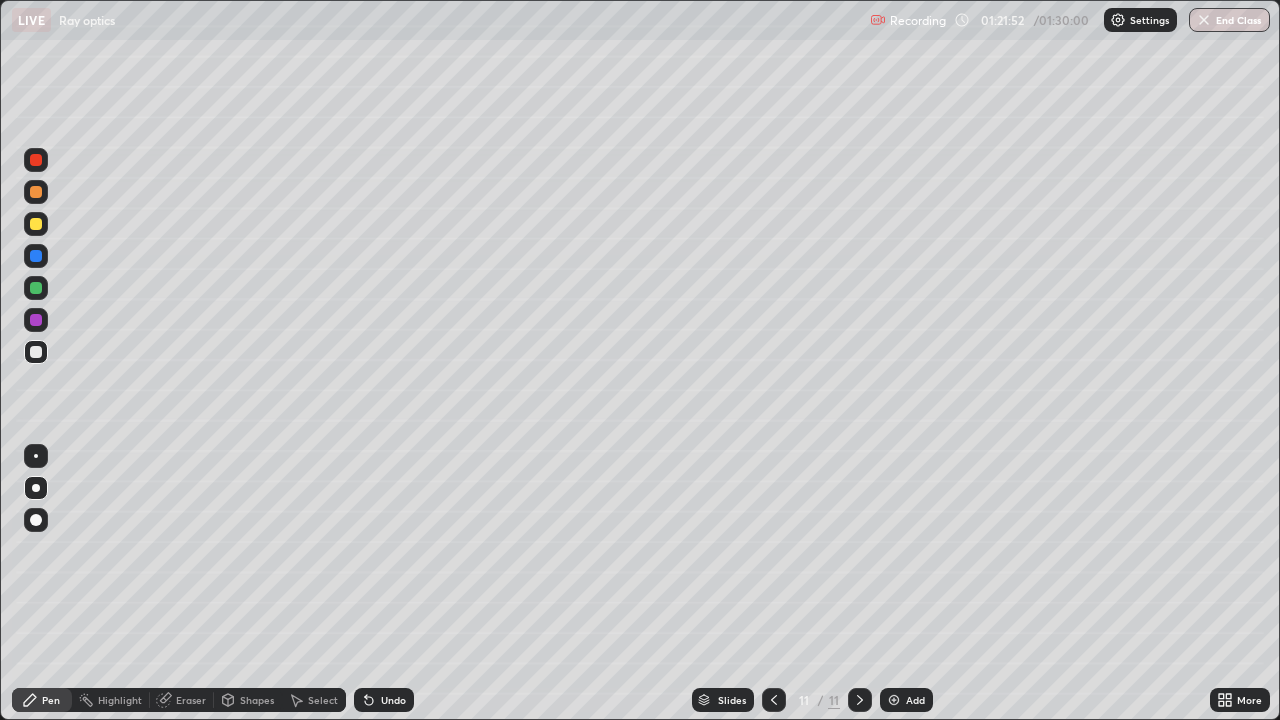 click at bounding box center (36, 224) 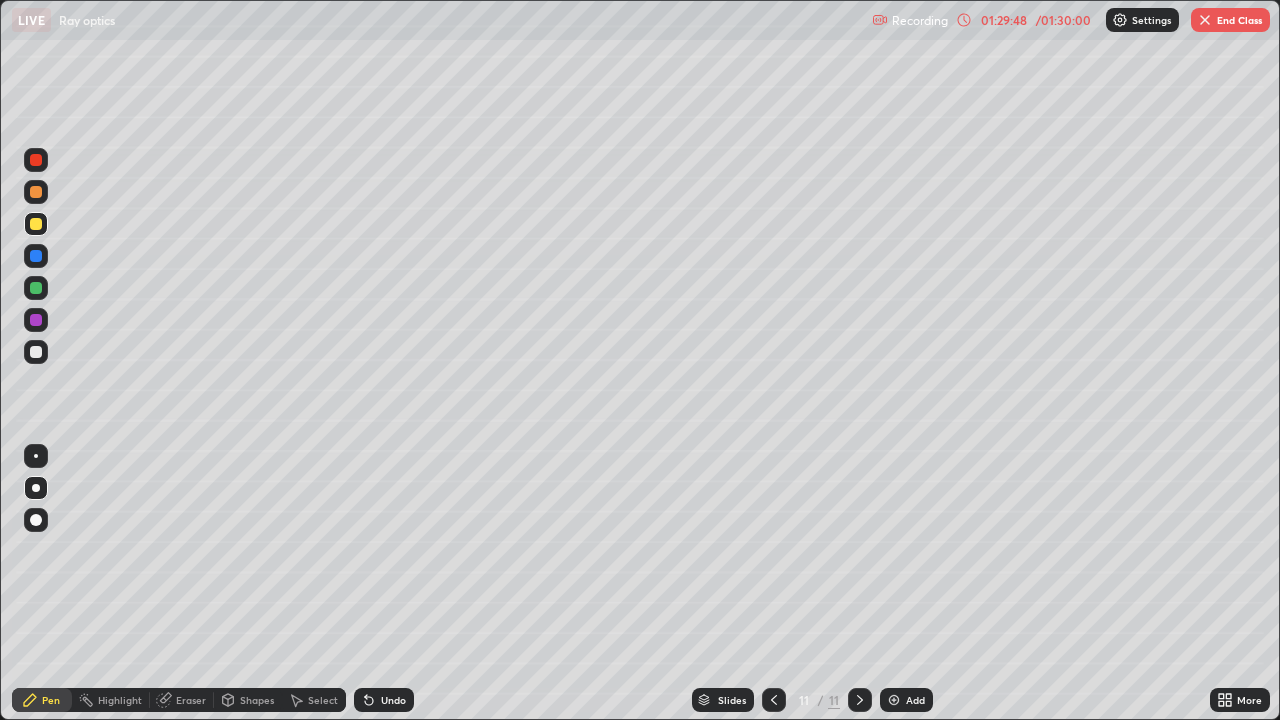 click on "End Class" at bounding box center [1230, 20] 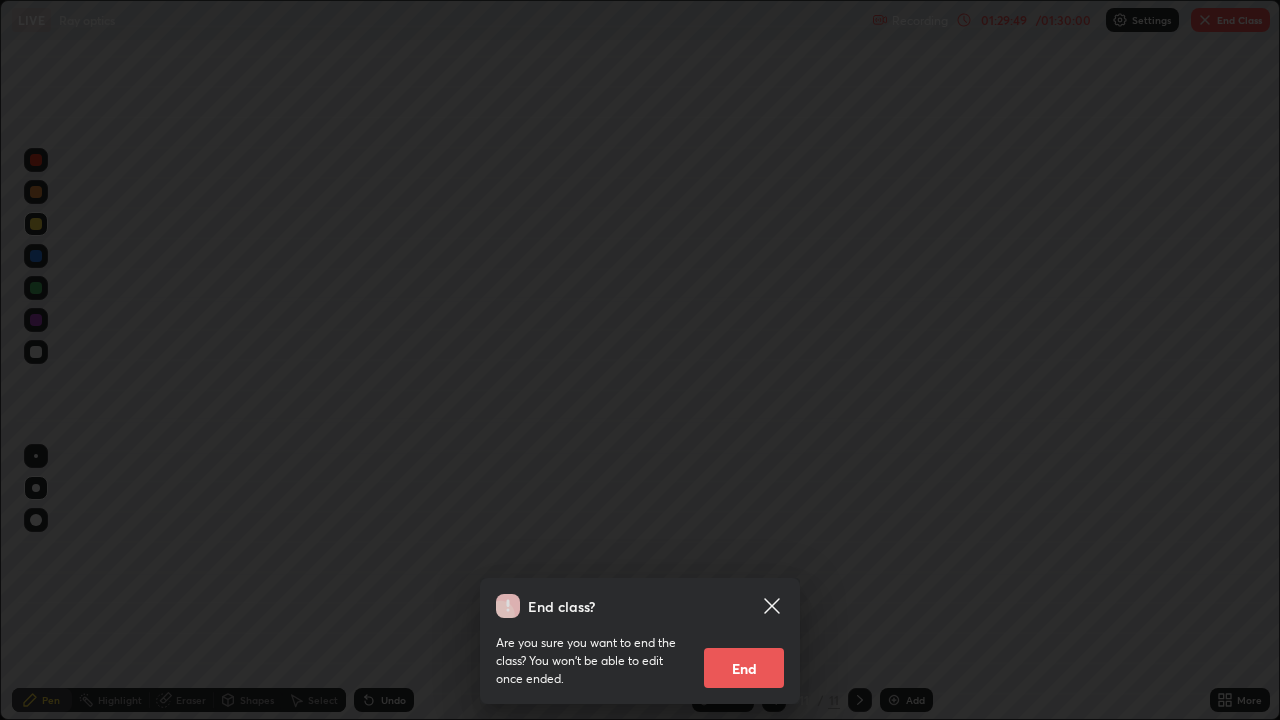click on "End class? Are you sure you want to end the class? You won’t be able to edit once ended. End" at bounding box center (640, 360) 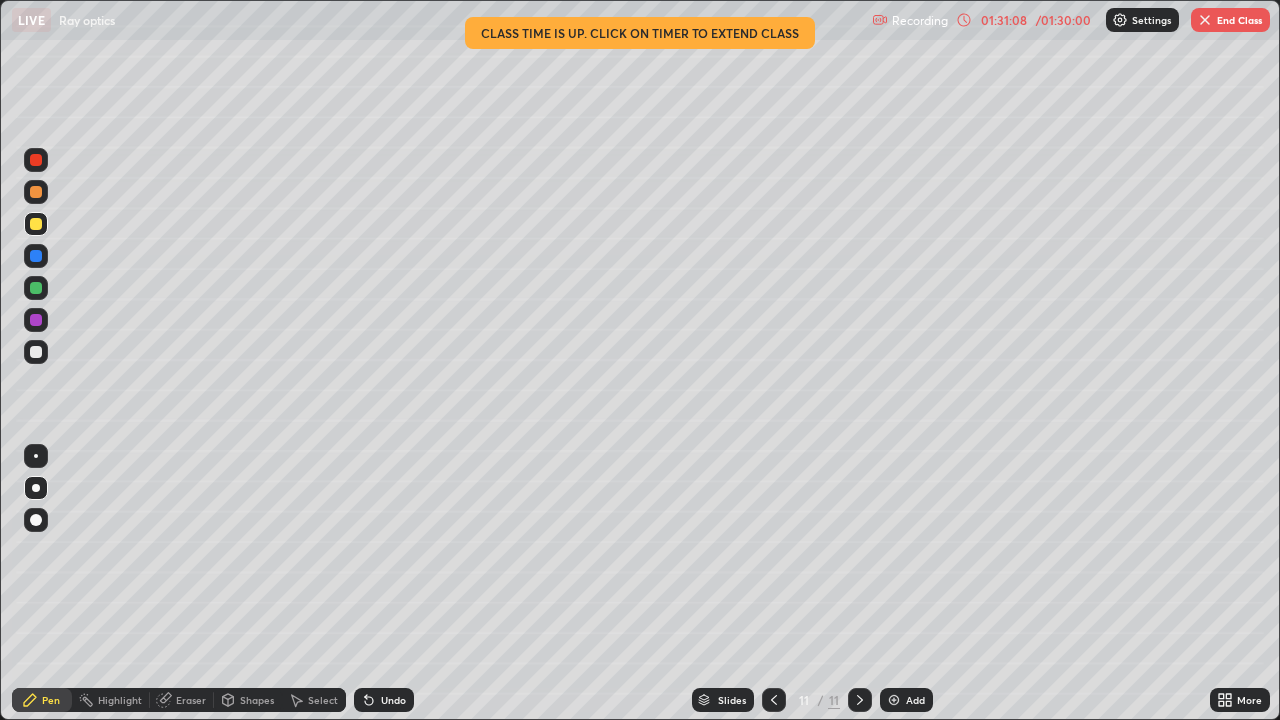 click on "End Class" at bounding box center [1230, 20] 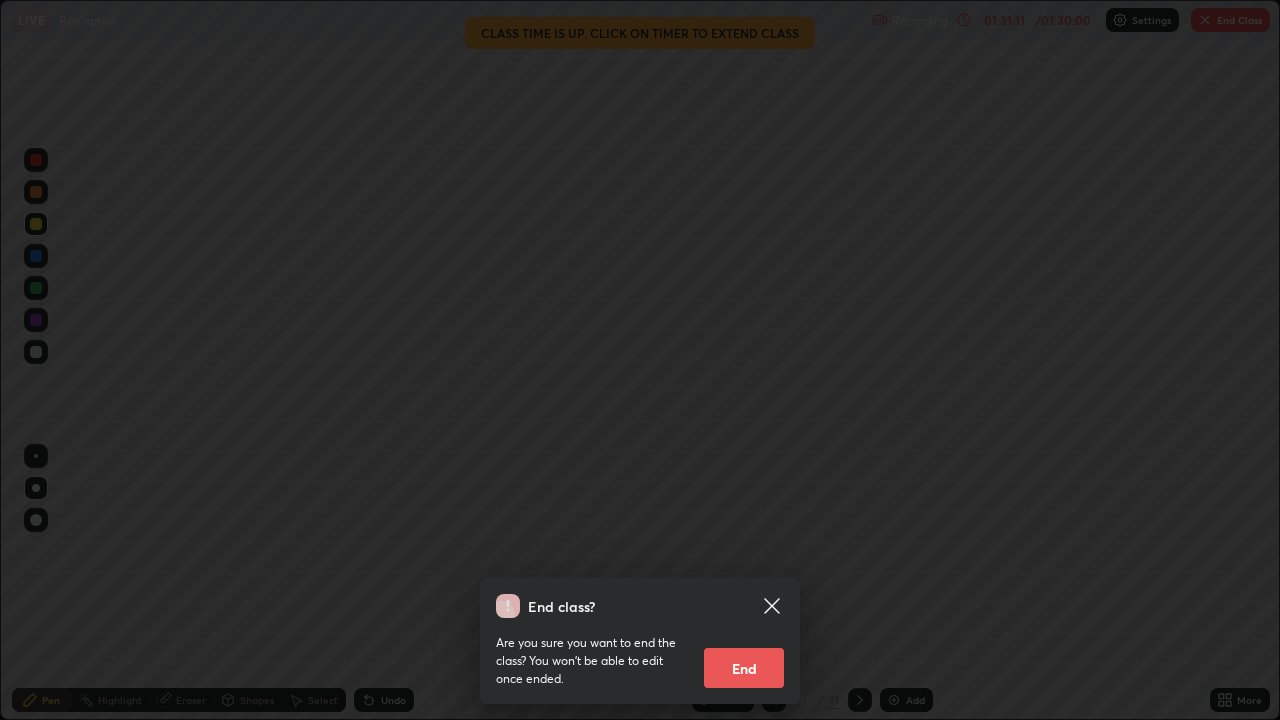 click on "End" at bounding box center (744, 668) 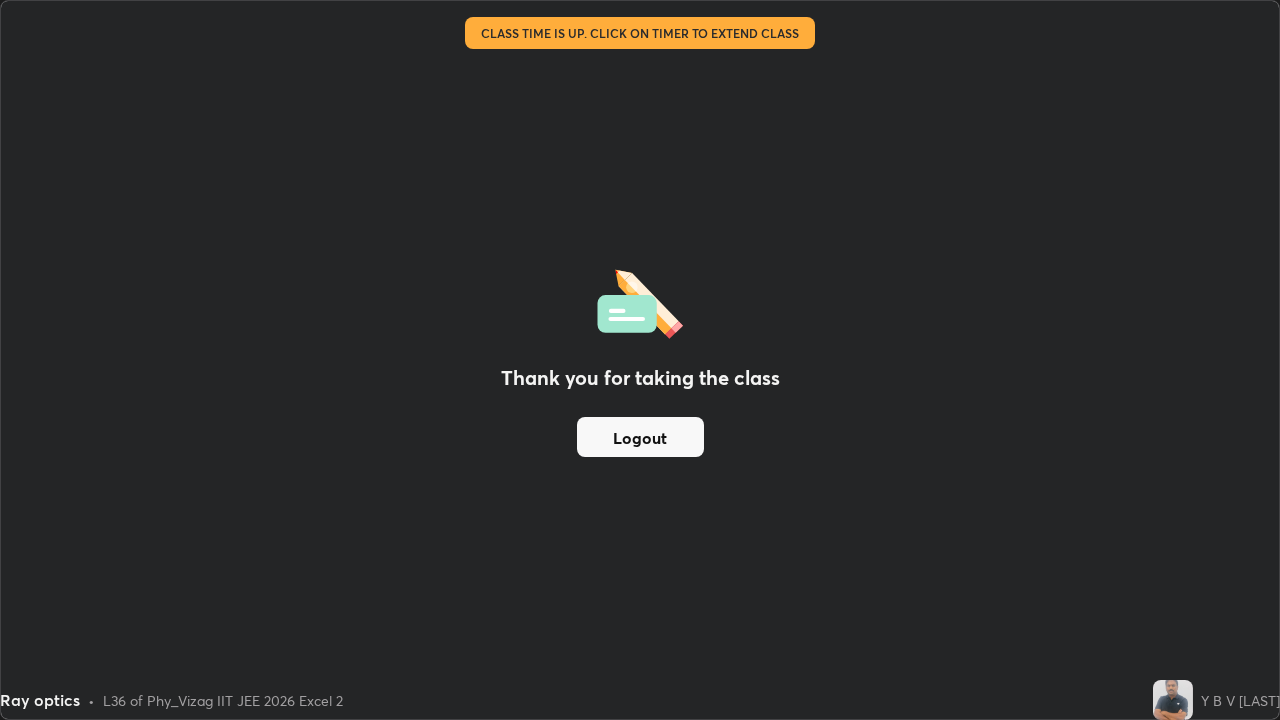 click on "Logout" at bounding box center (640, 437) 